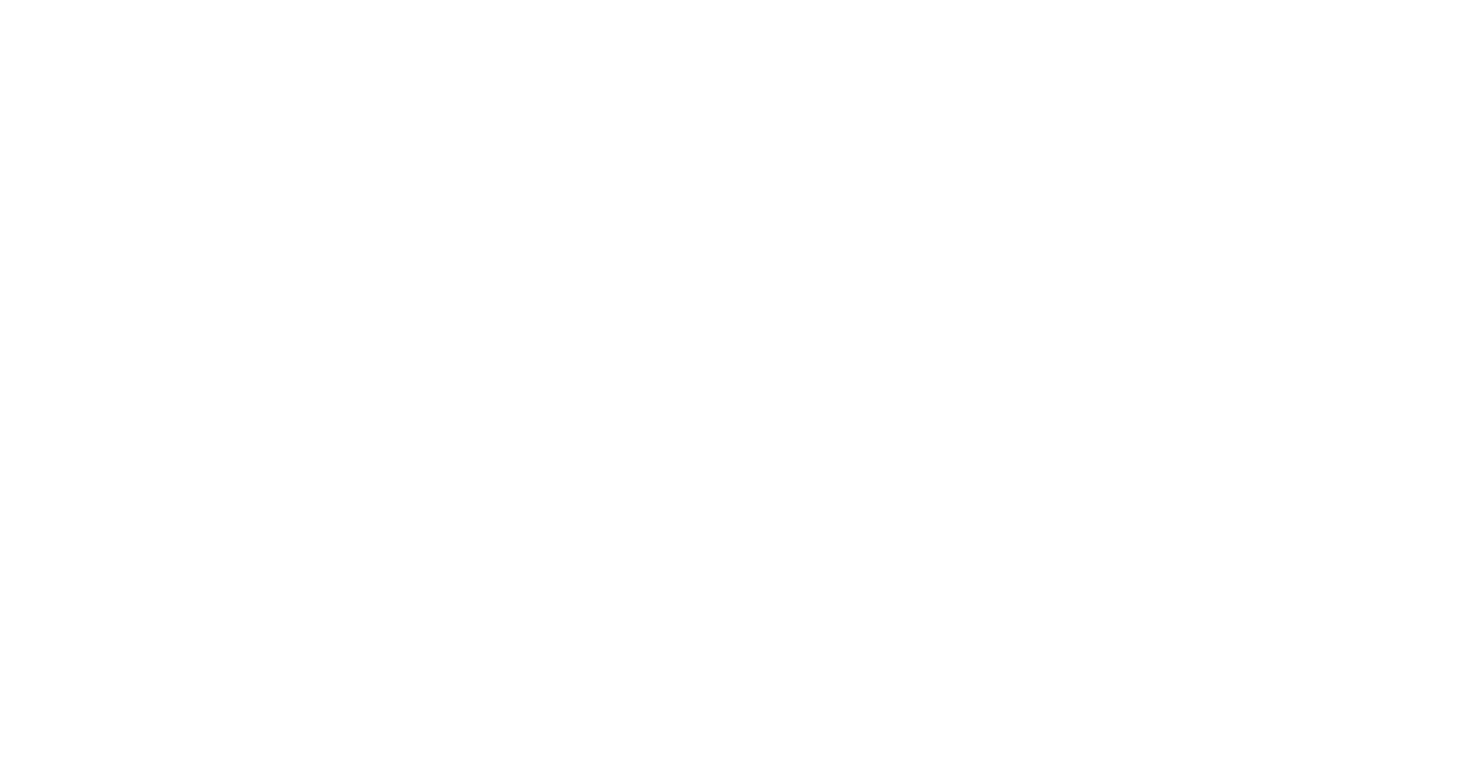 scroll, scrollTop: 0, scrollLeft: 0, axis: both 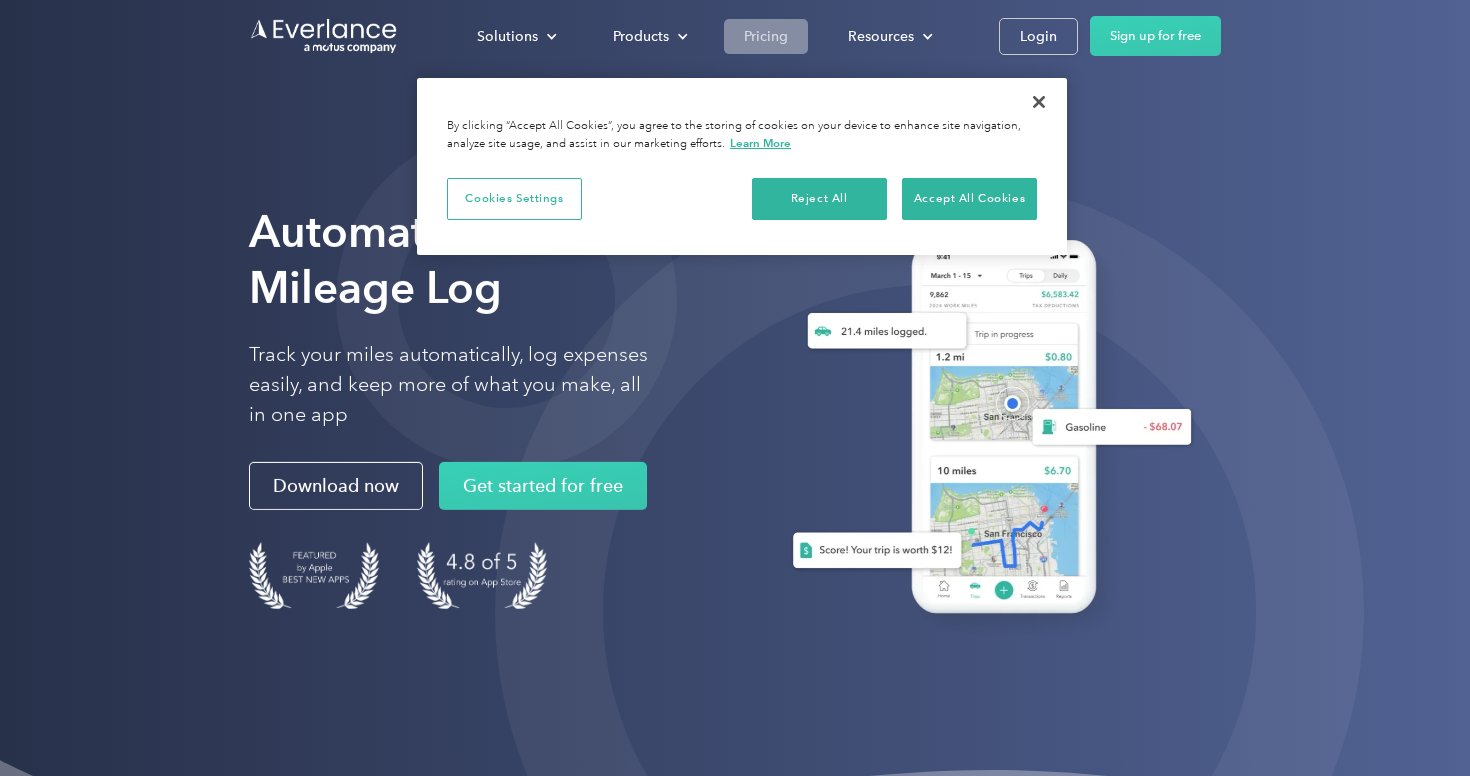 click on "Pricing" at bounding box center [766, 36] 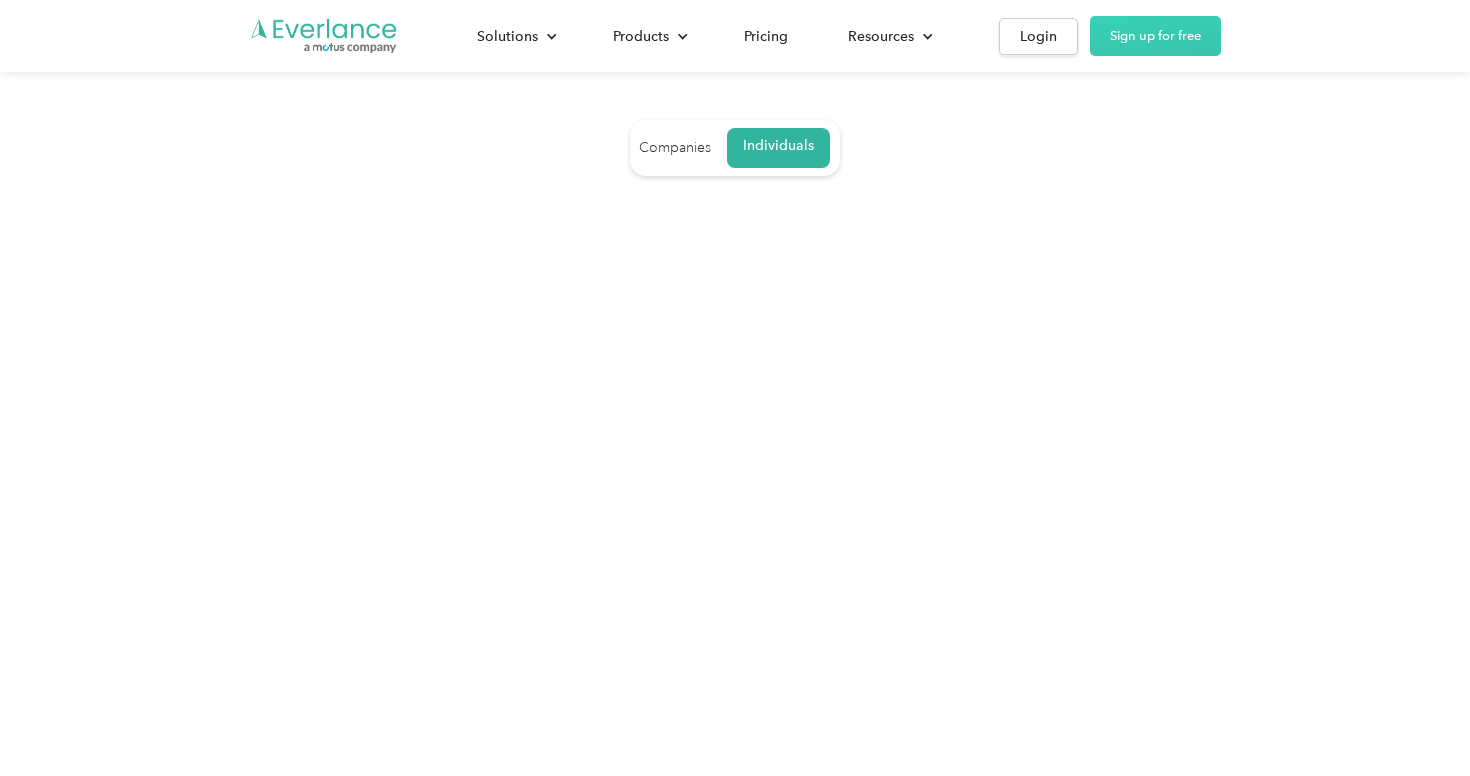 scroll, scrollTop: 0, scrollLeft: 0, axis: both 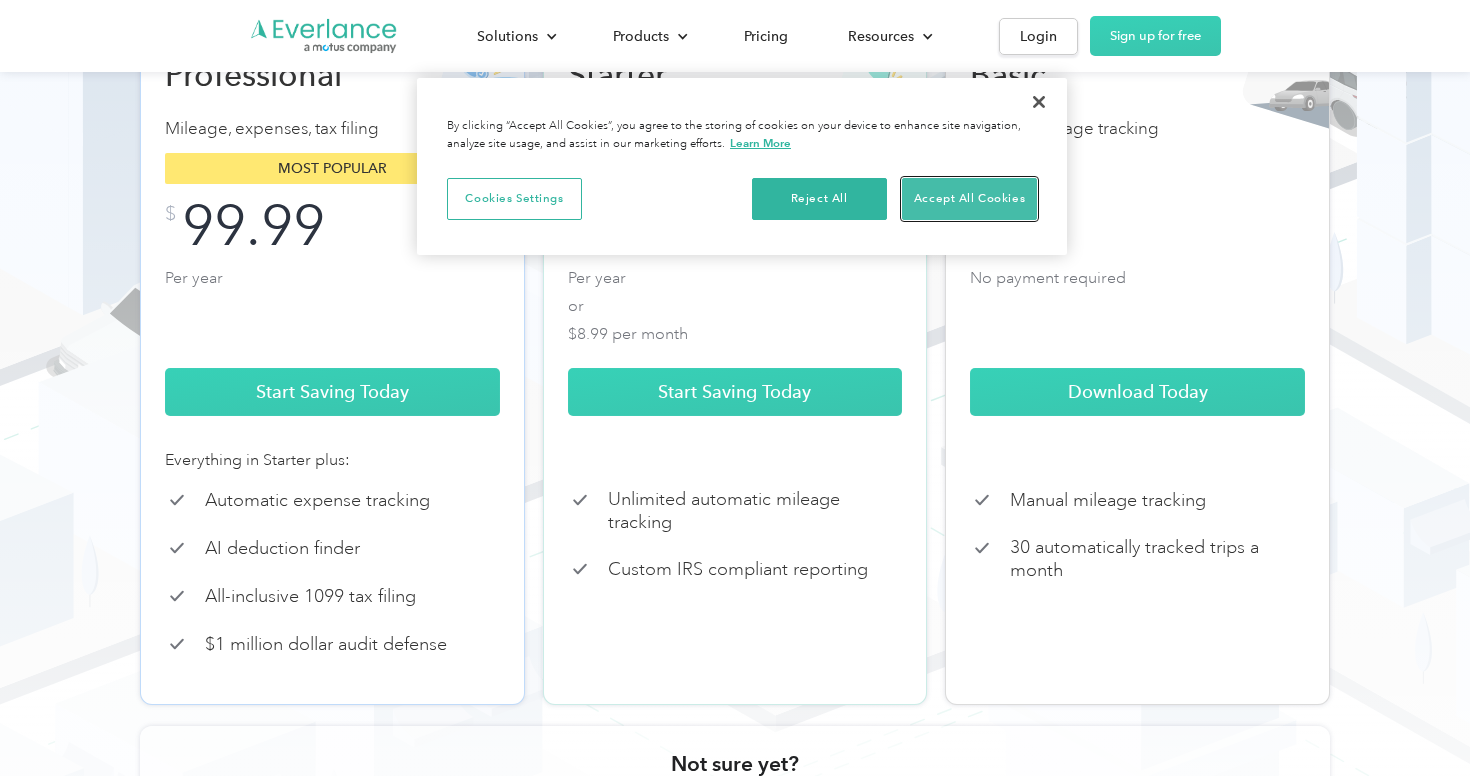 click on "Accept All Cookies" at bounding box center (969, 199) 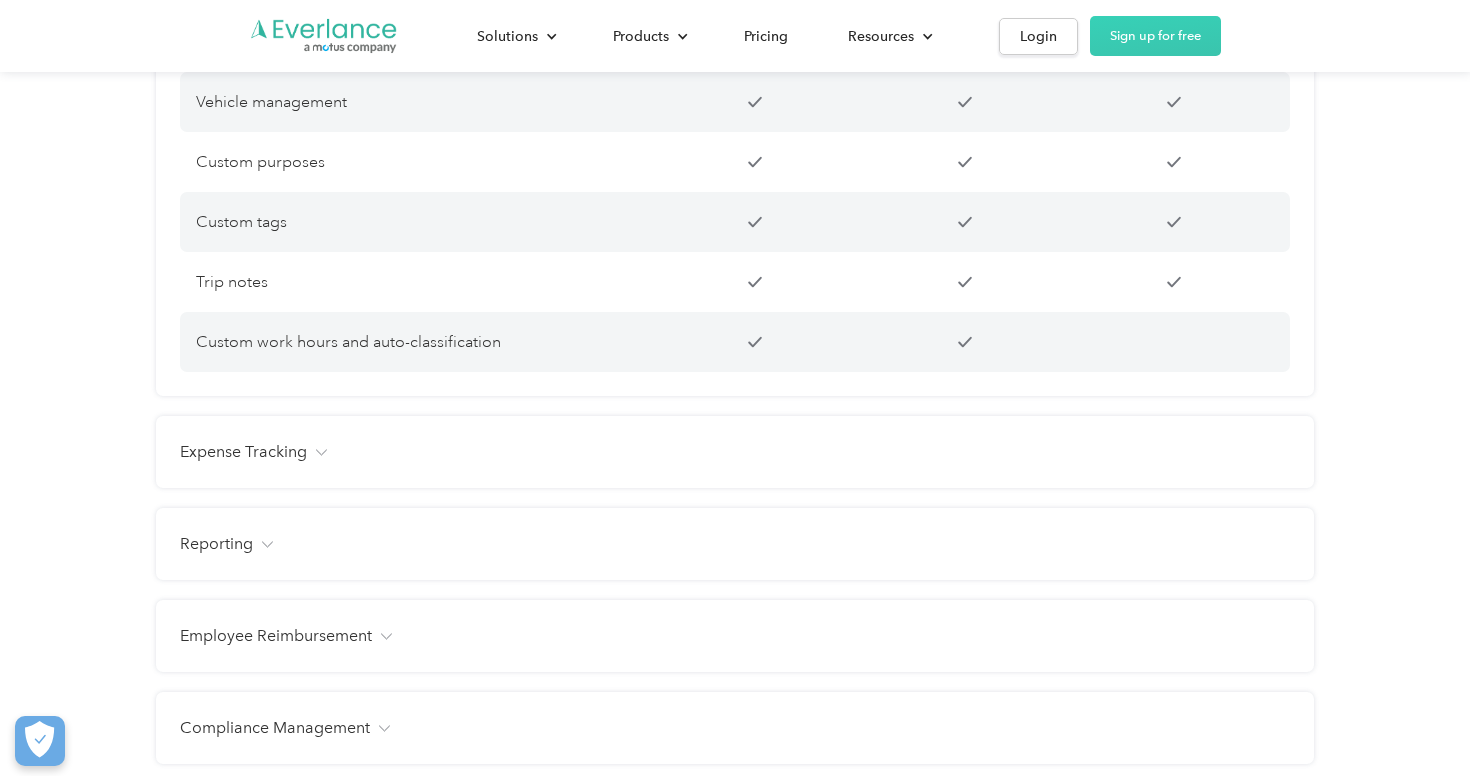 scroll, scrollTop: 2067, scrollLeft: 0, axis: vertical 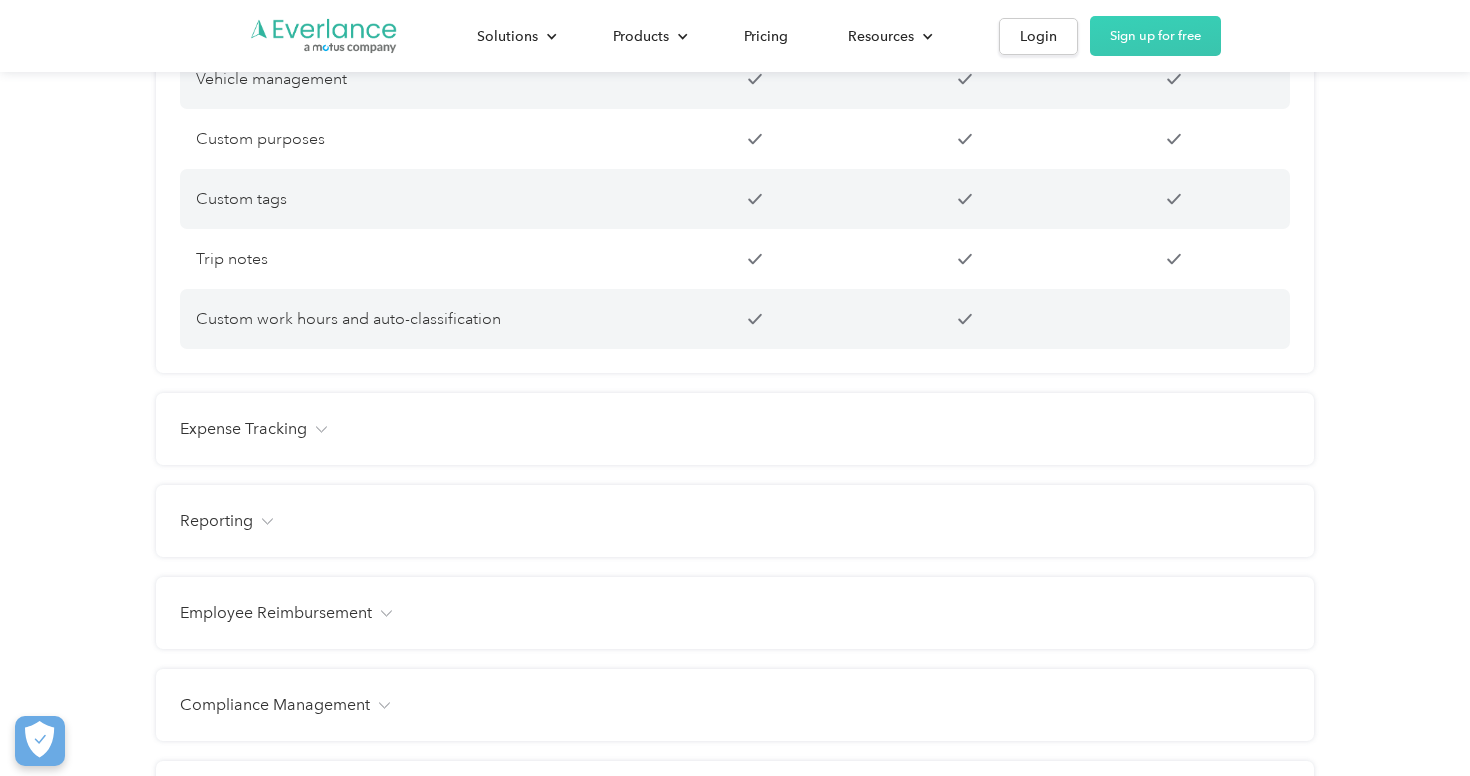 click on "Expense Tracking" at bounding box center (735, -347) 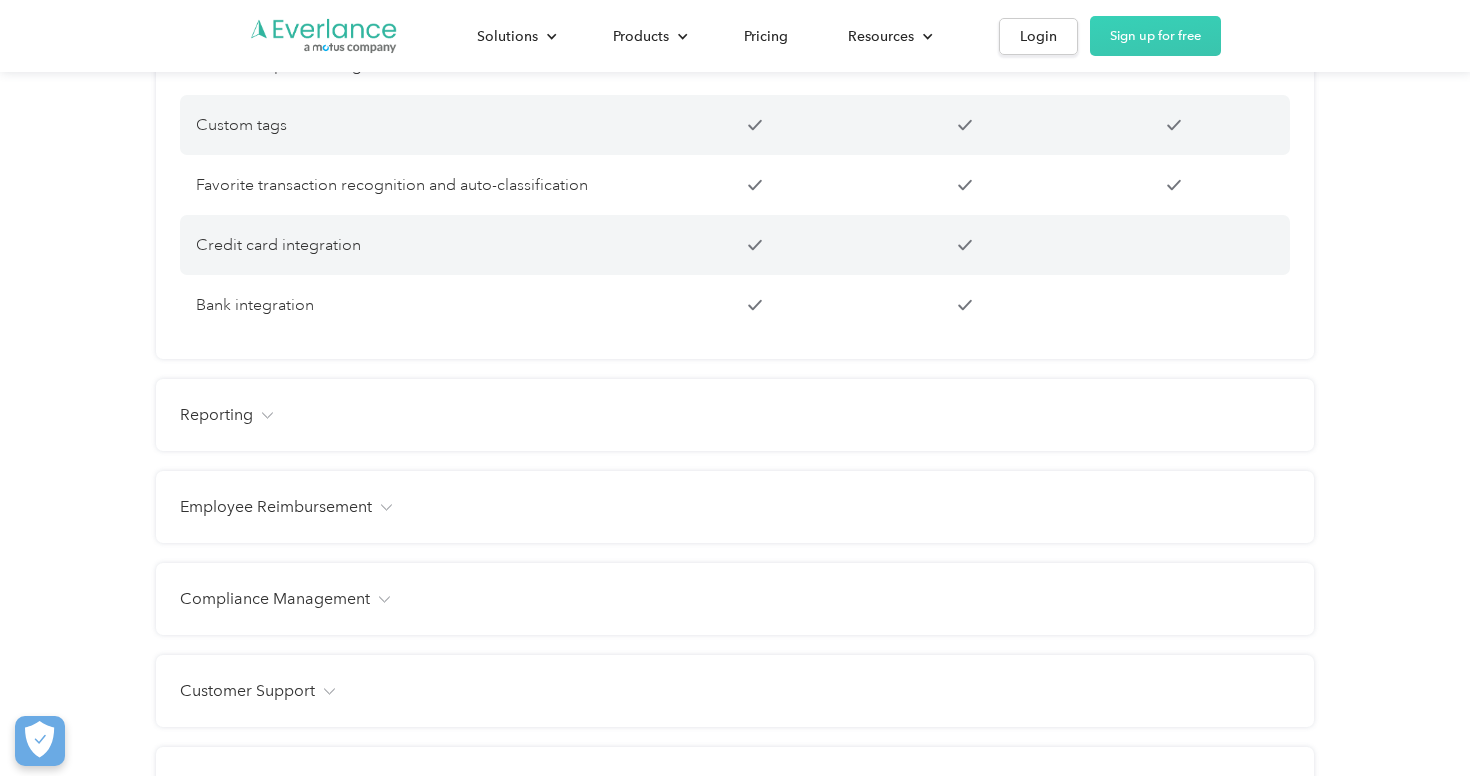 scroll, scrollTop: 2592, scrollLeft: 0, axis: vertical 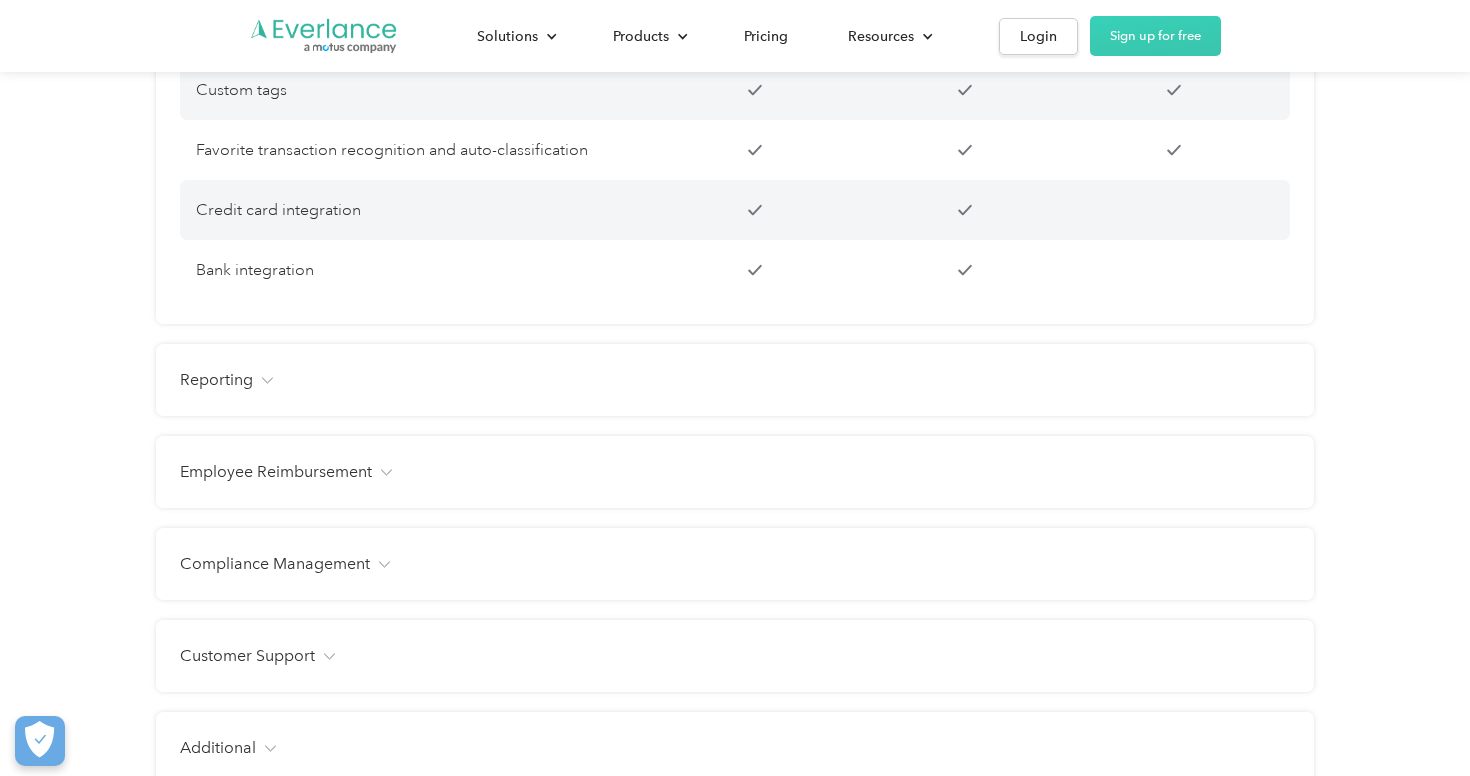 click on "Reporting Management dashboard Instant trip and expense visibility Full route maps Manual mileage and expense reports Auto-created expense reports Report approval flows Outlier flags Bulk report approvals CSV and PDF exports Customizable data exports Commute disallowance Report status notifications Report submission reminders" at bounding box center [735, 380] 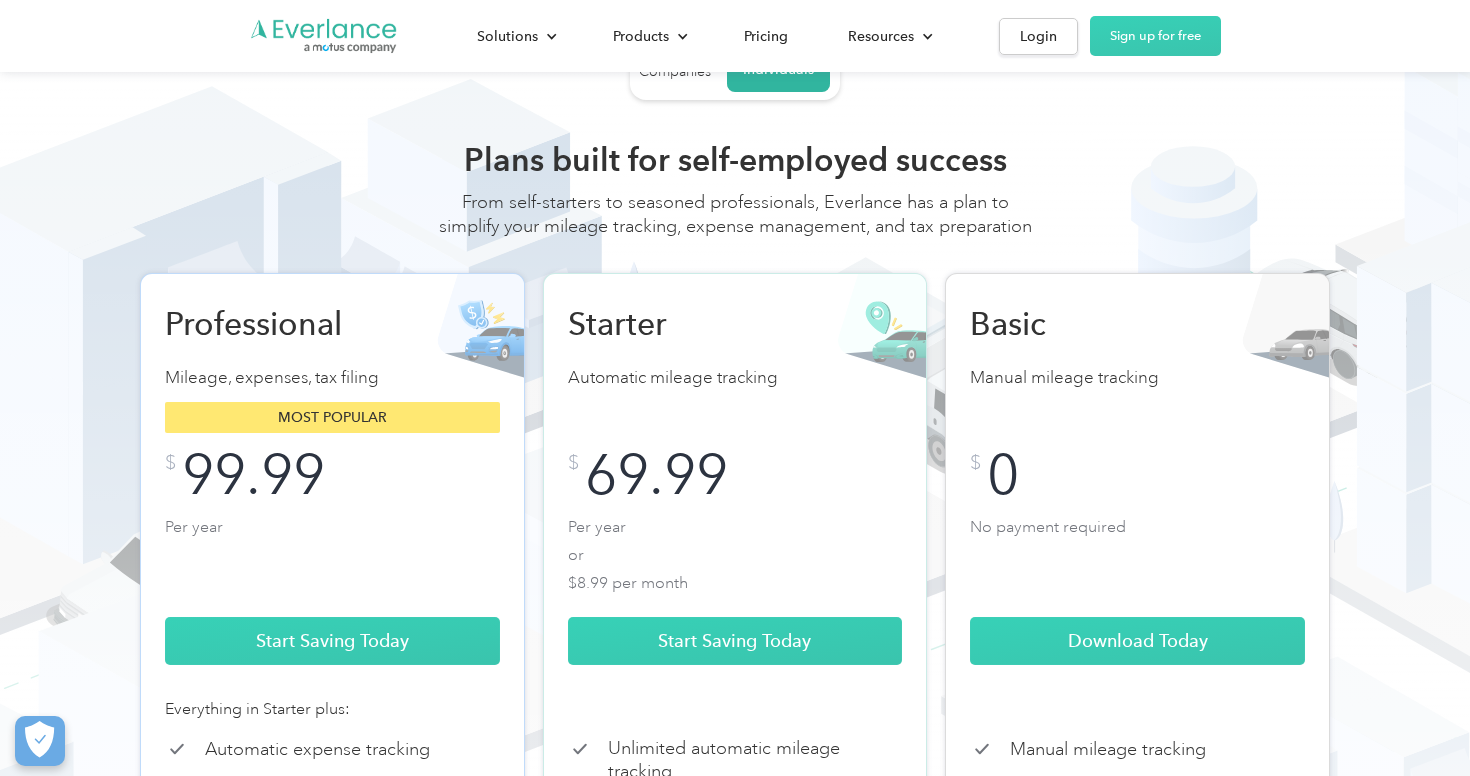 scroll, scrollTop: 0, scrollLeft: 0, axis: both 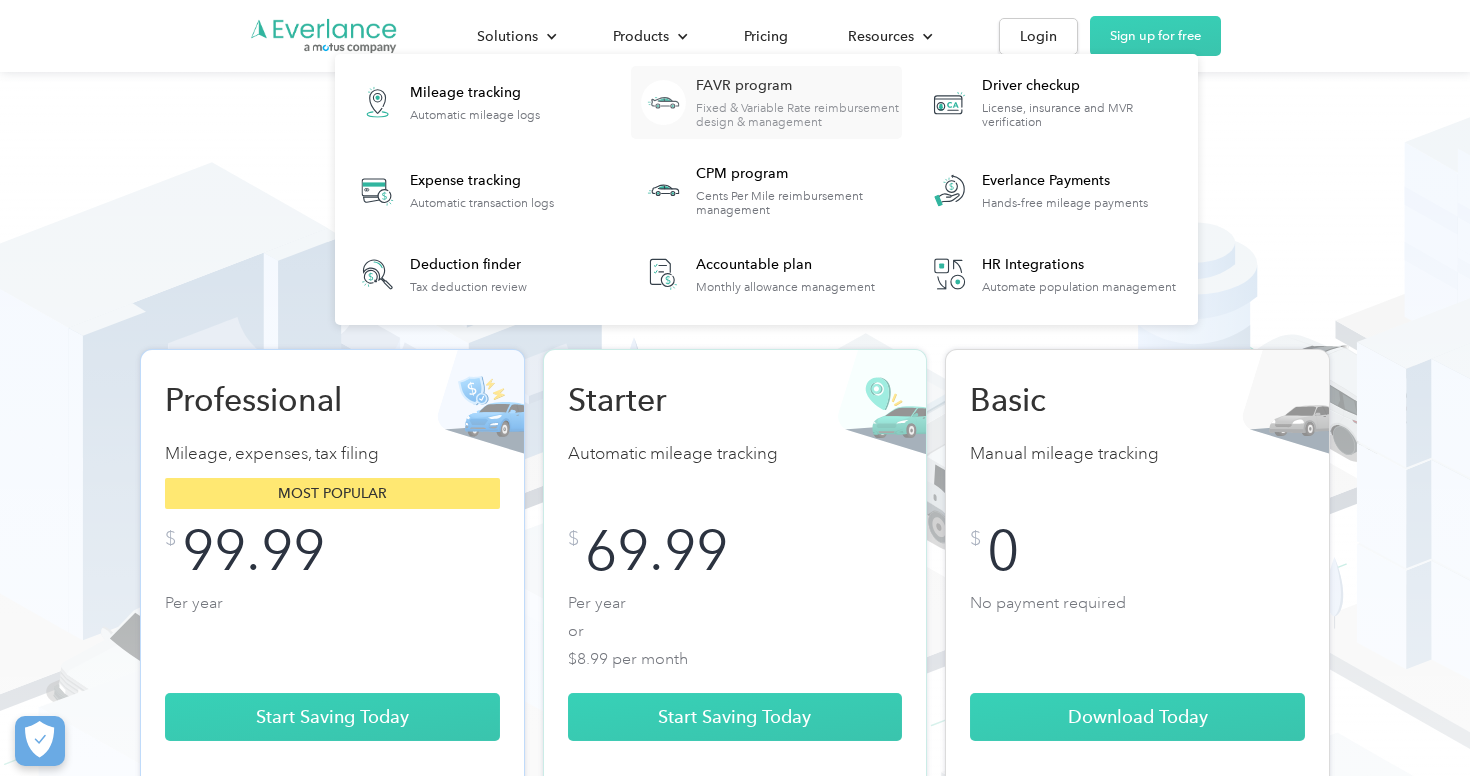 click on "Fixed & Variable Rate reimbursement design & management" at bounding box center [798, 115] 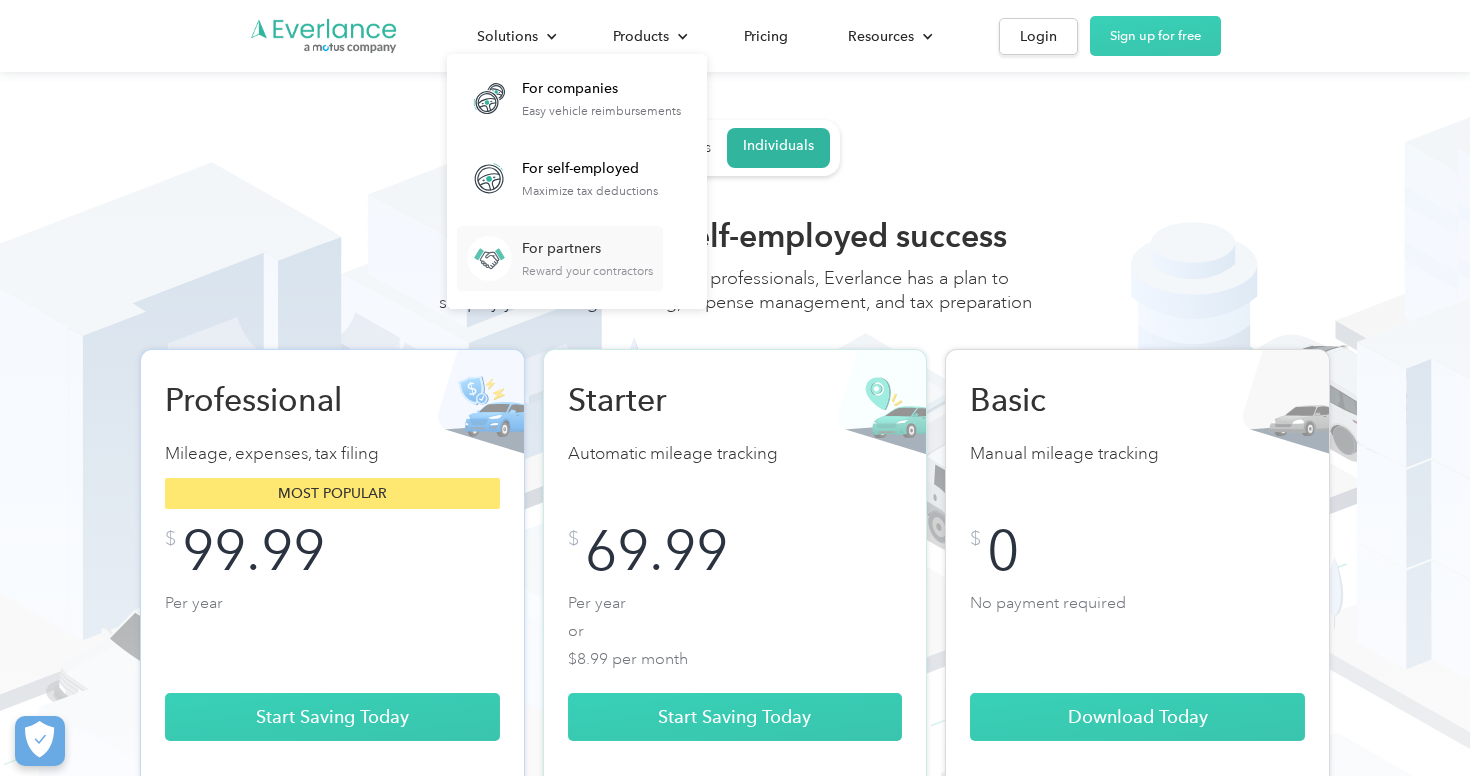 click on "For partners" at bounding box center (587, 249) 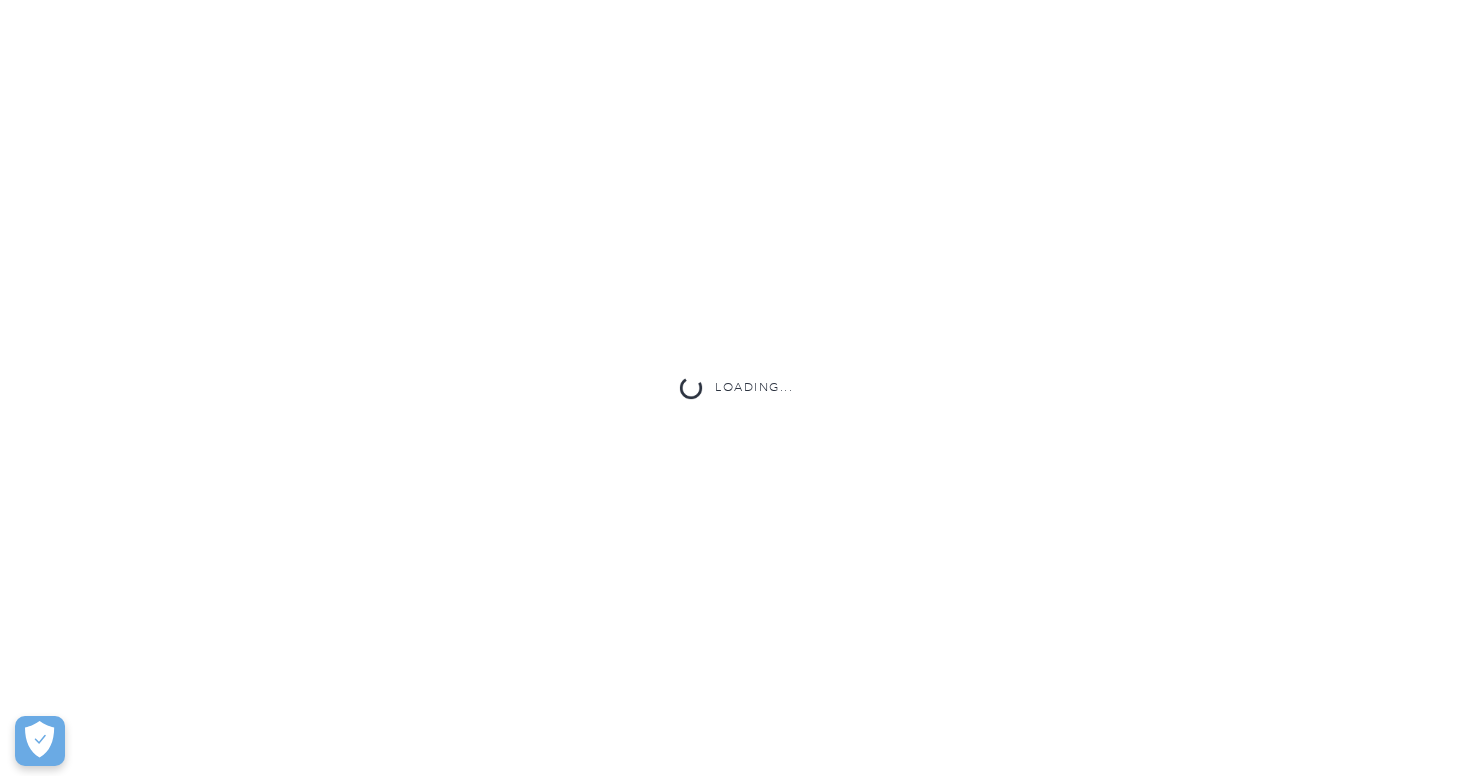 scroll, scrollTop: 0, scrollLeft: 0, axis: both 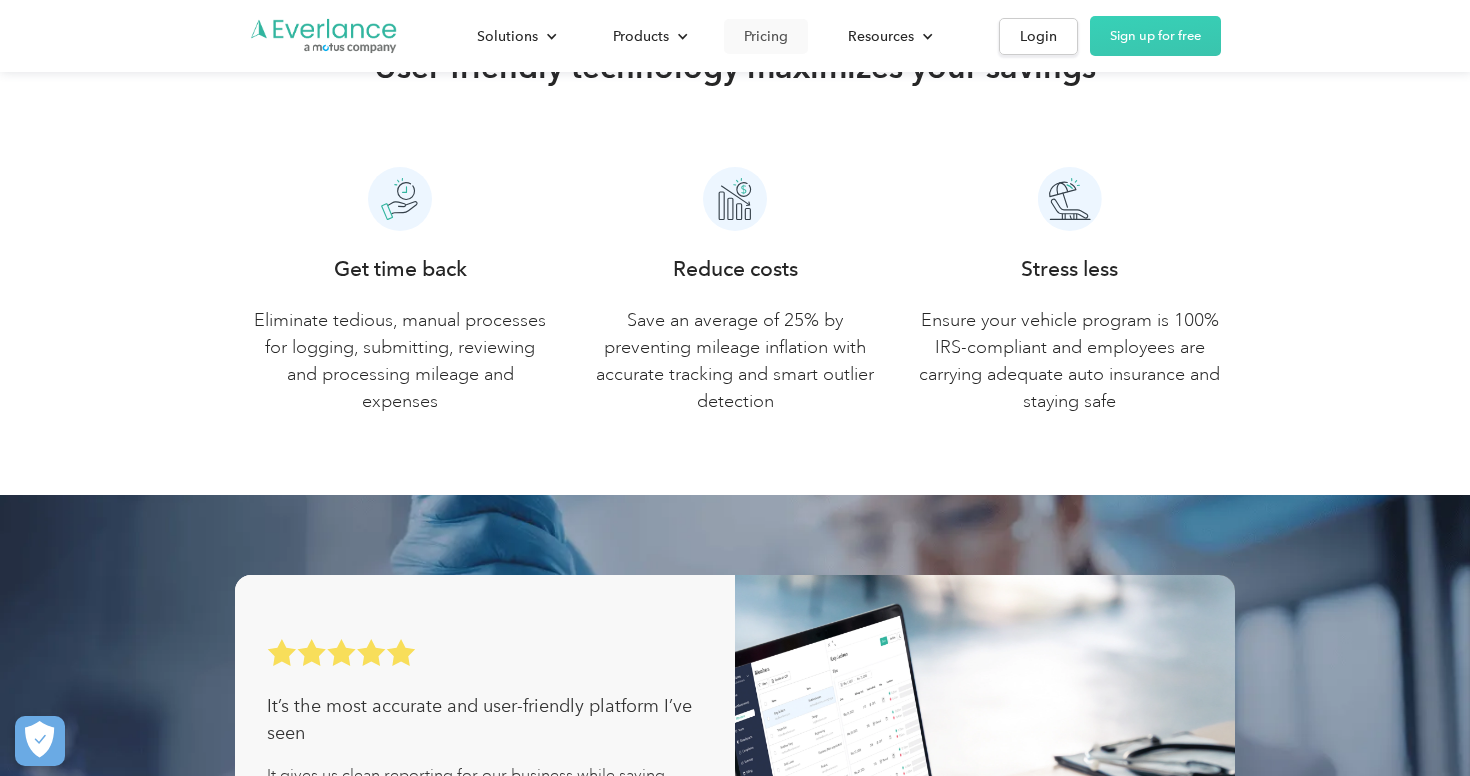 click on "Pricing" at bounding box center [766, 36] 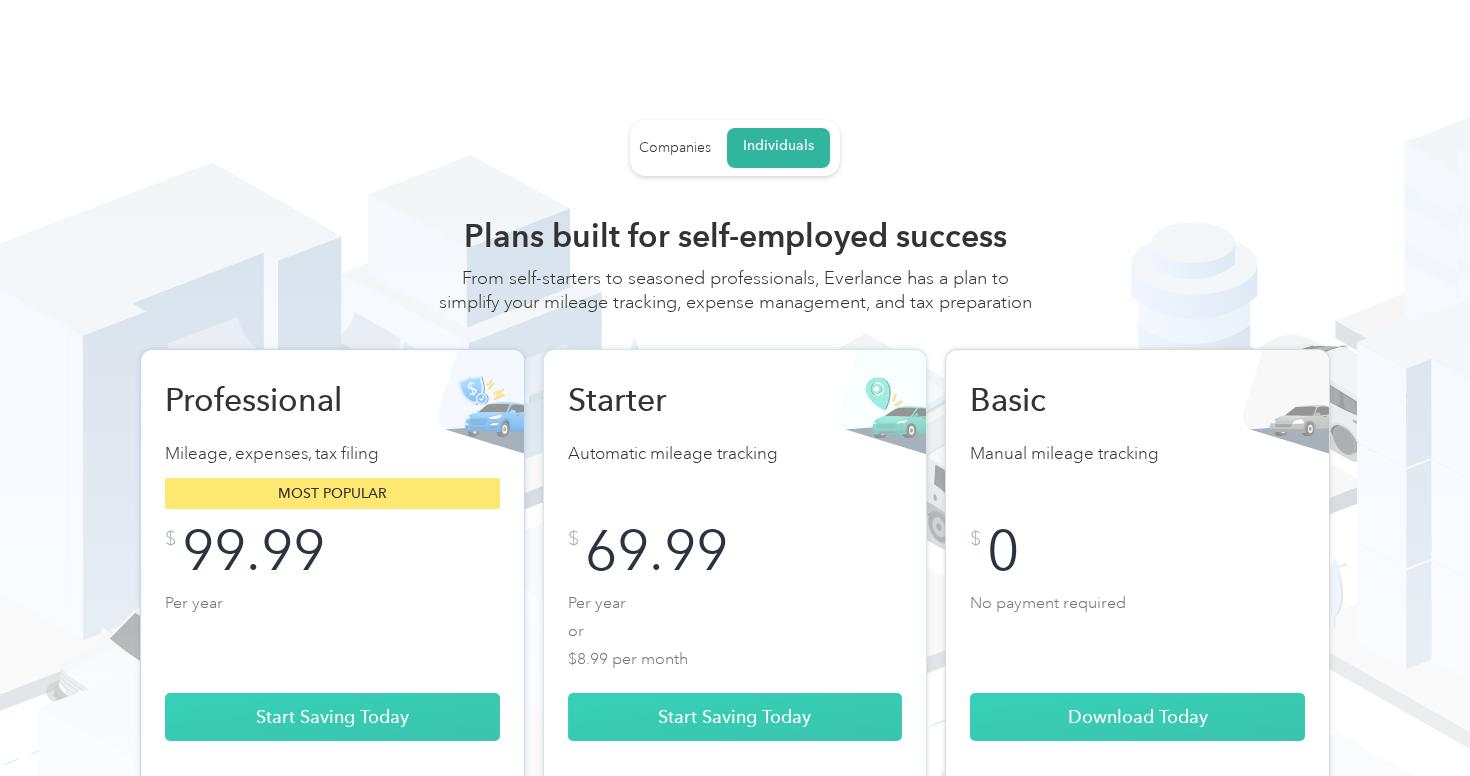 scroll, scrollTop: 0, scrollLeft: 0, axis: both 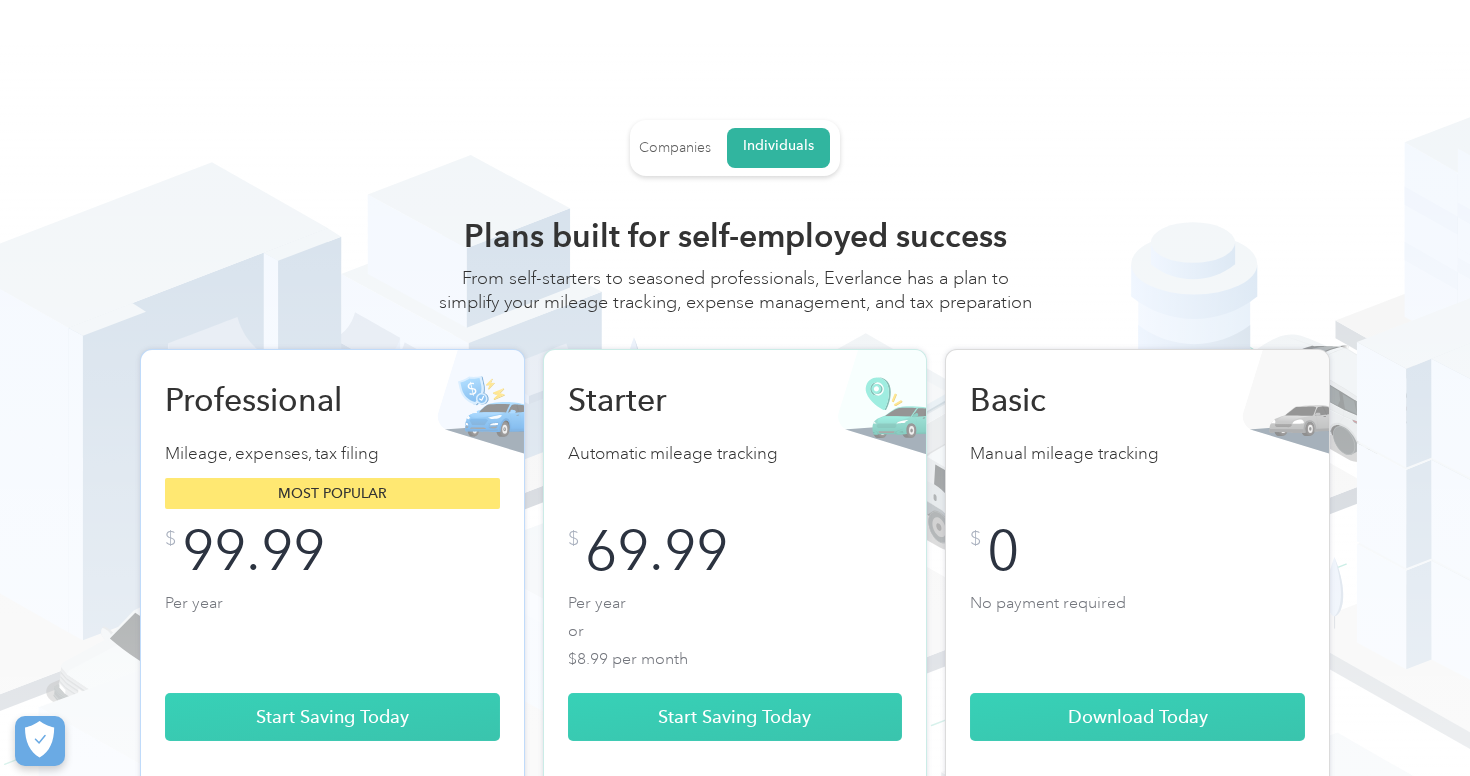 click on "Companies" at bounding box center (675, 148) 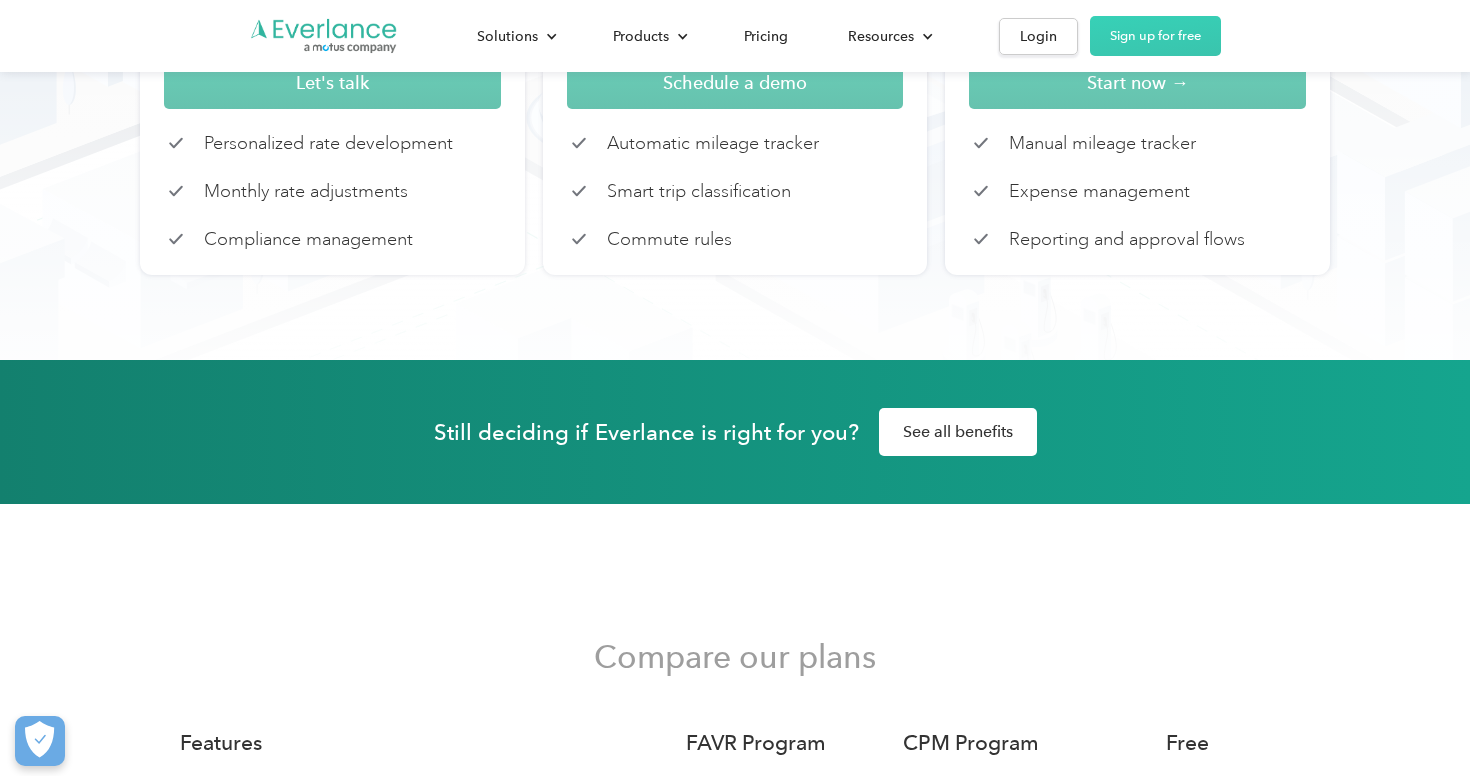 scroll, scrollTop: 720, scrollLeft: 0, axis: vertical 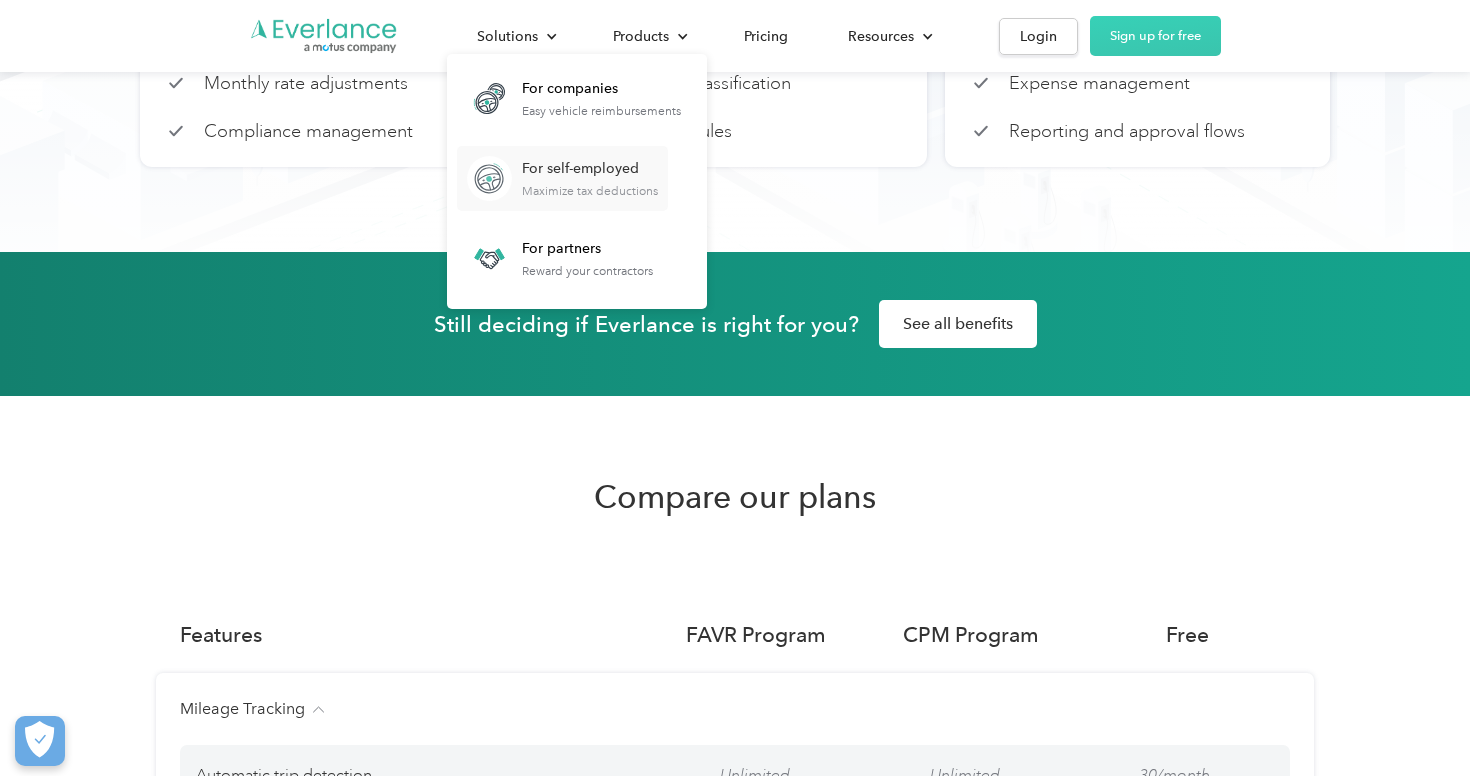click on "Maximize tax deductions" at bounding box center (590, 191) 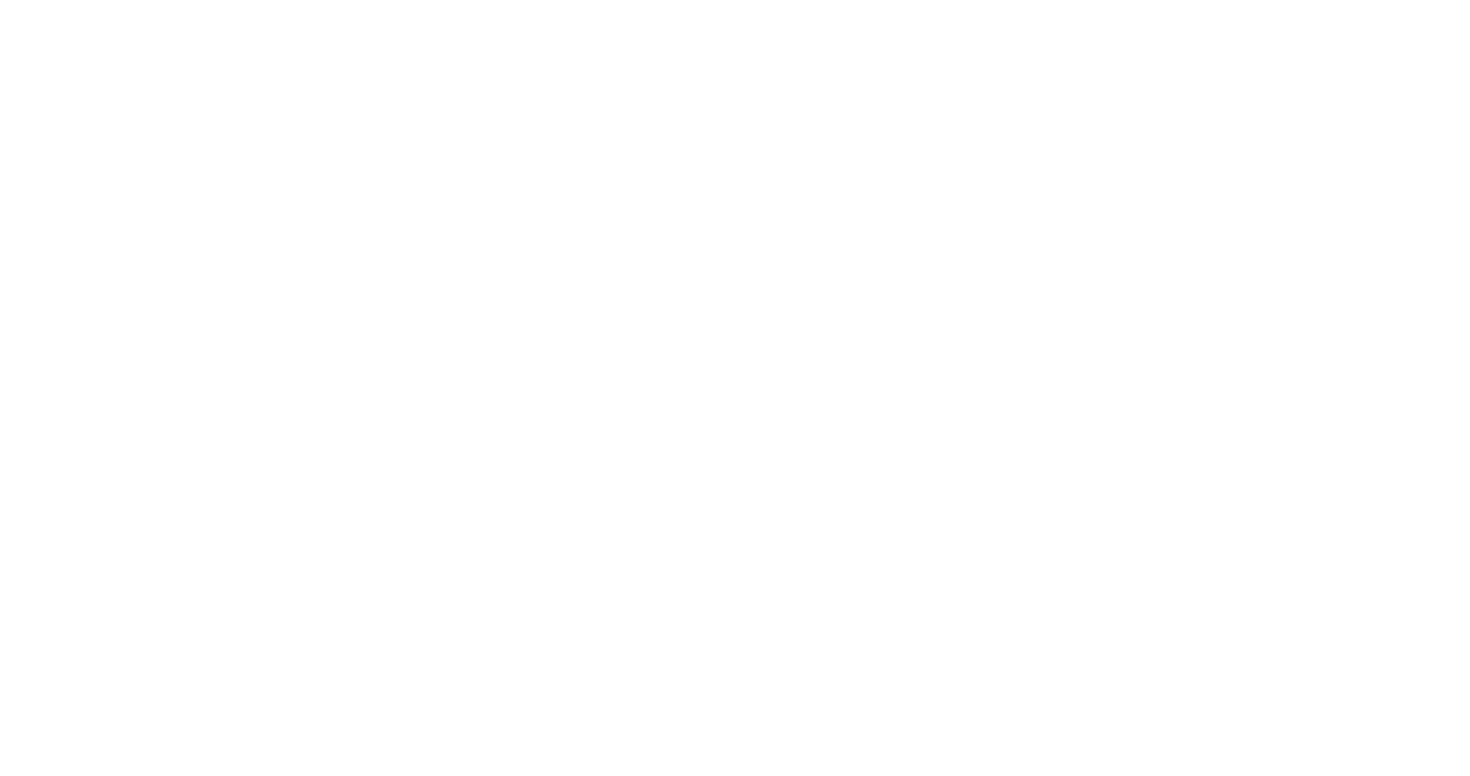 scroll, scrollTop: 0, scrollLeft: 0, axis: both 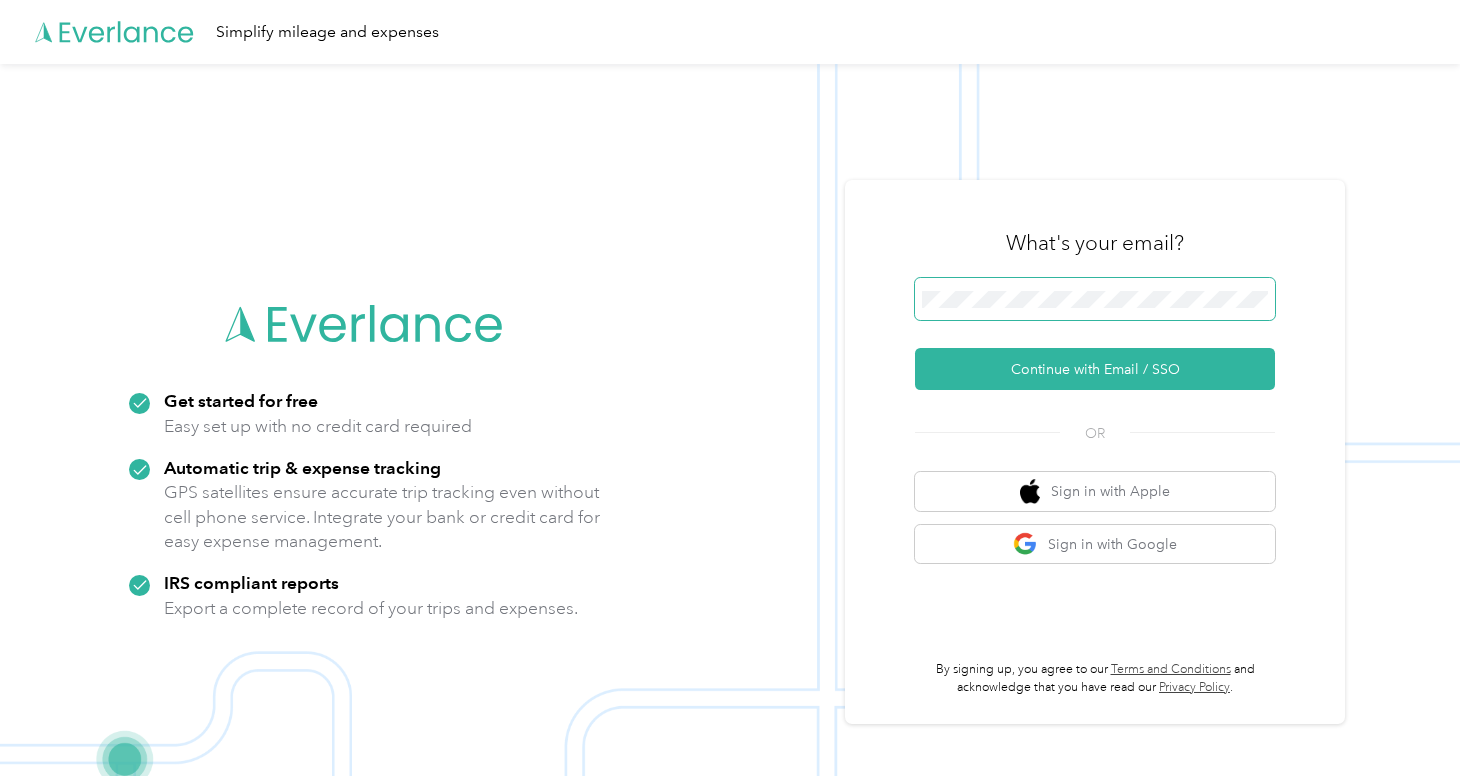 click at bounding box center (1095, 299) 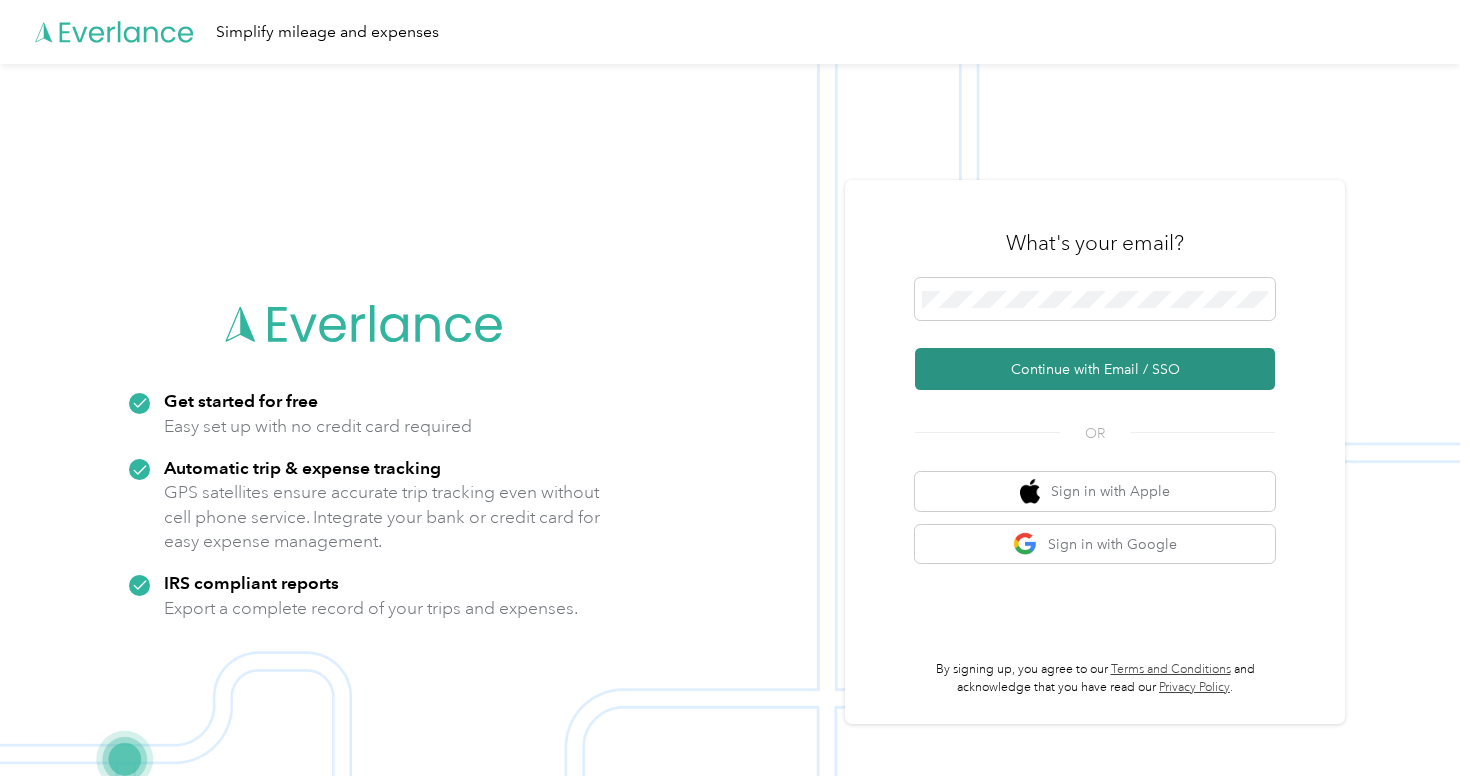 click on "Continue with Email / SSO" at bounding box center [1095, 369] 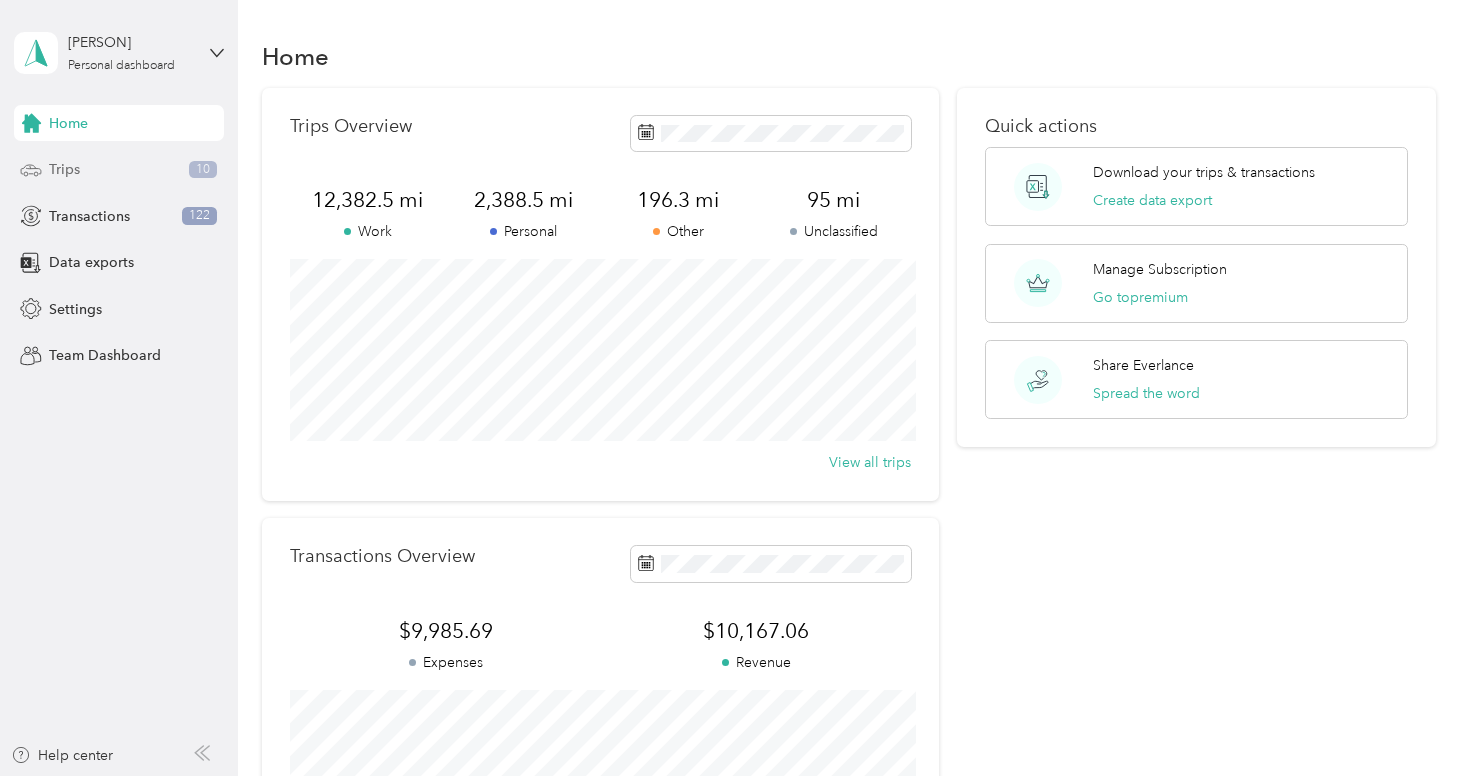 click on "Trips 10" at bounding box center (119, 170) 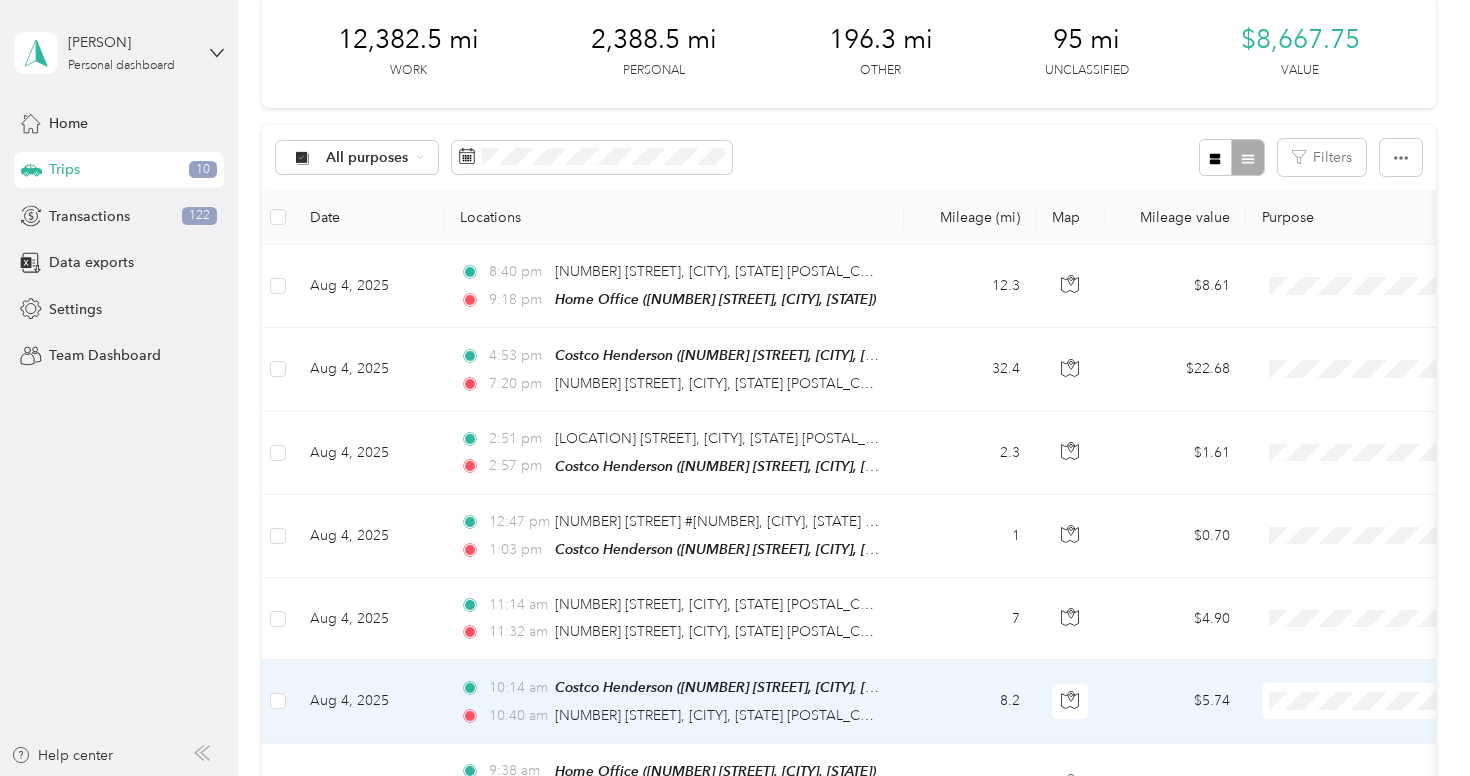scroll, scrollTop: 0, scrollLeft: 0, axis: both 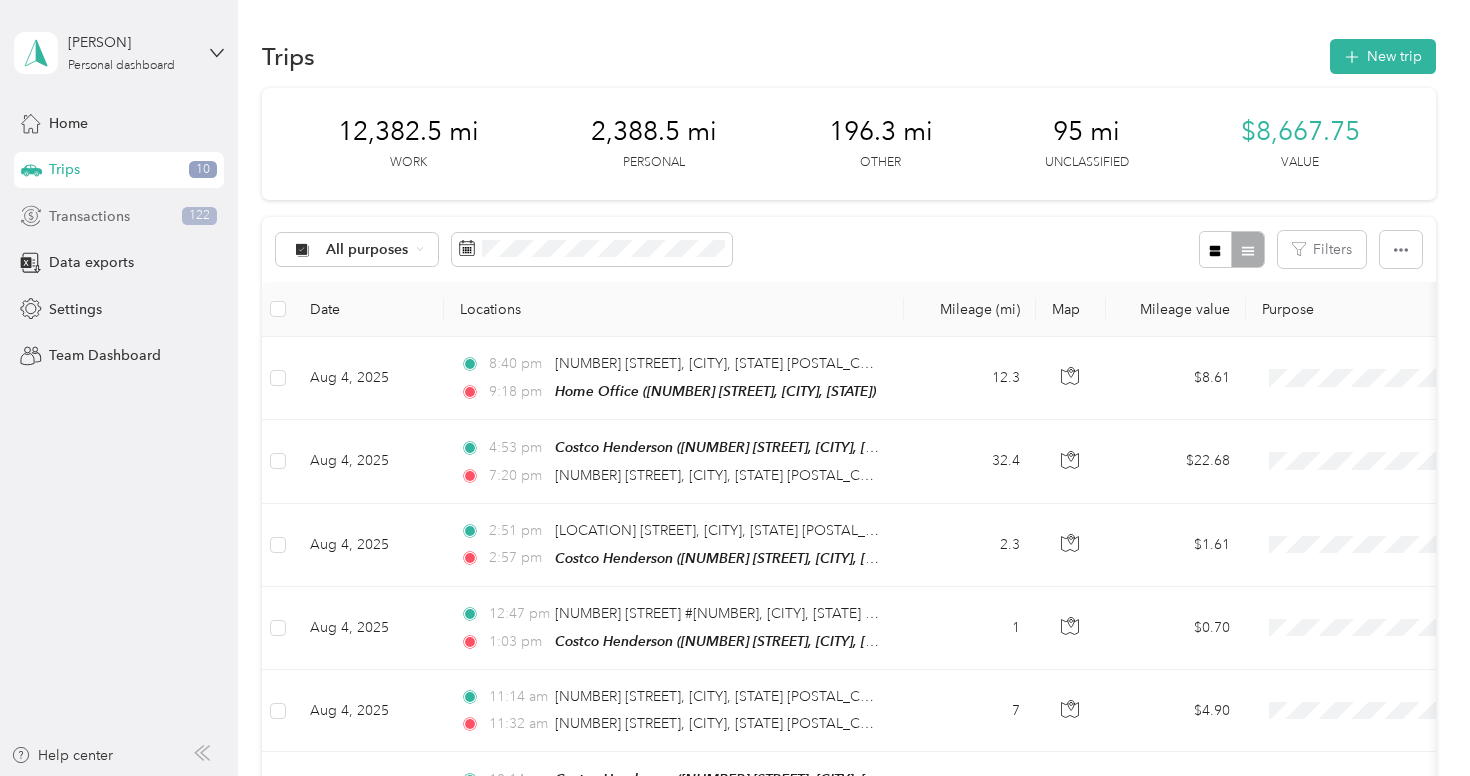 click on "Transactions 122" at bounding box center (119, 216) 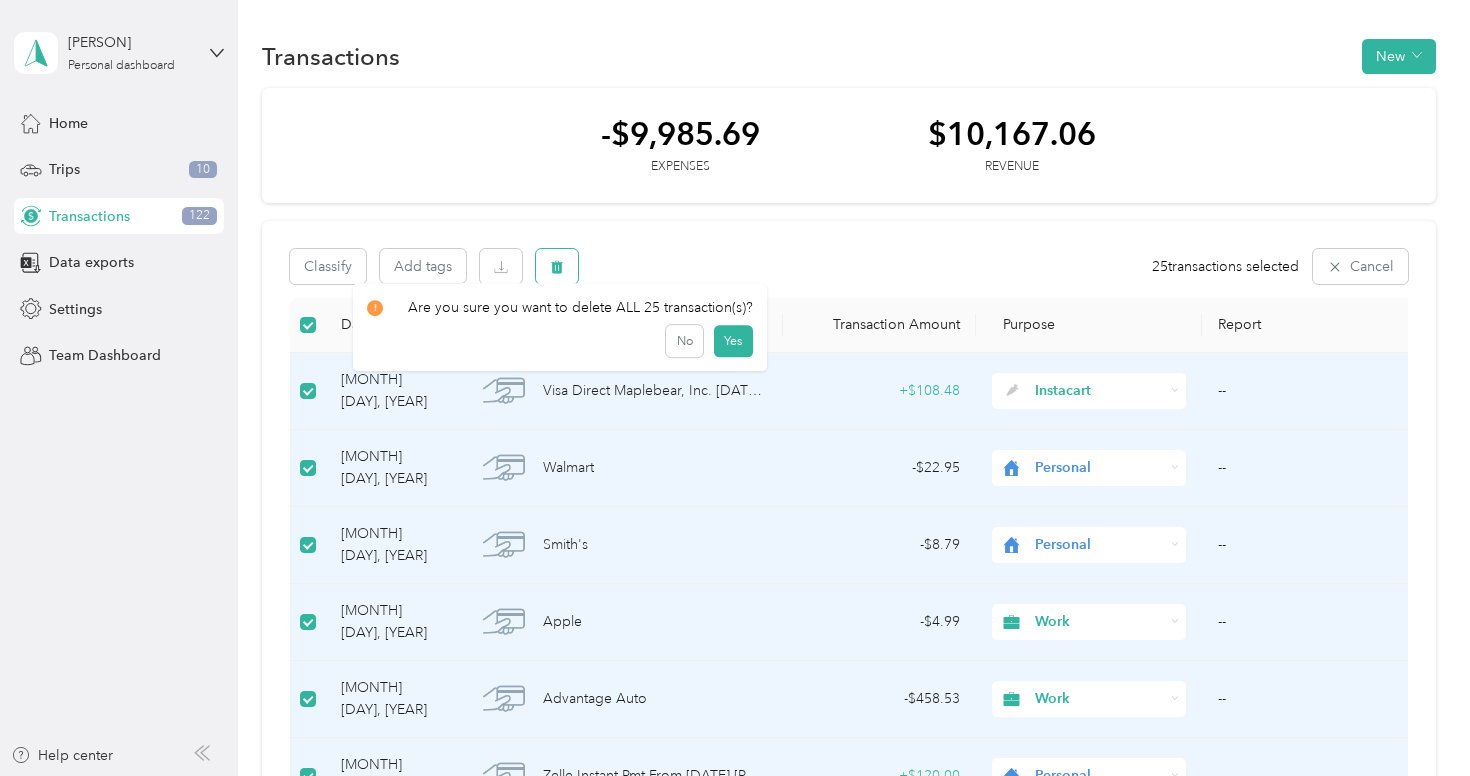 click at bounding box center (557, 266) 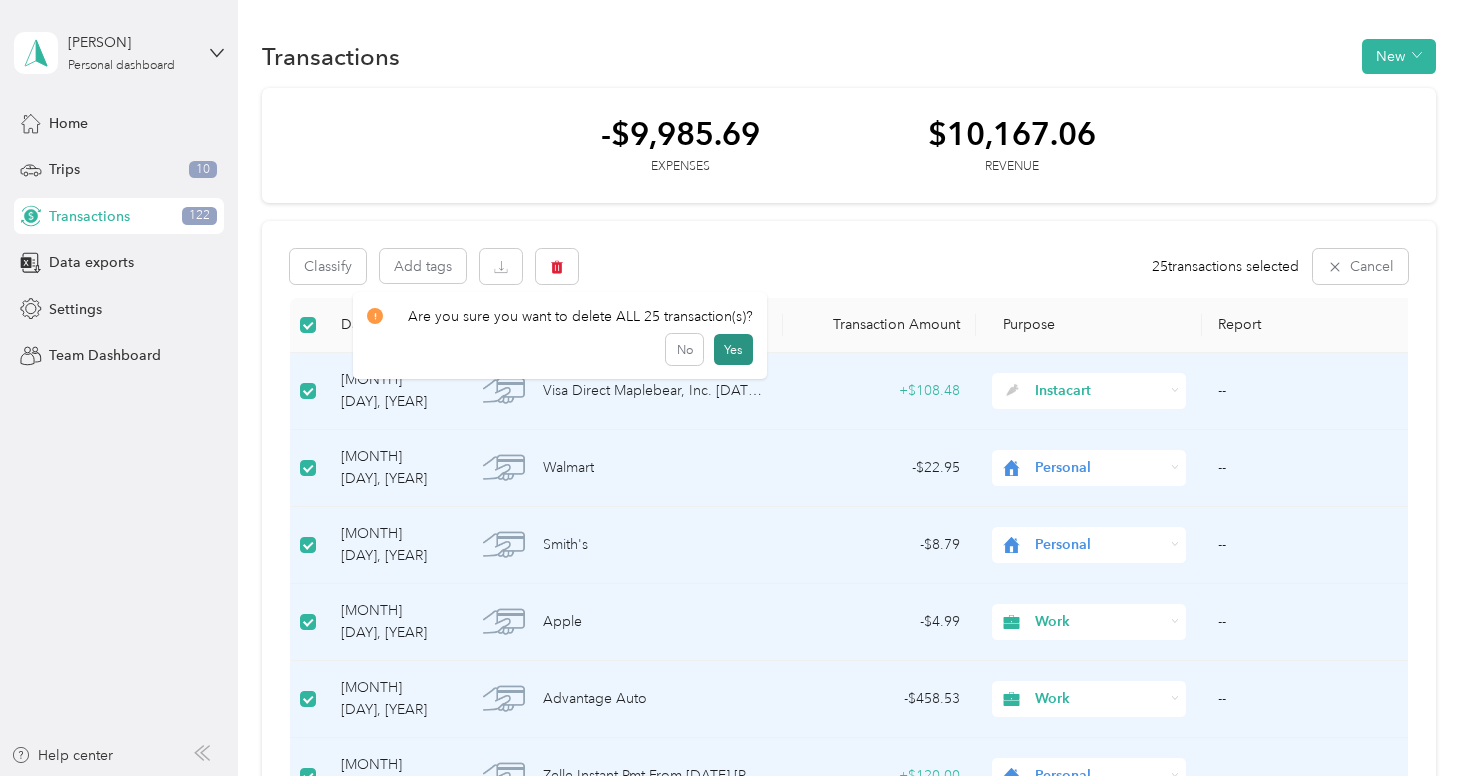 click on "Yes" at bounding box center (733, 350) 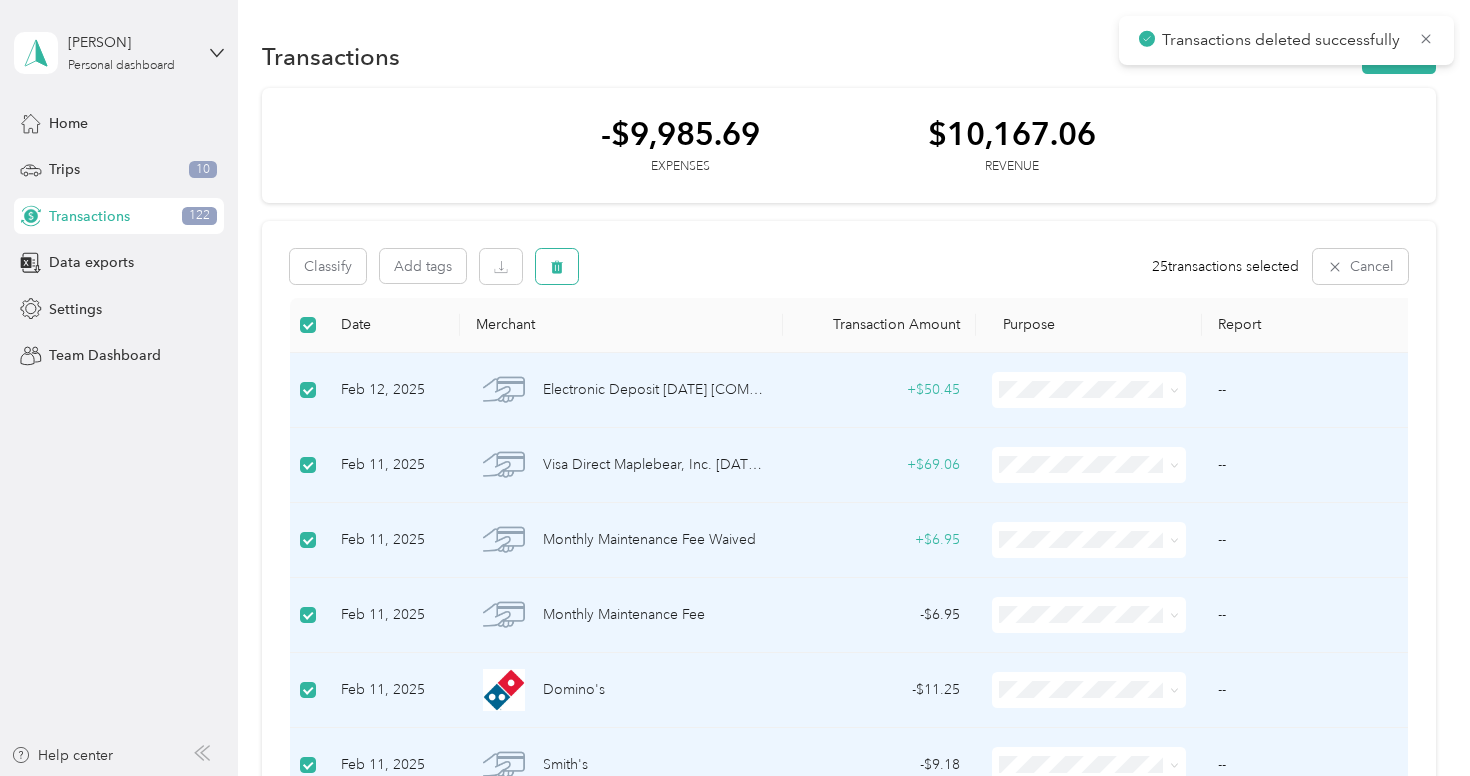 click at bounding box center (557, 266) 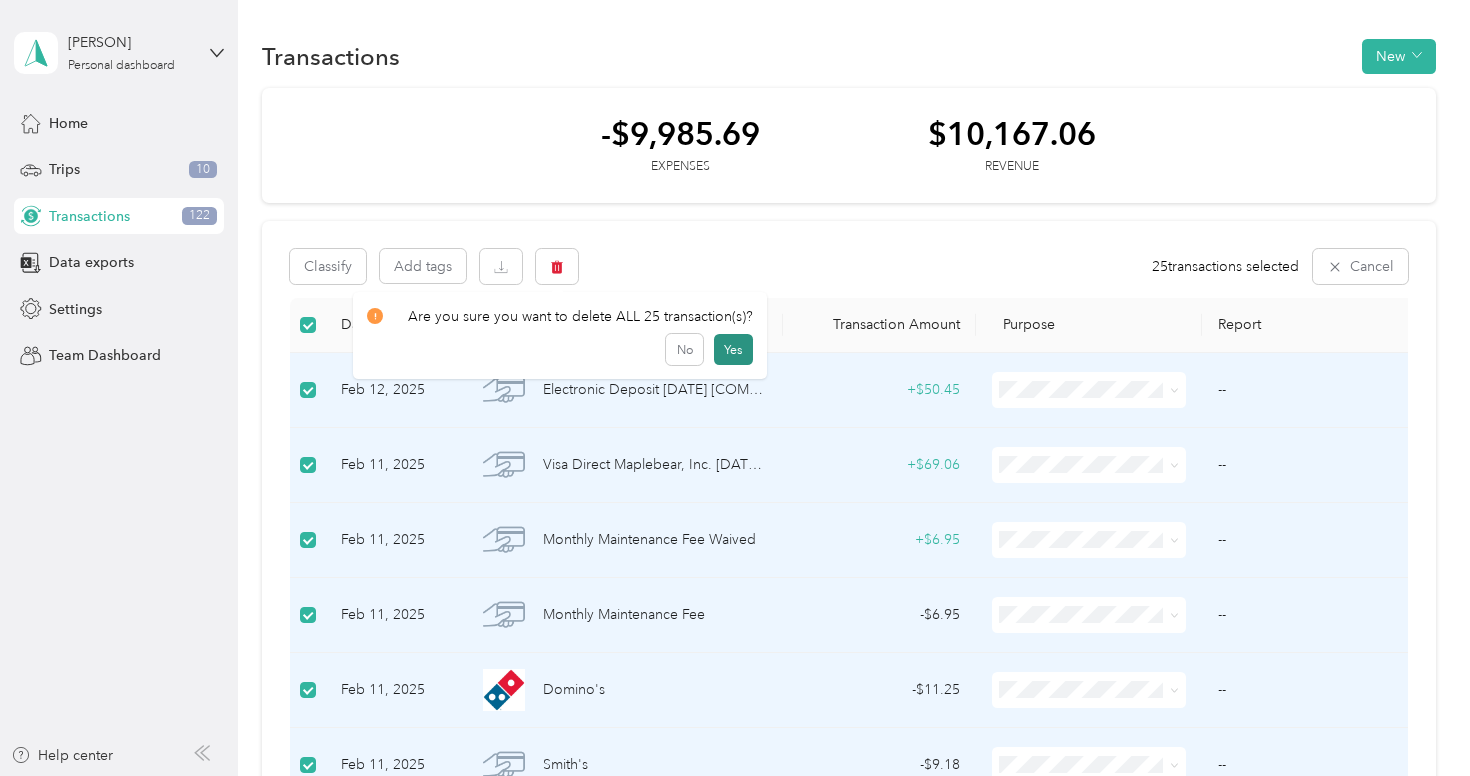 click on "Yes" at bounding box center [733, 350] 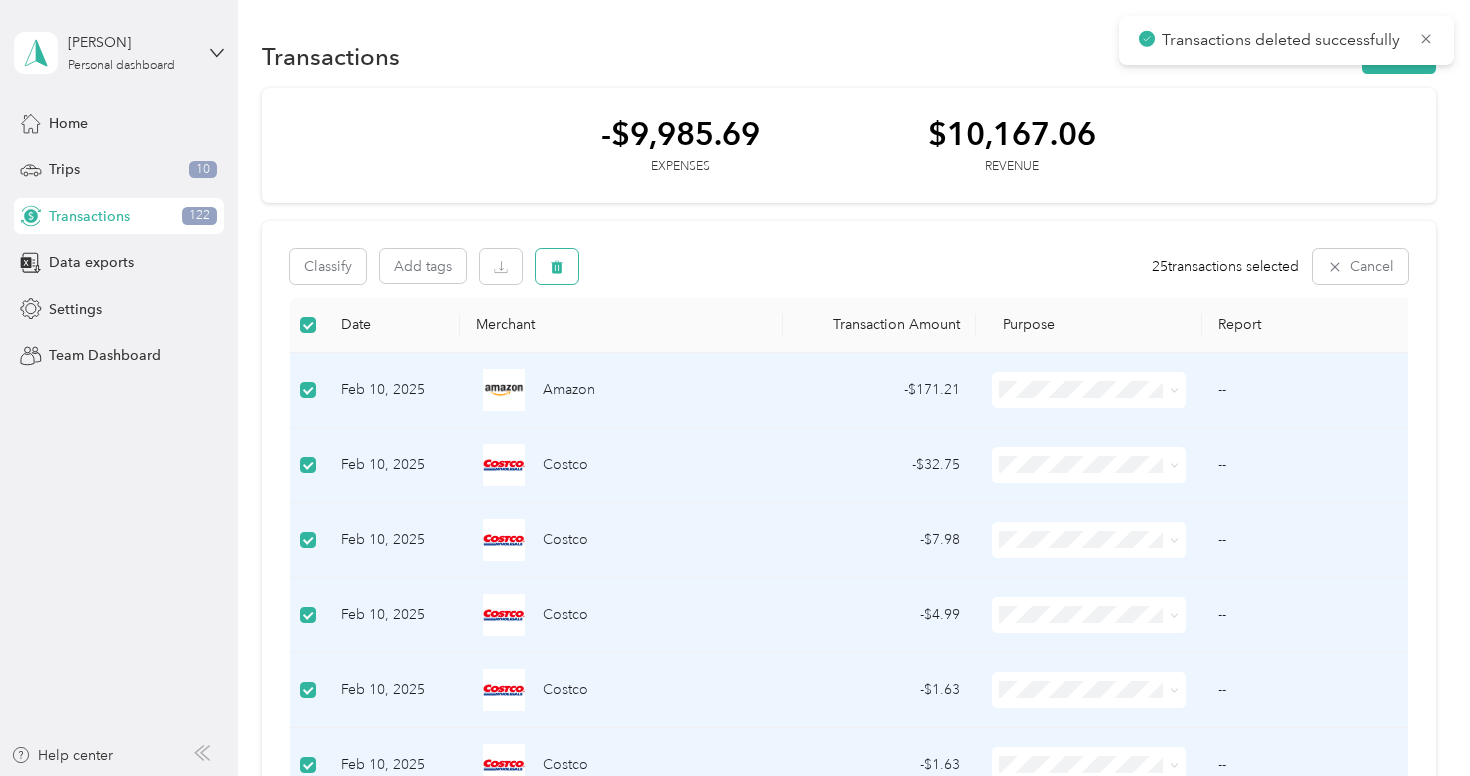 click at bounding box center (557, 266) 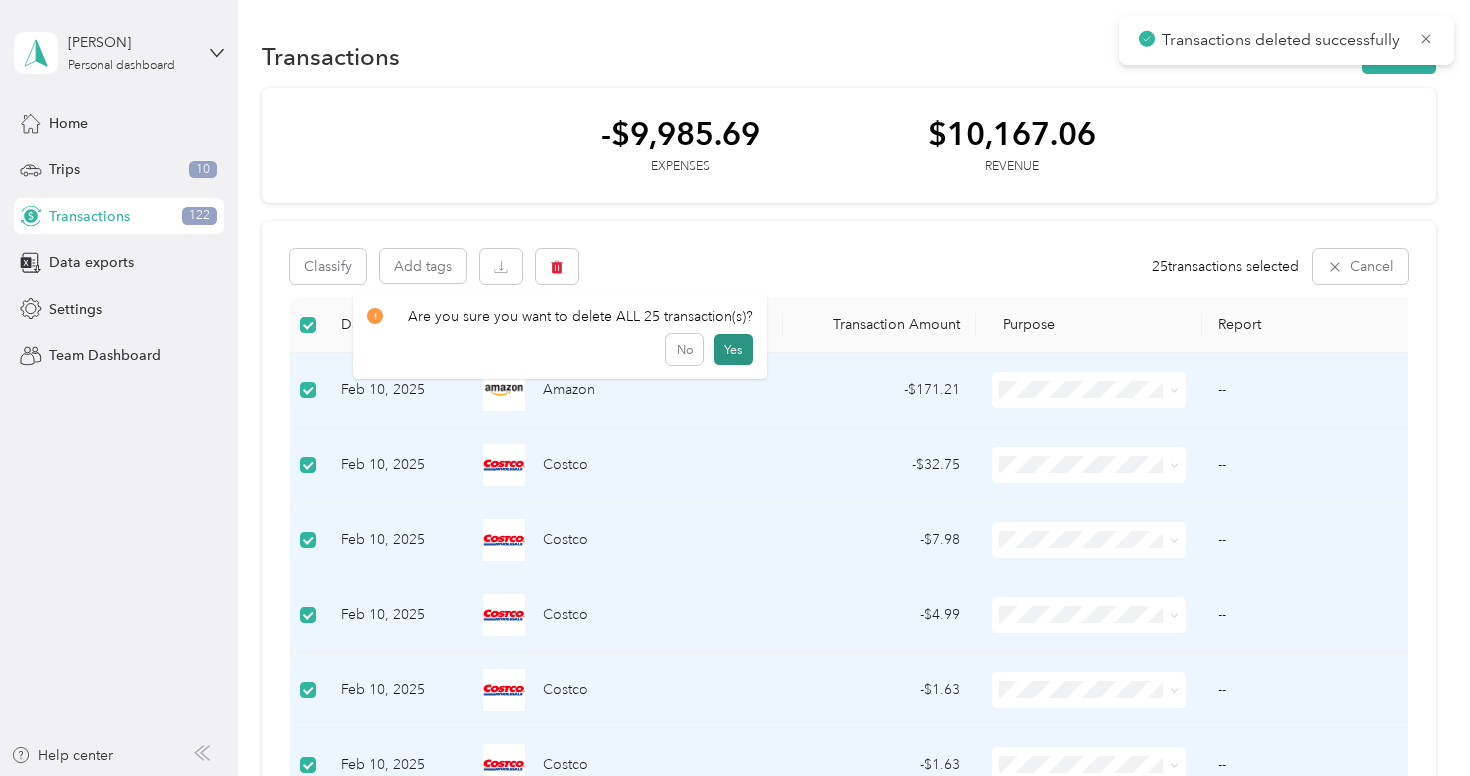 click on "Yes" at bounding box center [733, 350] 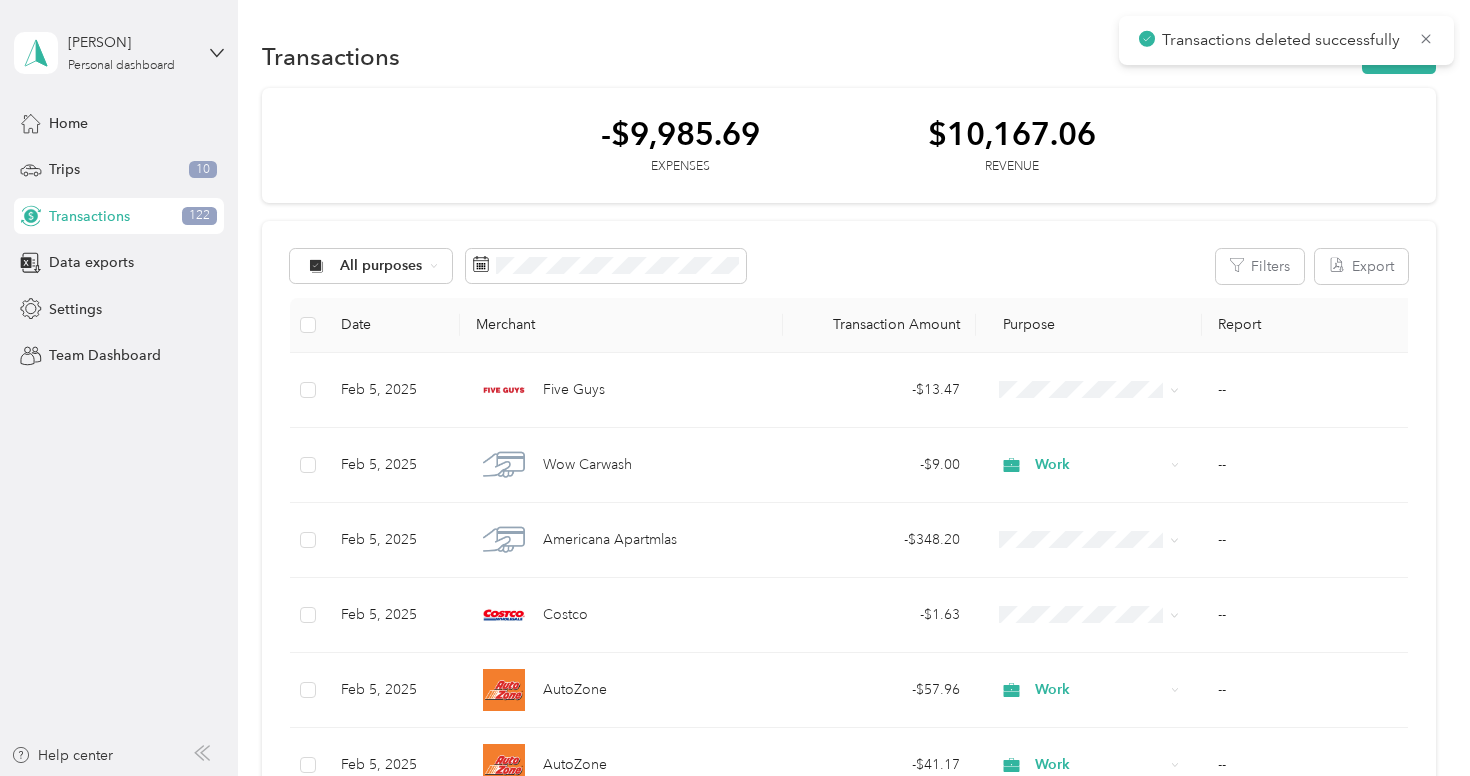 click at bounding box center [307, 325] 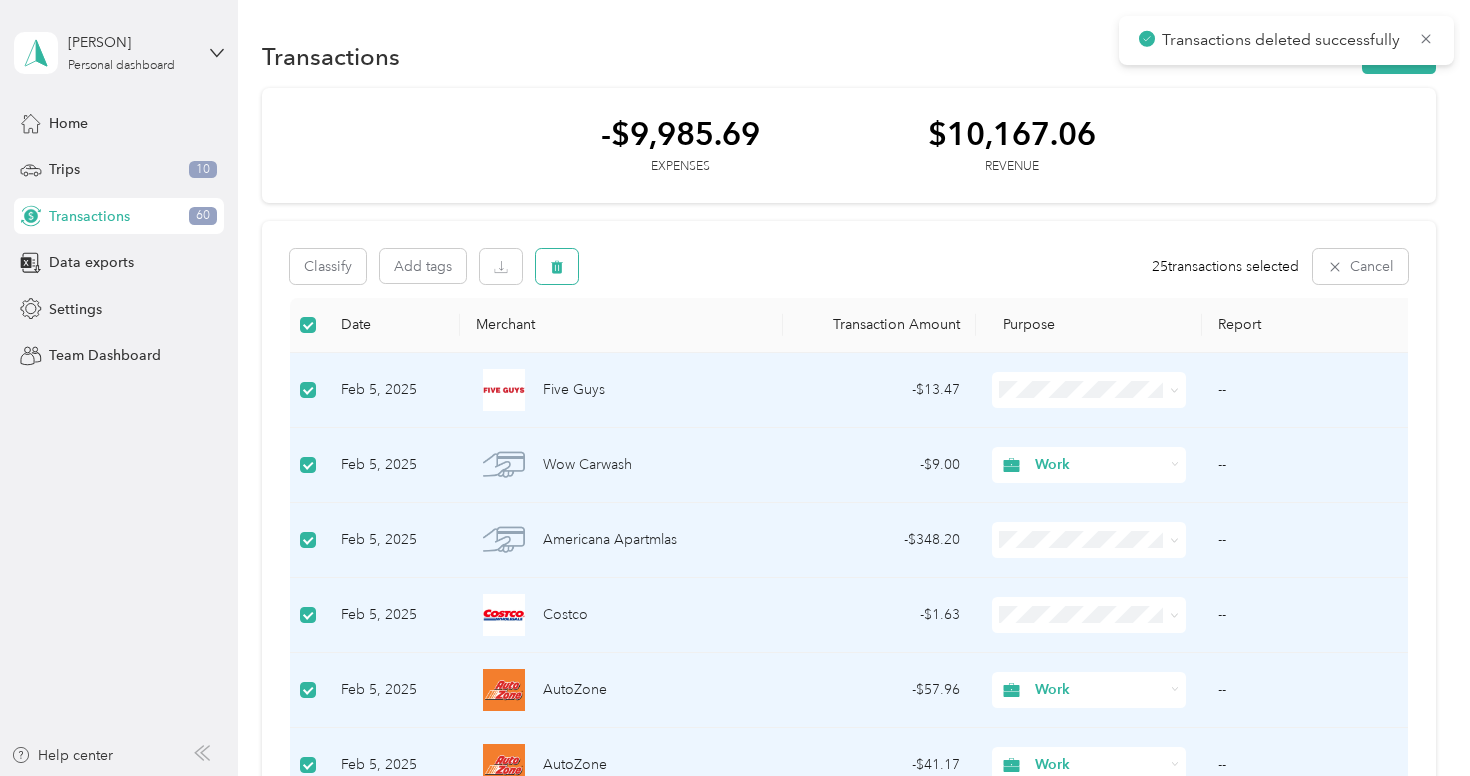 click at bounding box center [557, 266] 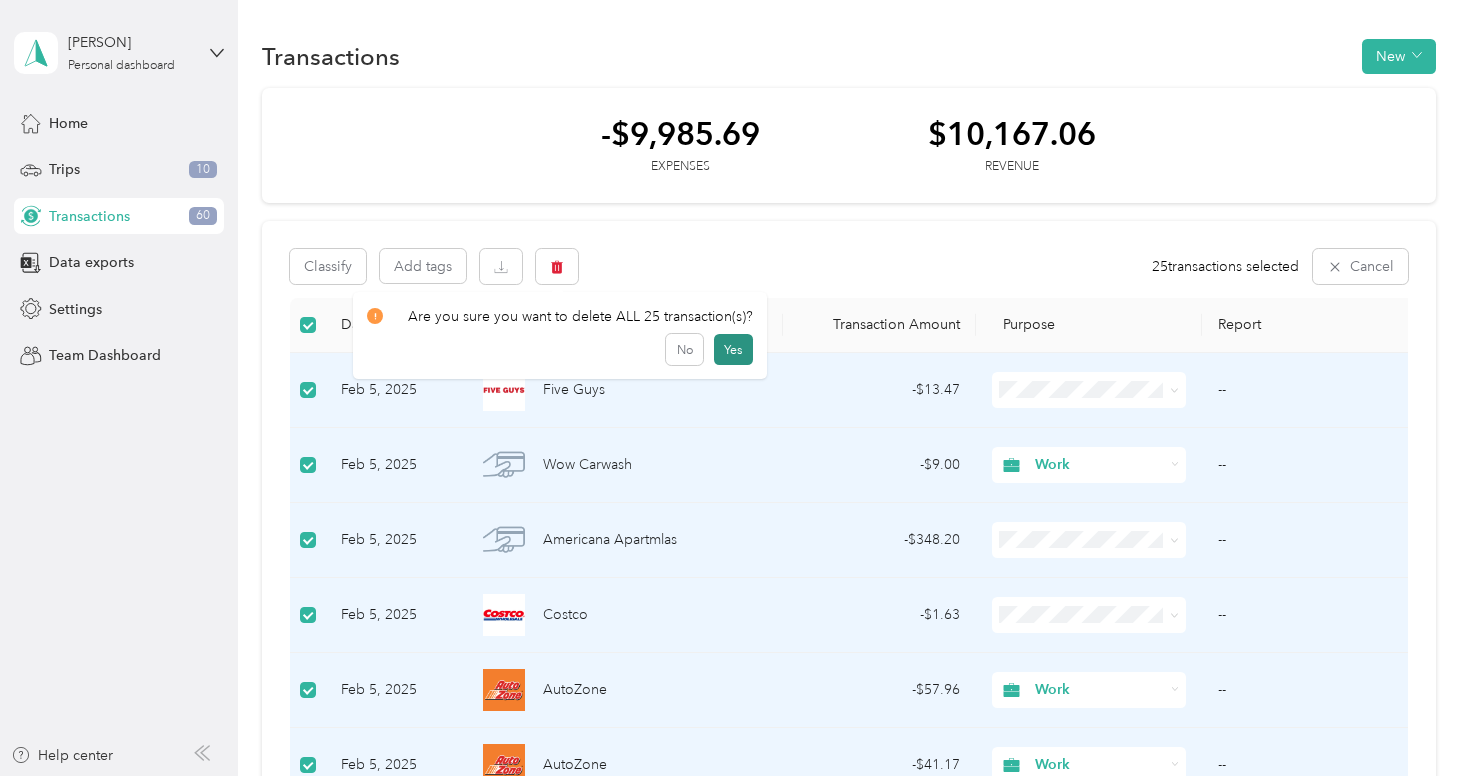 click on "Yes" at bounding box center (733, 350) 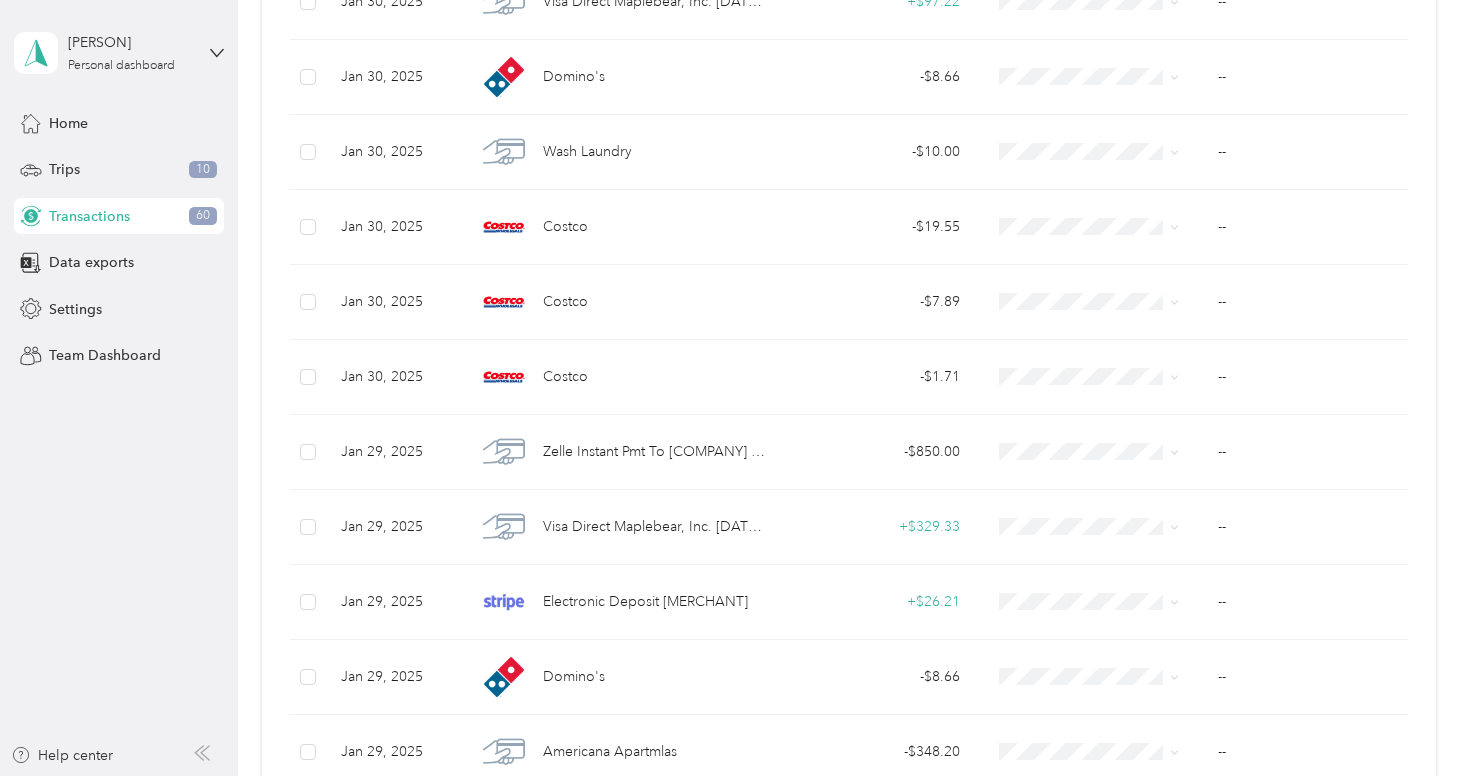 scroll, scrollTop: 1739, scrollLeft: 0, axis: vertical 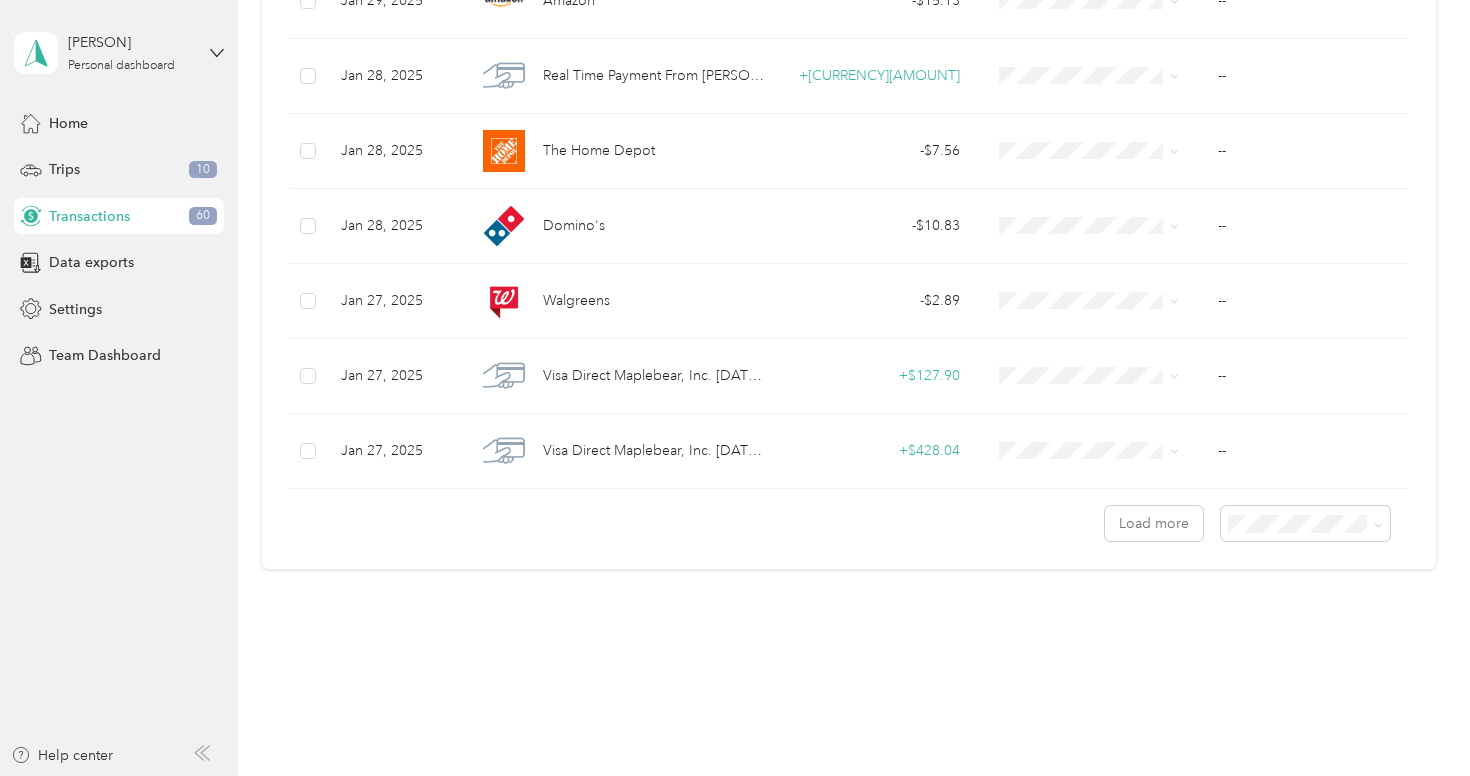 click on "100 per load" at bounding box center (1286, 630) 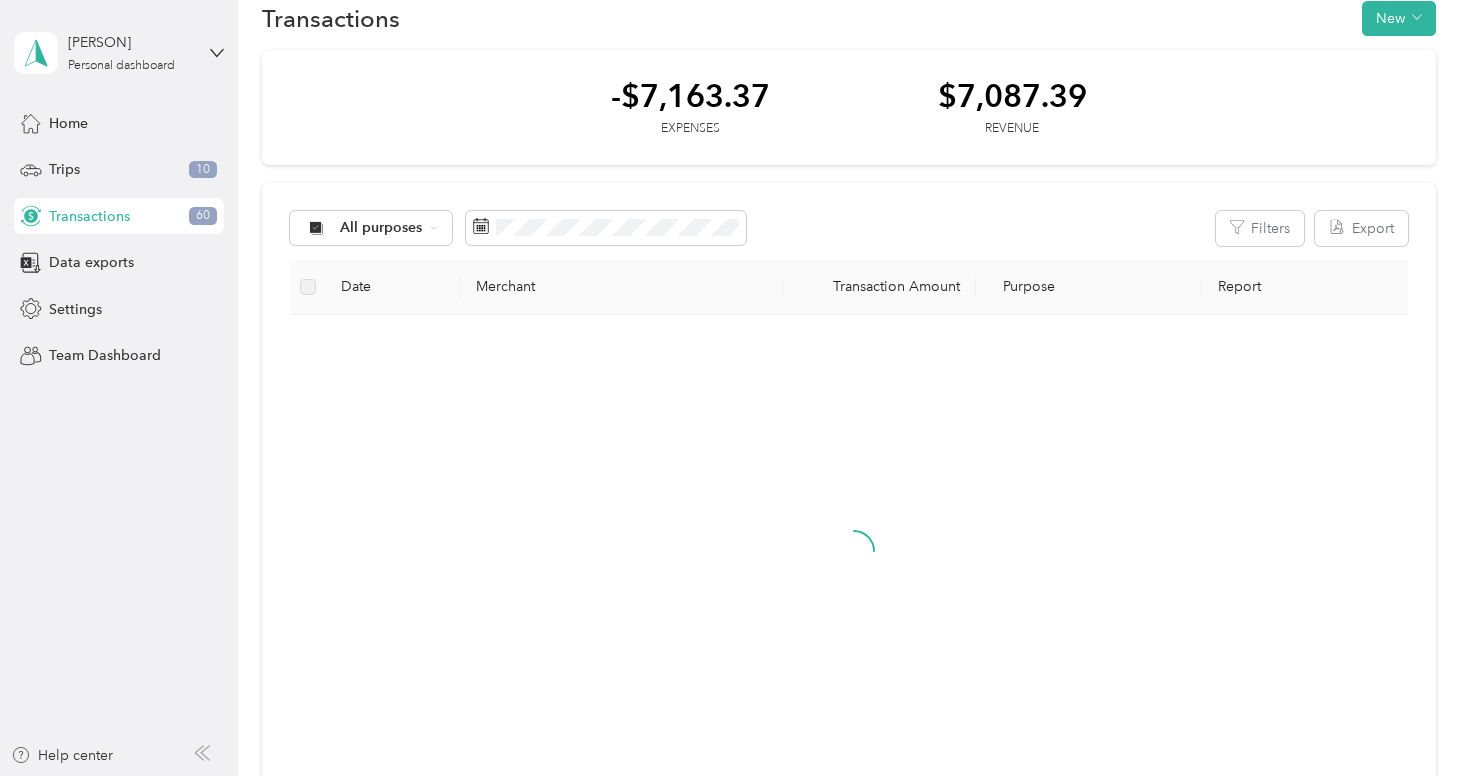 scroll, scrollTop: 0, scrollLeft: 0, axis: both 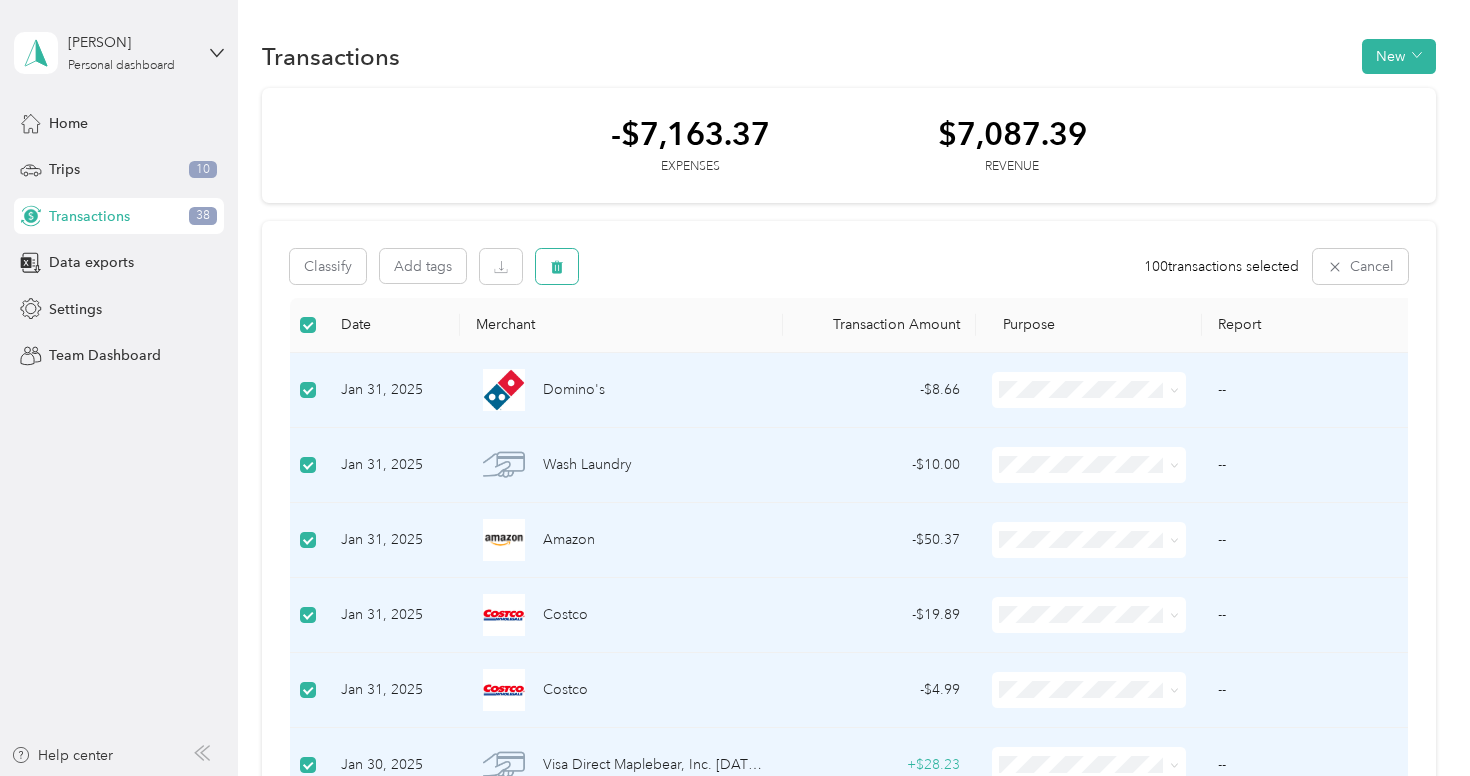 click at bounding box center [557, 266] 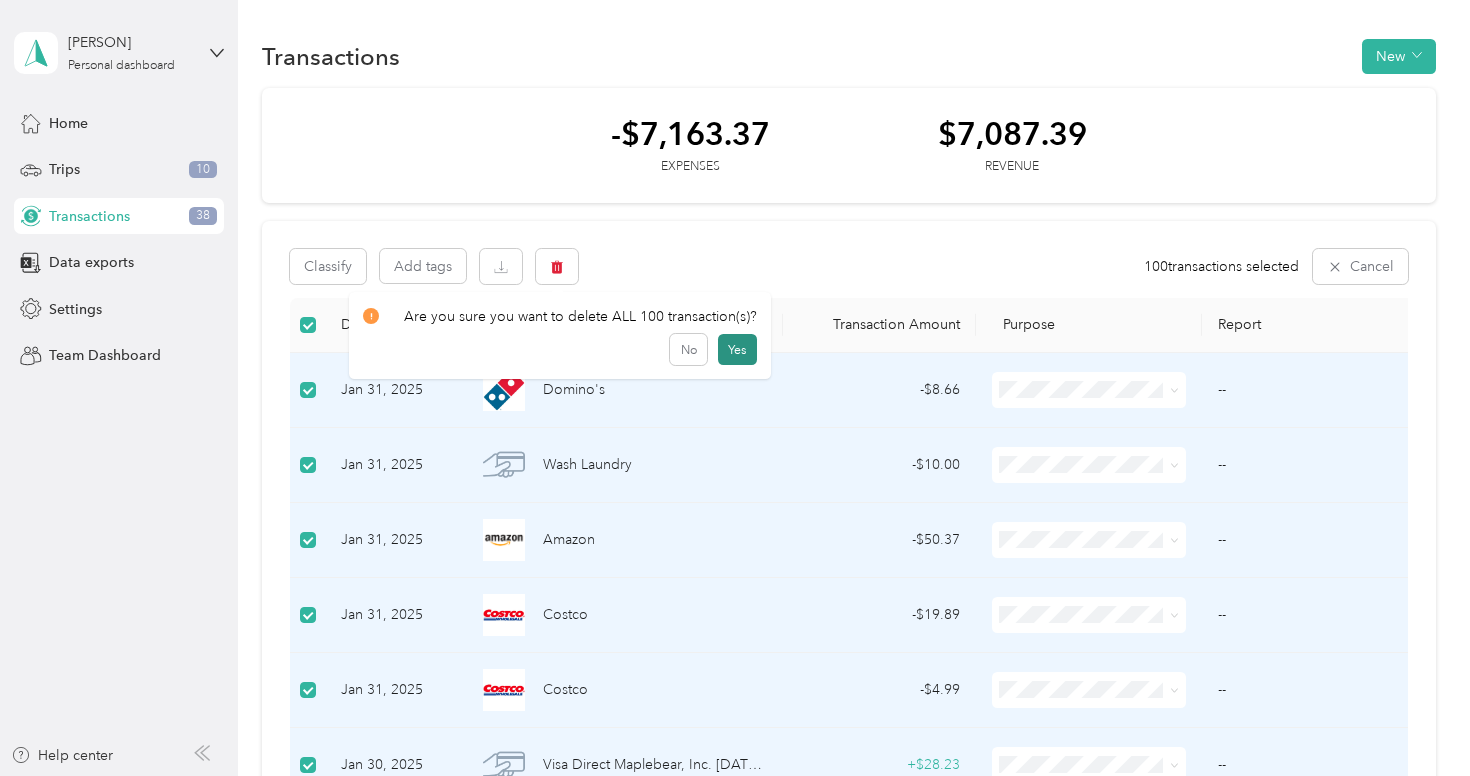 click on "Yes" at bounding box center (737, 350) 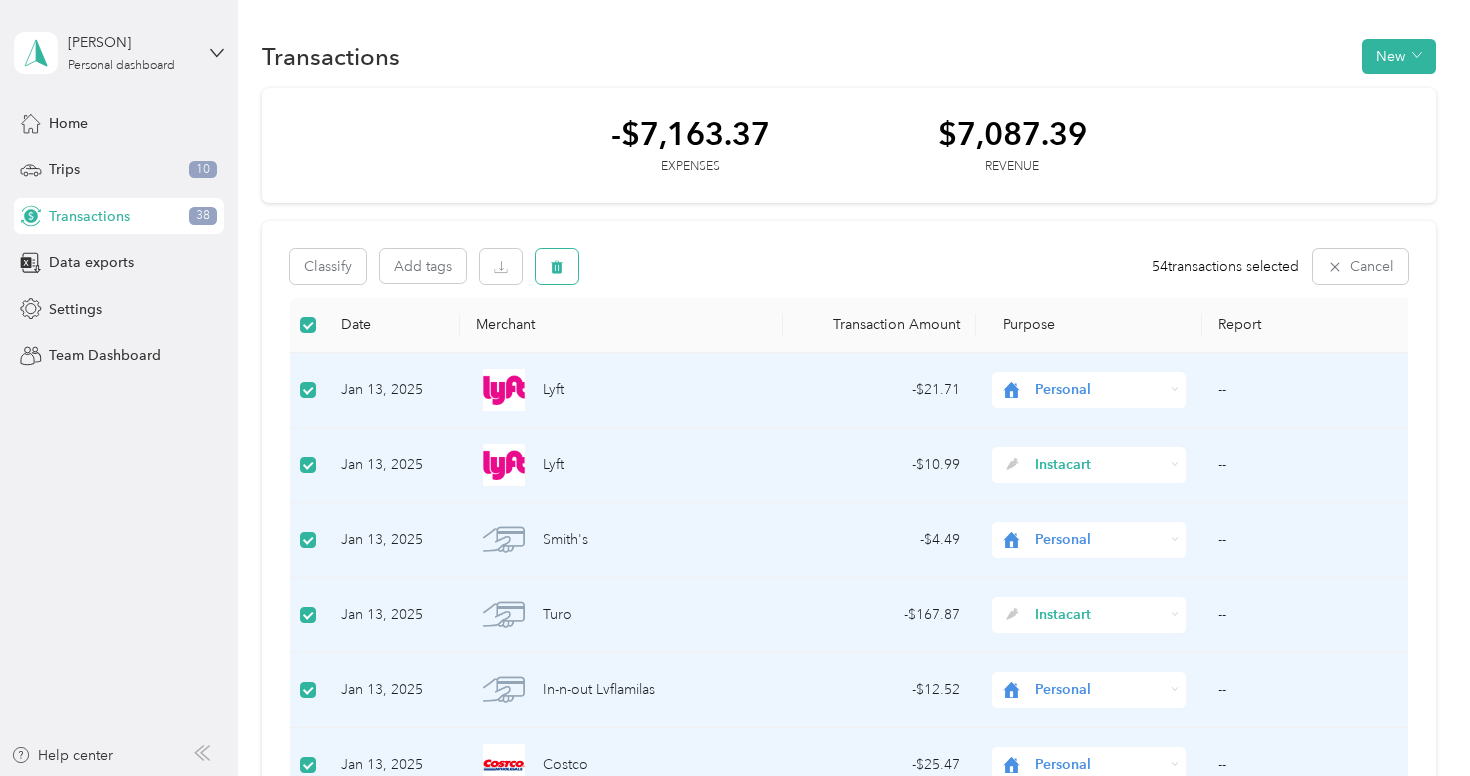 click 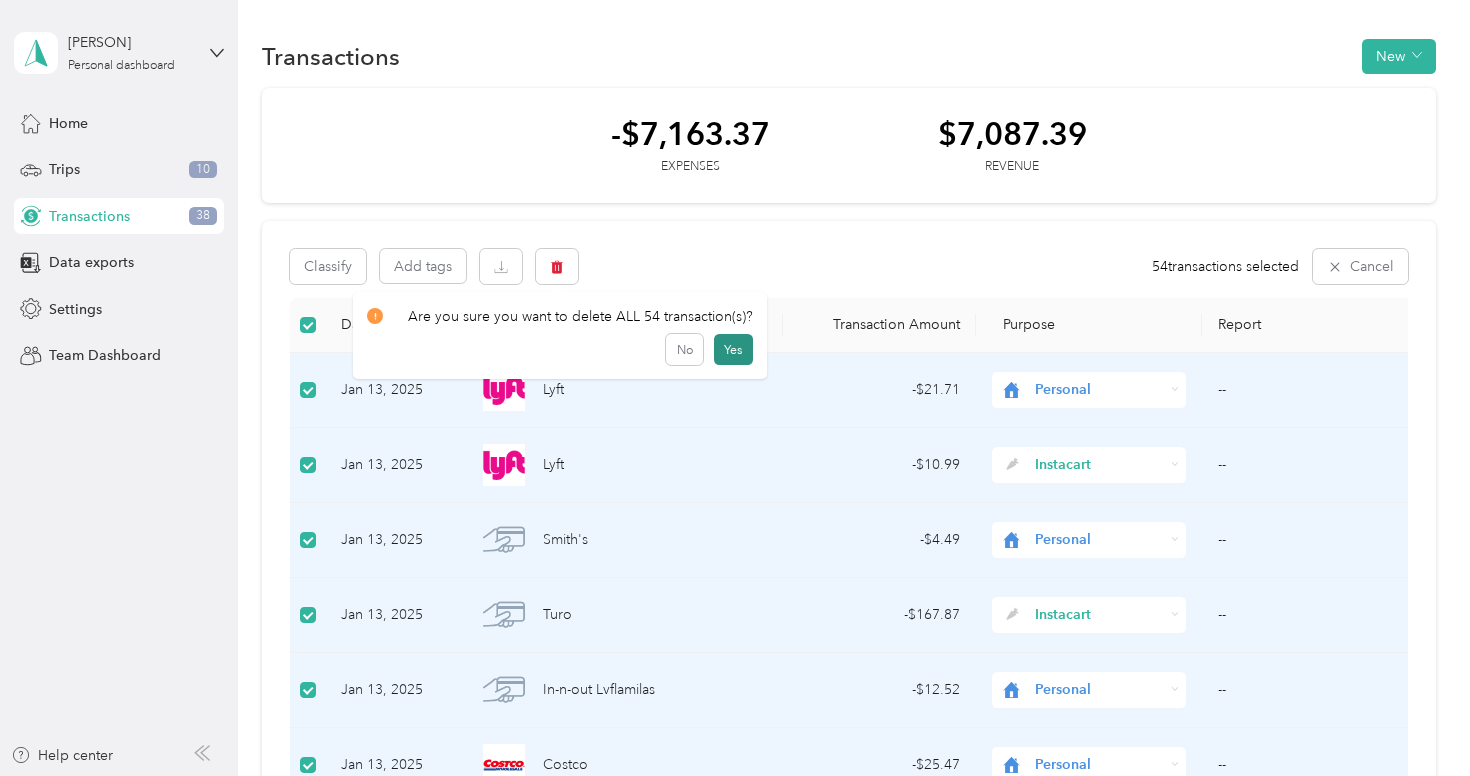 click on "Yes" at bounding box center [733, 350] 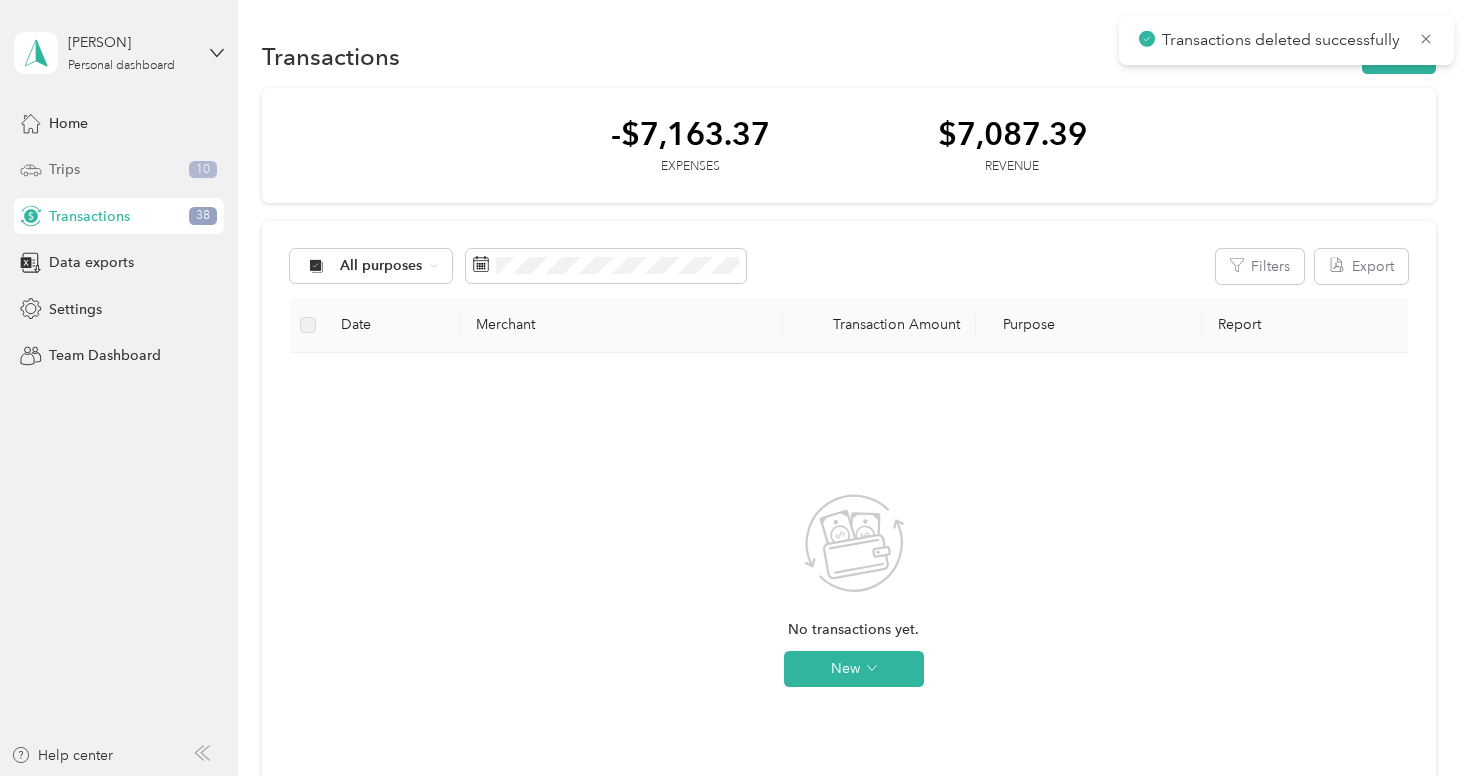 click on "Trips 10" at bounding box center (119, 170) 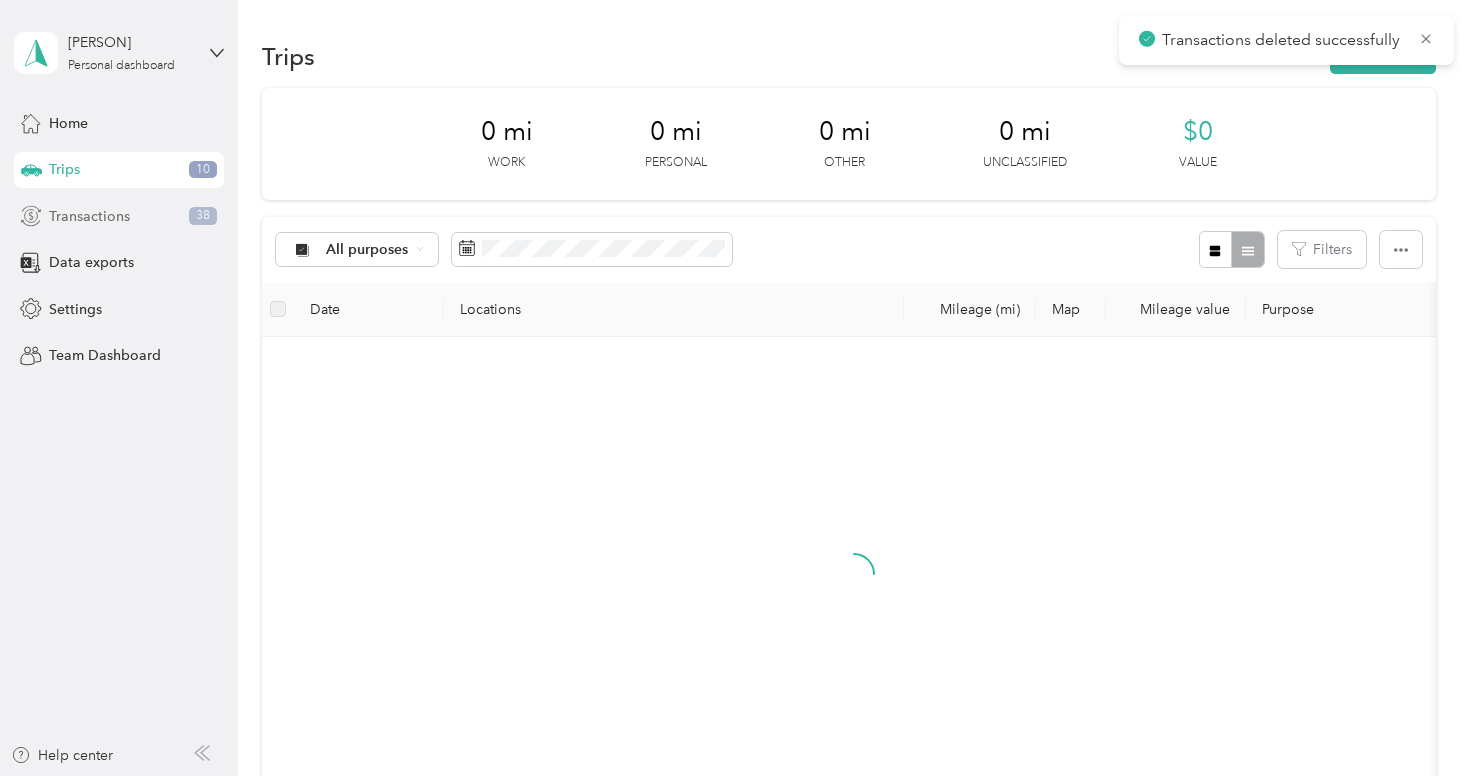click on "Transactions 38" at bounding box center (119, 216) 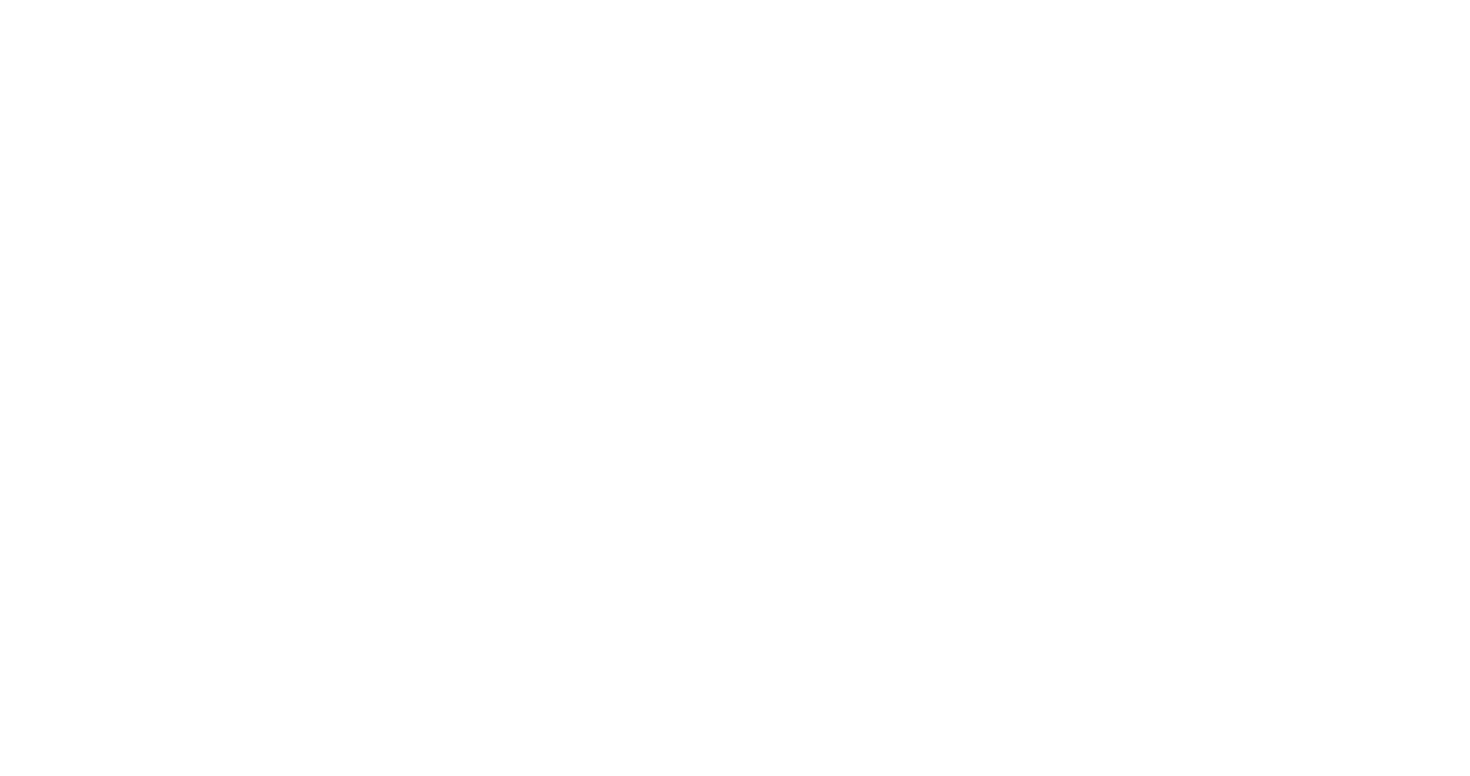 scroll, scrollTop: 0, scrollLeft: 0, axis: both 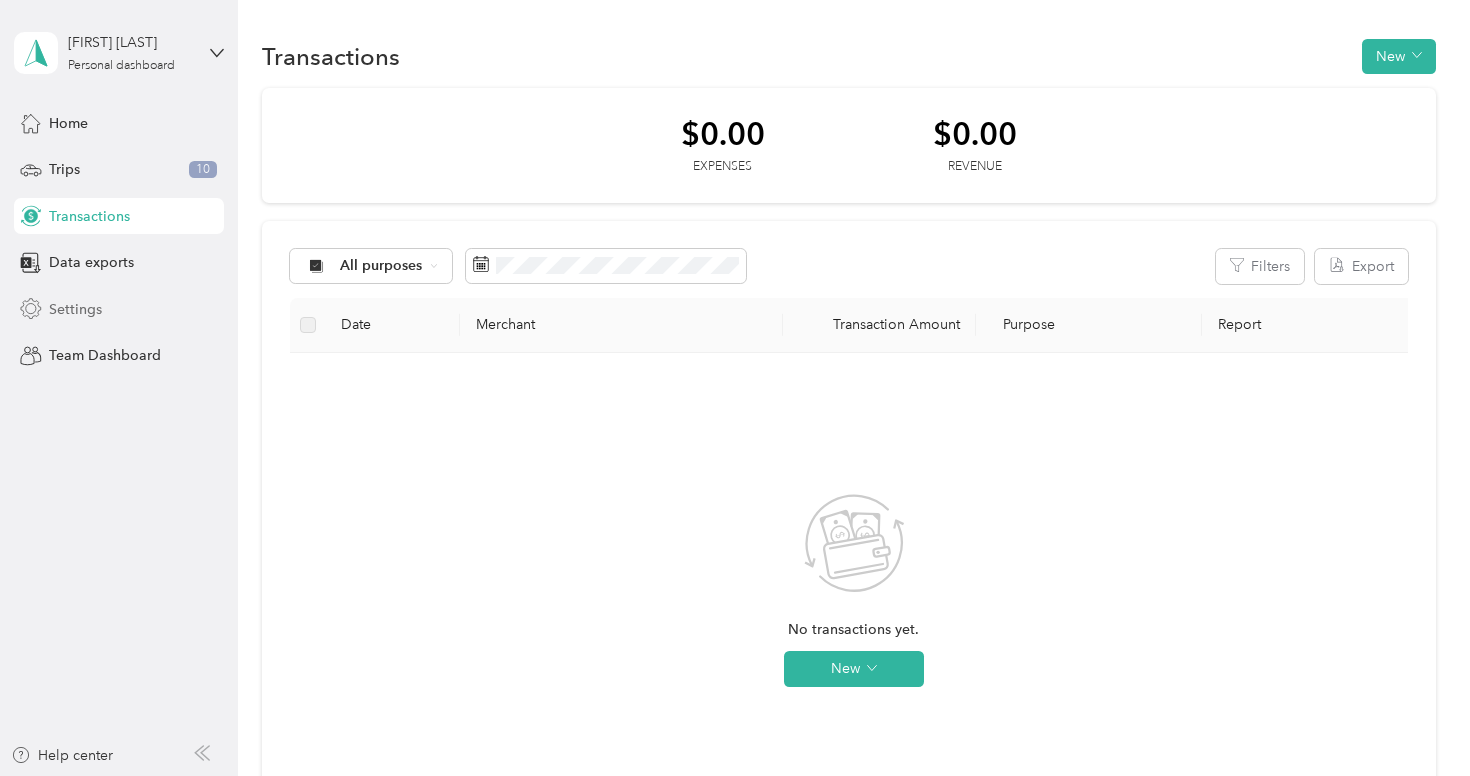 click on "Settings" at bounding box center (119, 309) 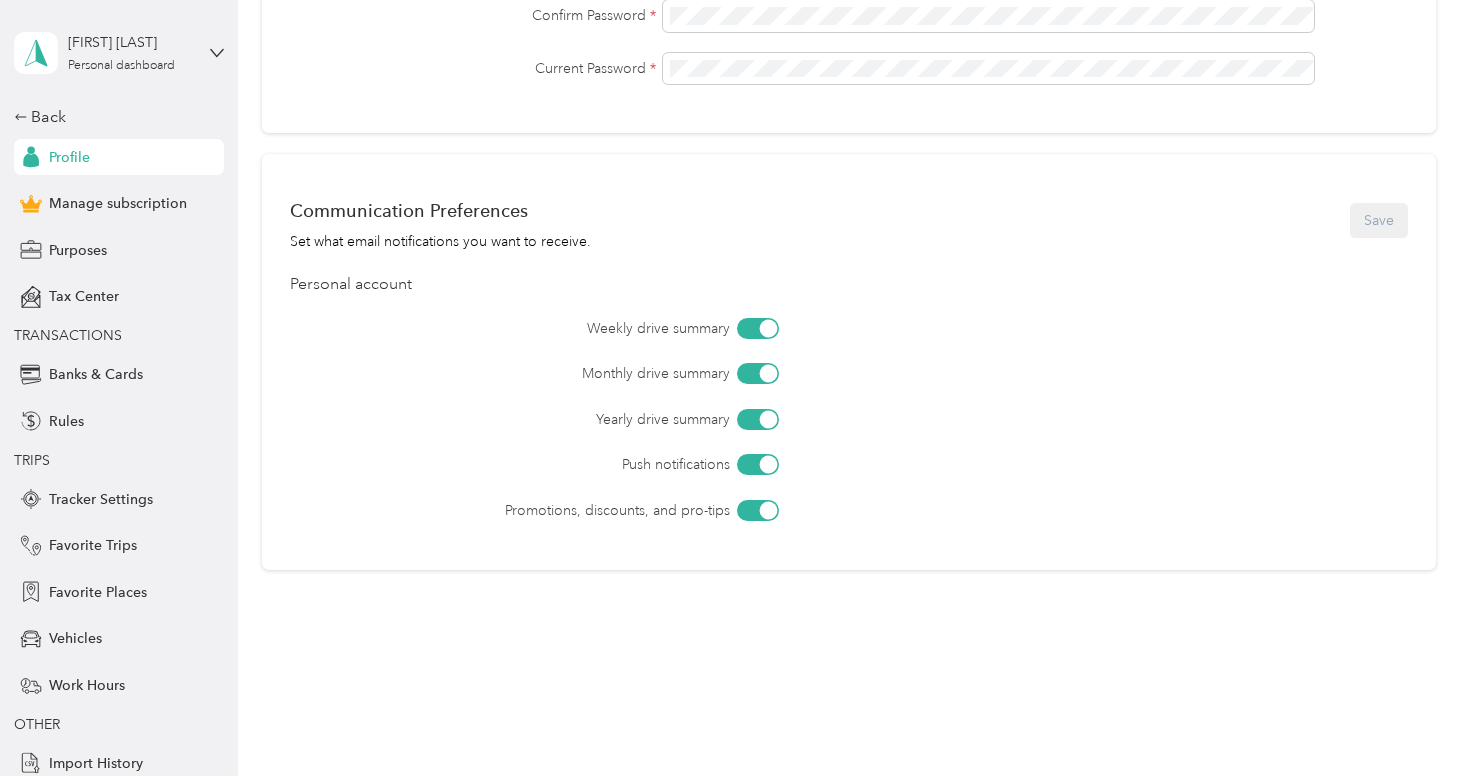 scroll, scrollTop: 756, scrollLeft: 0, axis: vertical 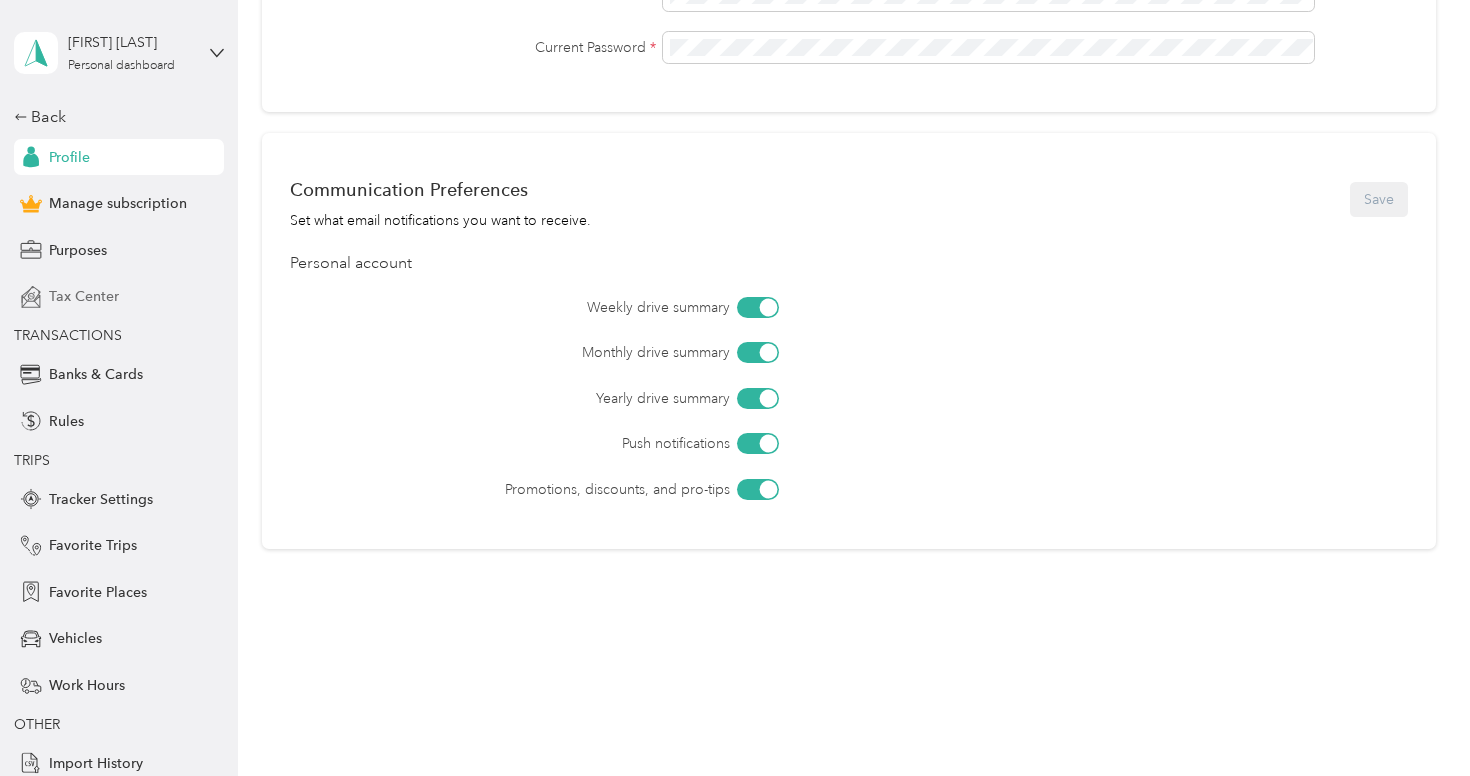 click on "Tax Center" at bounding box center [119, 297] 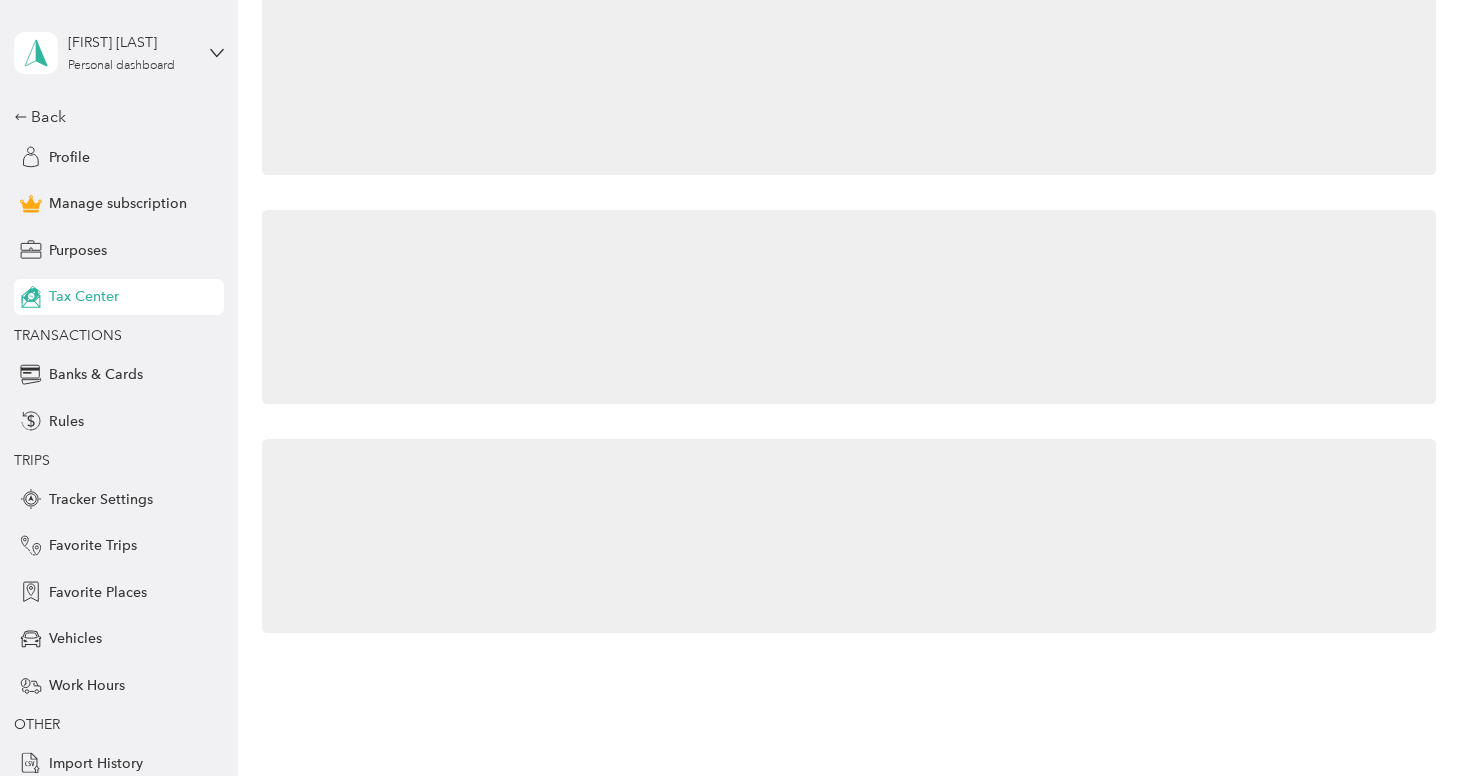 scroll, scrollTop: 0, scrollLeft: 0, axis: both 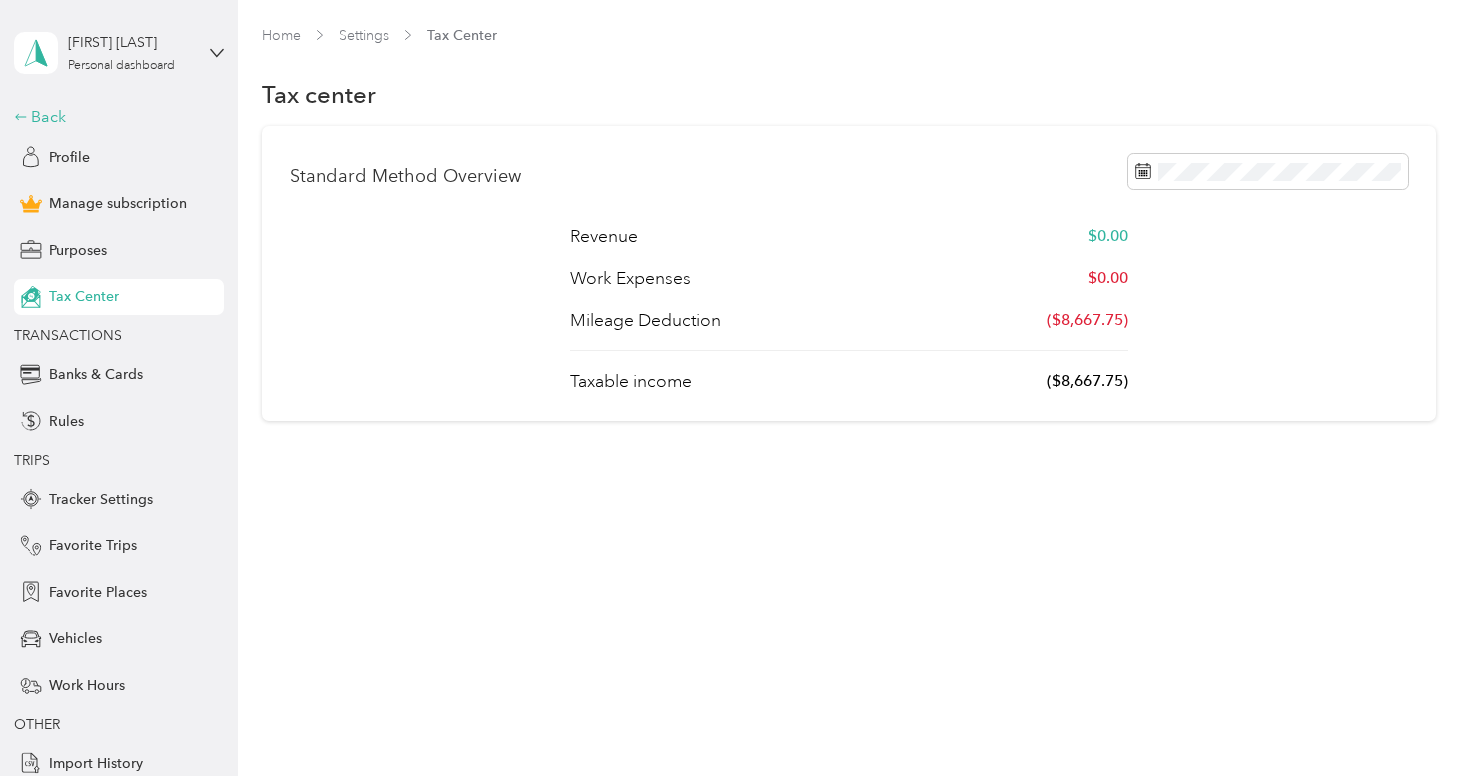 click on "Back" at bounding box center [114, 117] 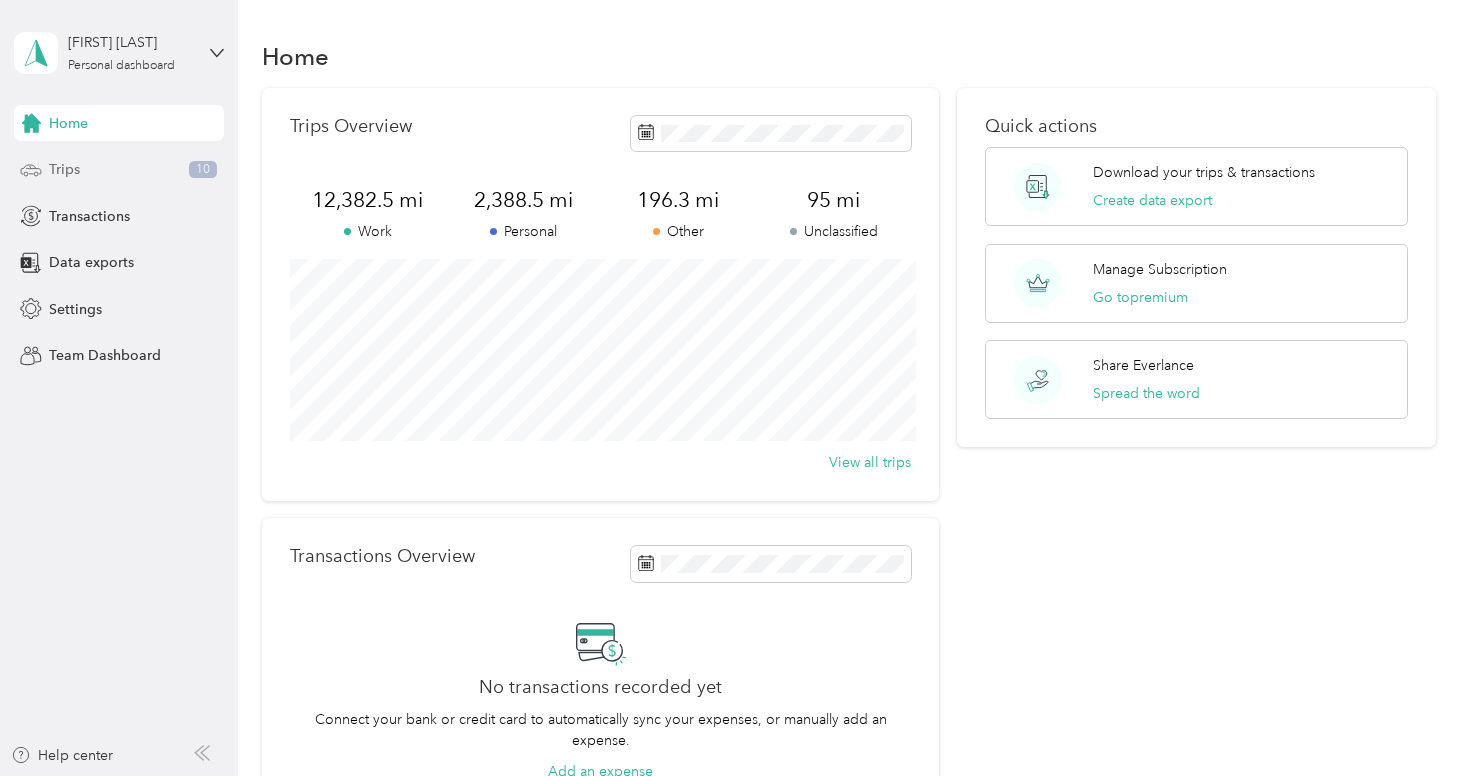 click on "Trips 10" at bounding box center (119, 170) 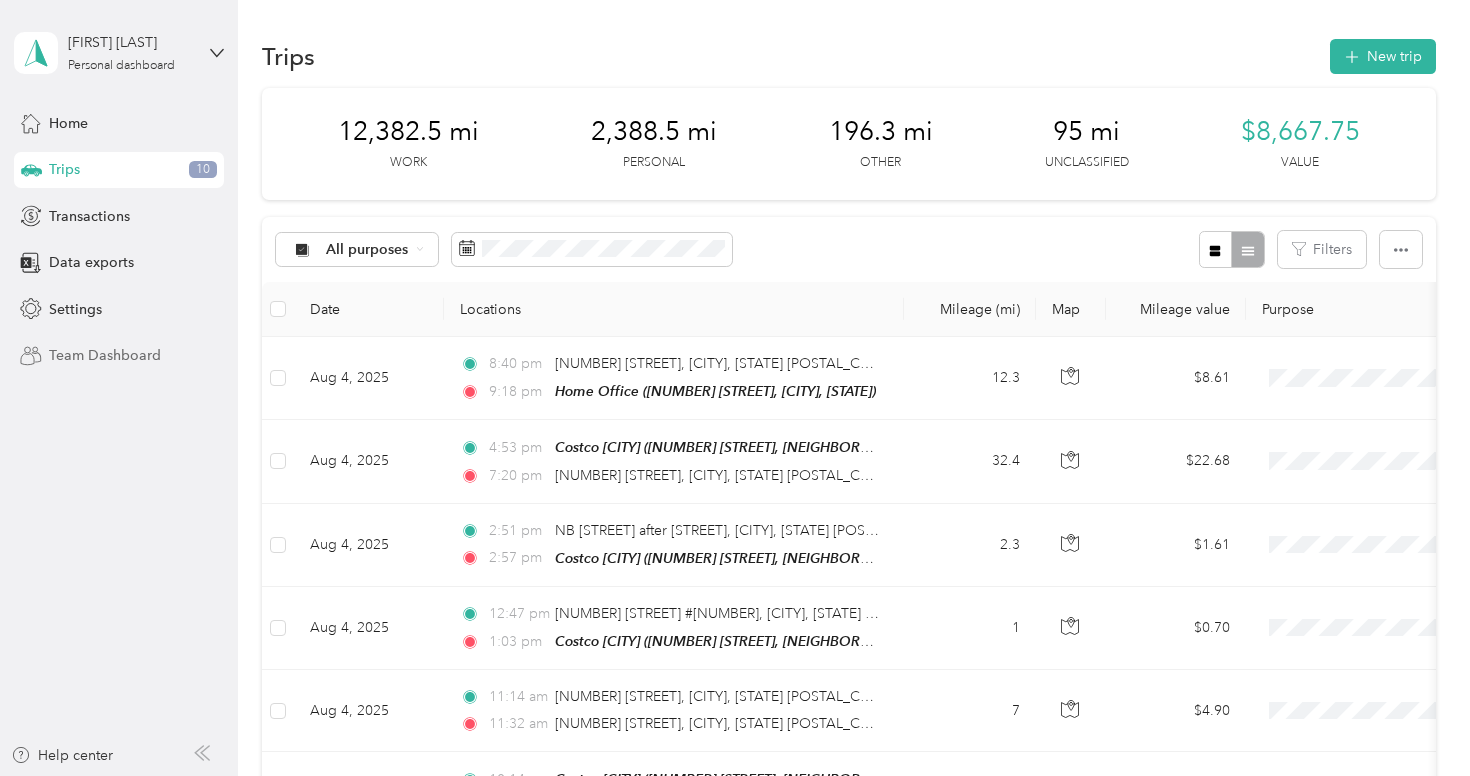 click on "Team Dashboard" at bounding box center [119, 356] 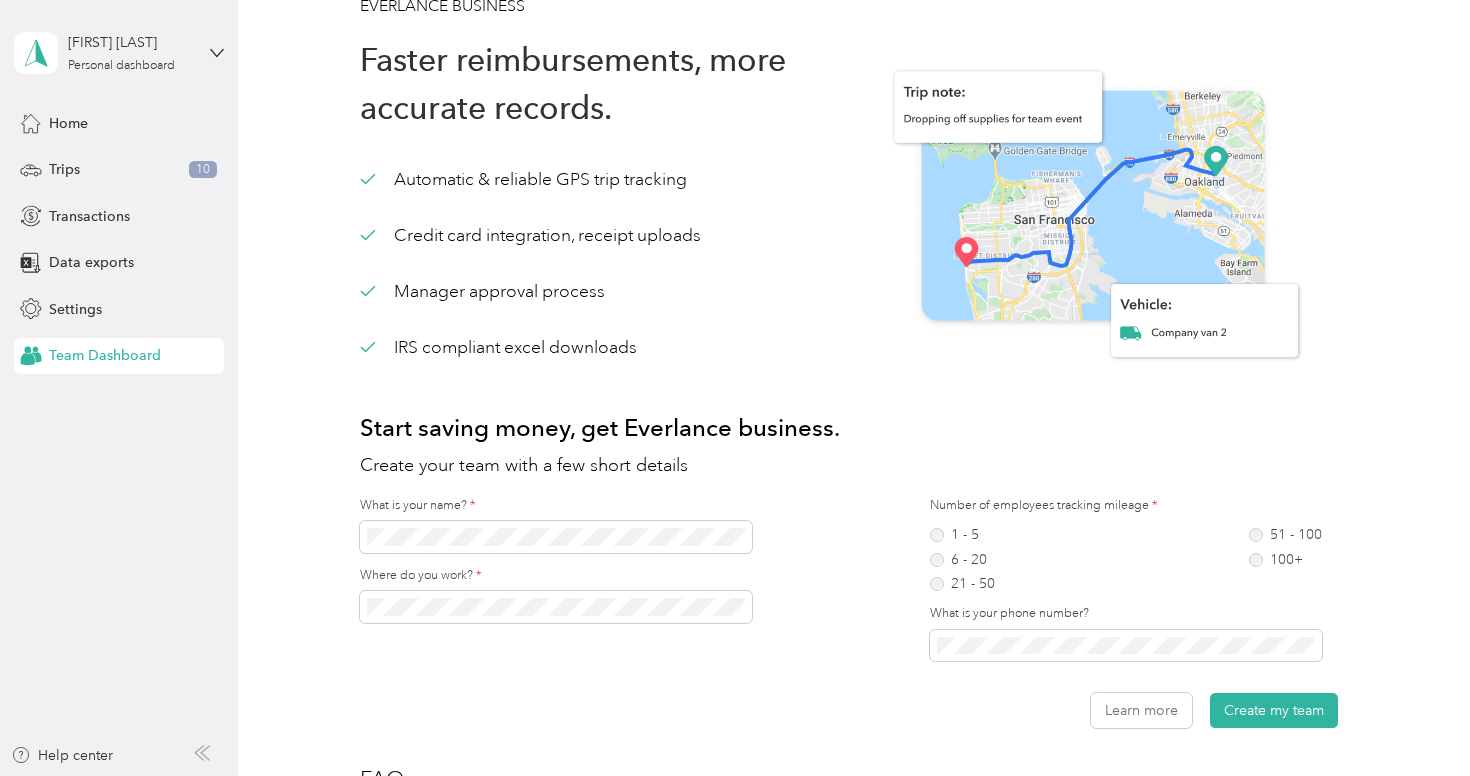 scroll, scrollTop: 32, scrollLeft: 0, axis: vertical 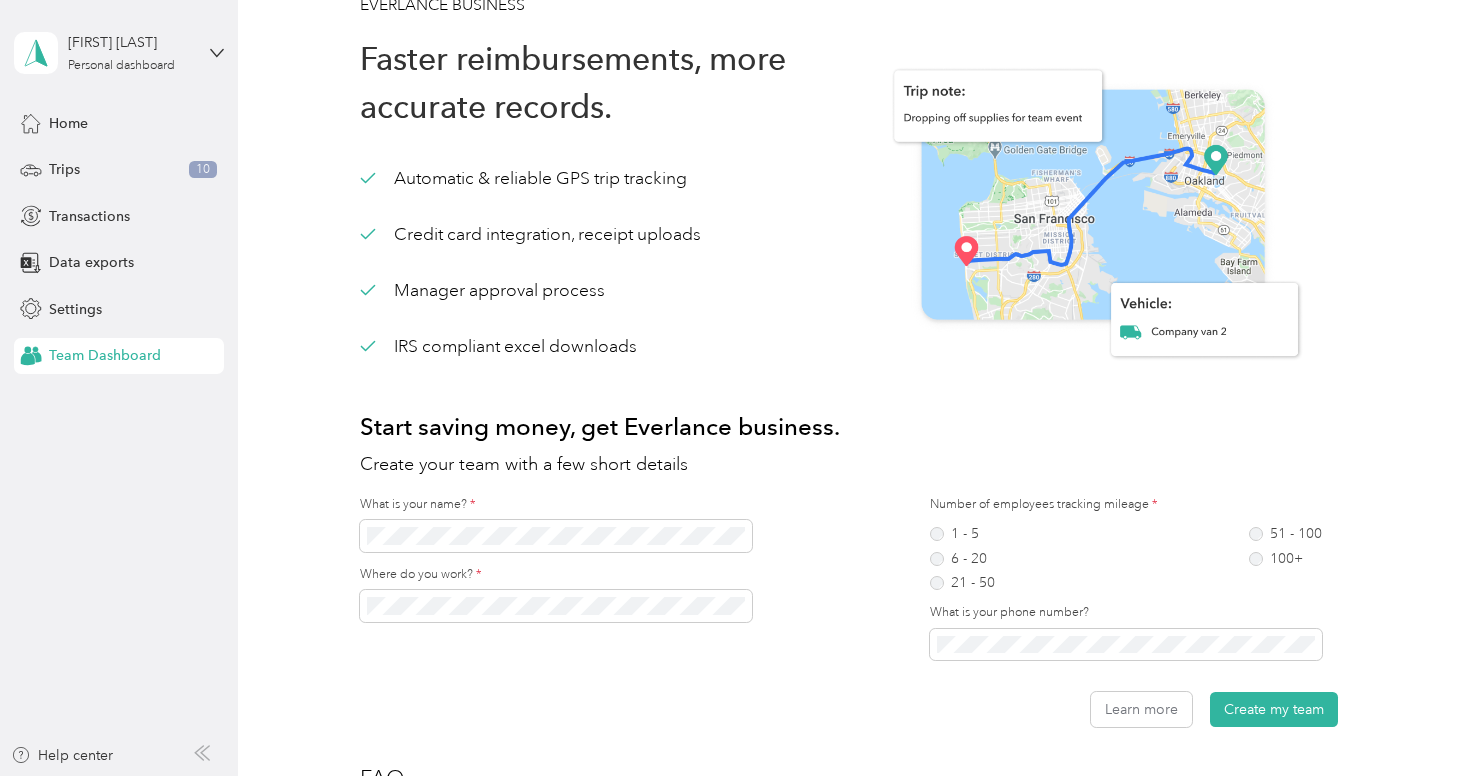 click on "What is your name?   * Where do you work?   * Number of employees tracking mileage   * 1 - 5 6 - 20 21 - 50 51 - 100 100+ What is your phone number?" at bounding box center [849, 585] 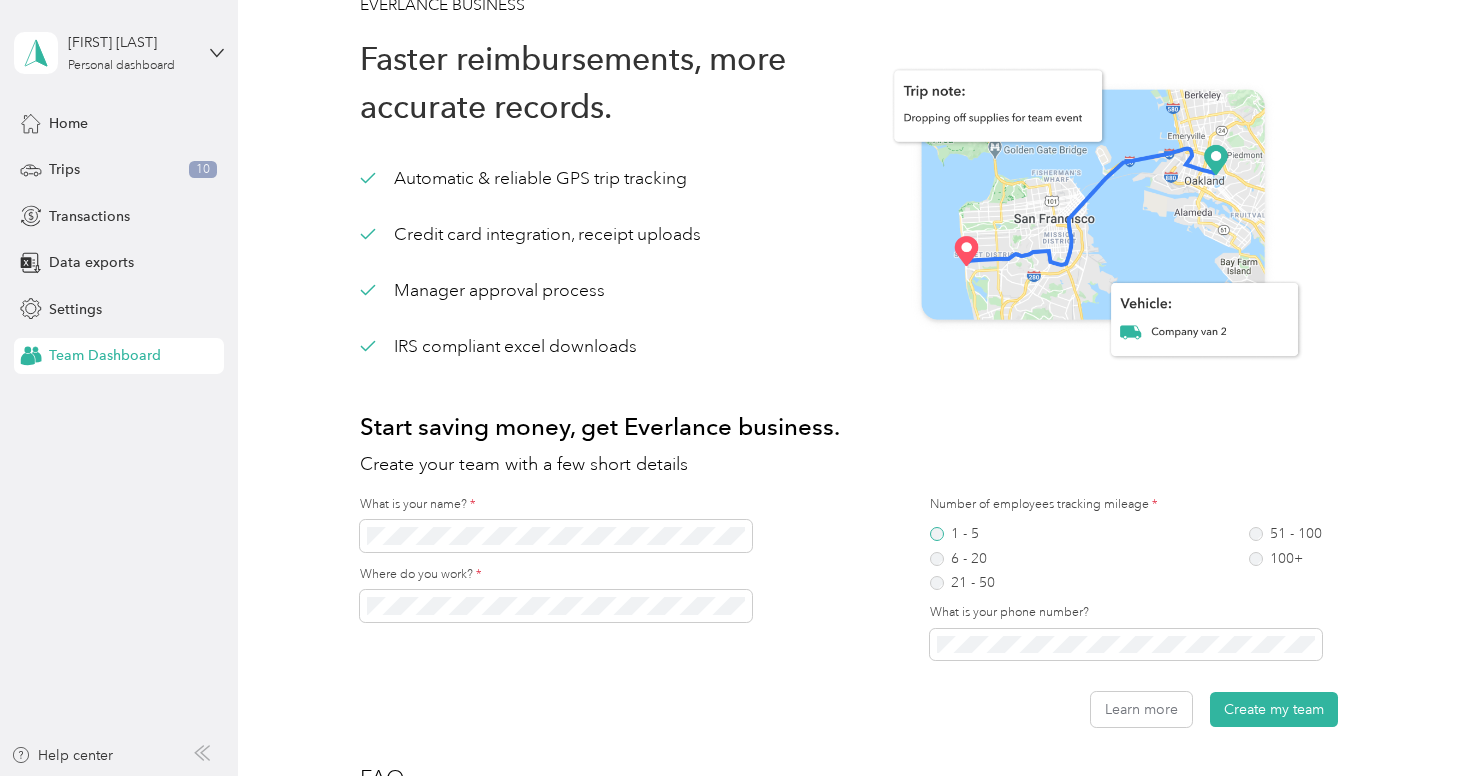 click on "1 - 5" at bounding box center [962, 534] 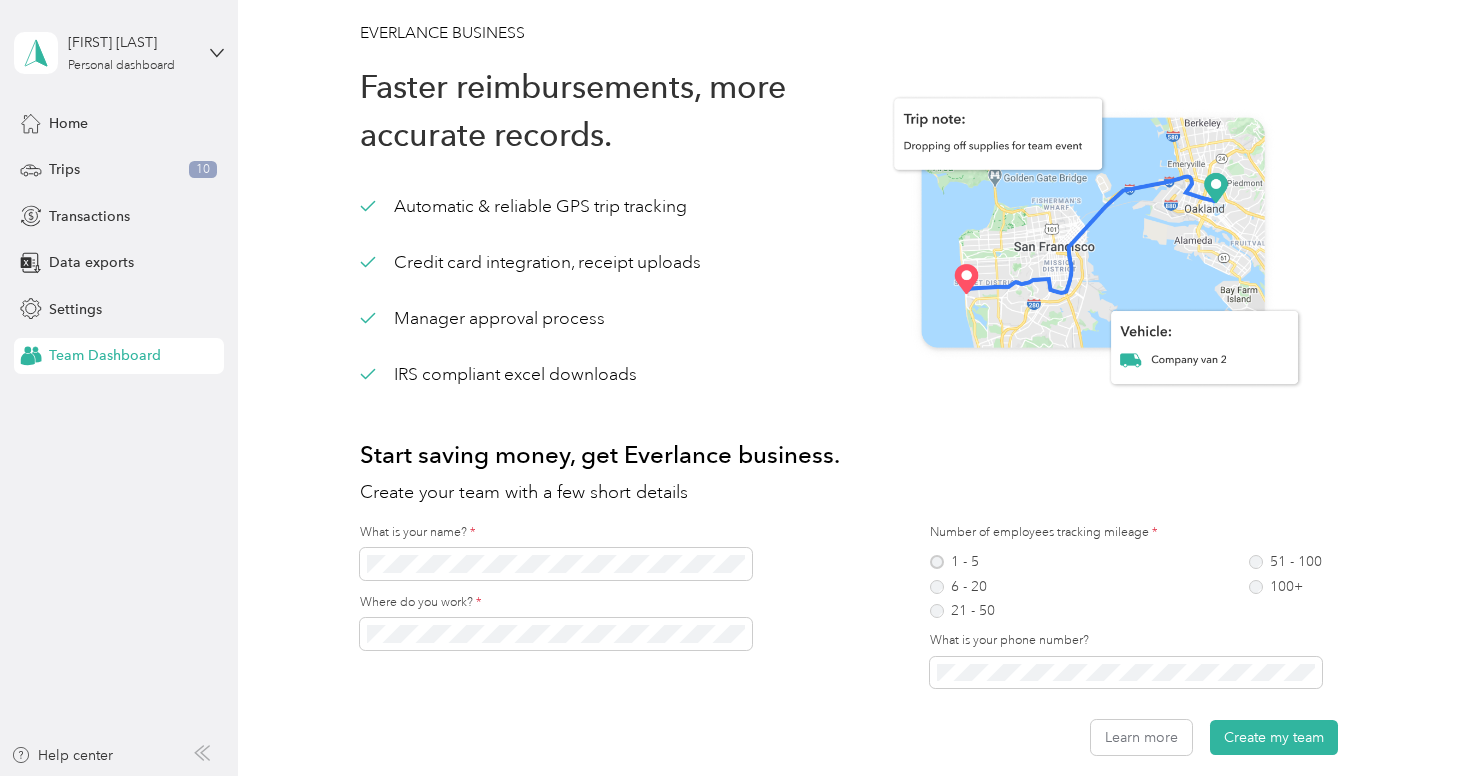 scroll, scrollTop: 0, scrollLeft: 0, axis: both 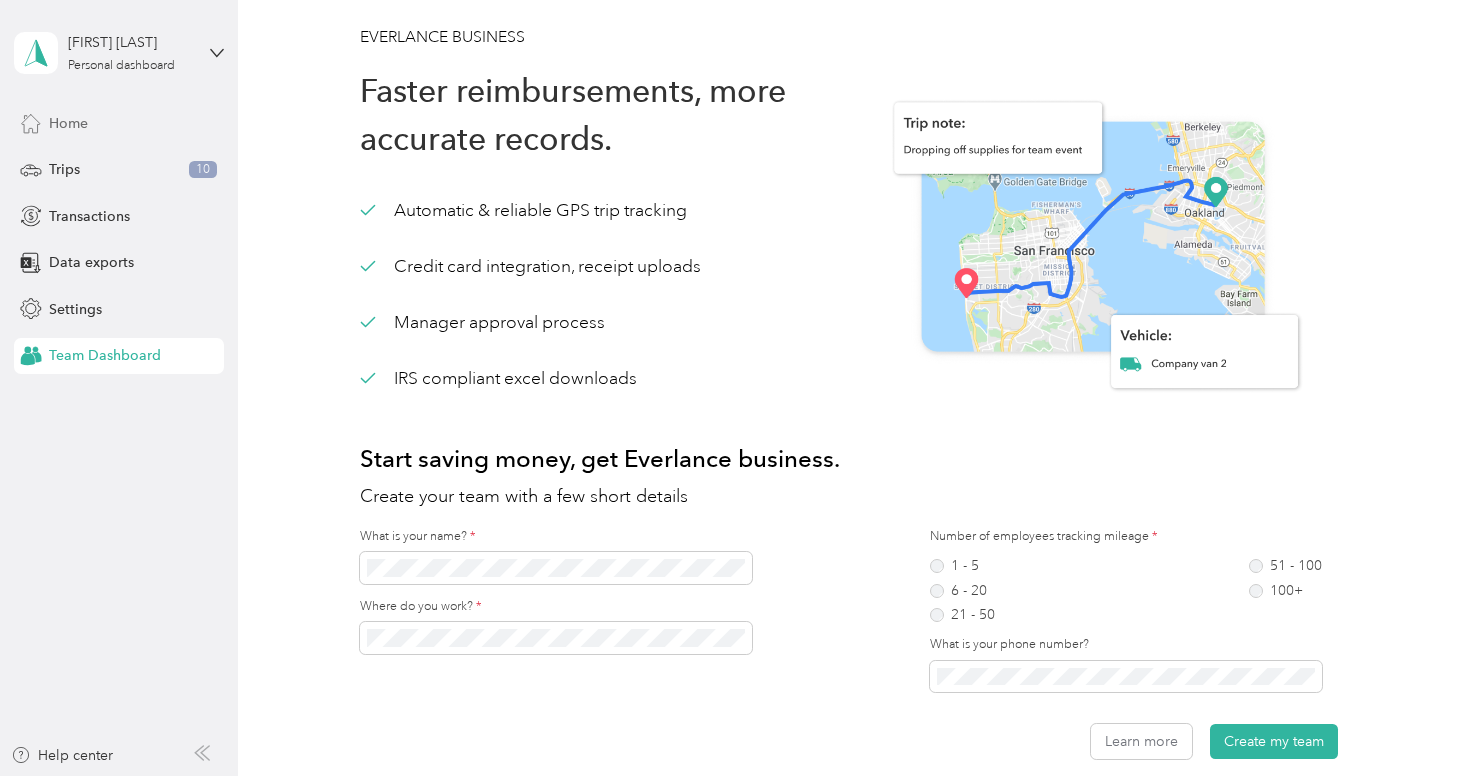 click on "Home" at bounding box center (119, 123) 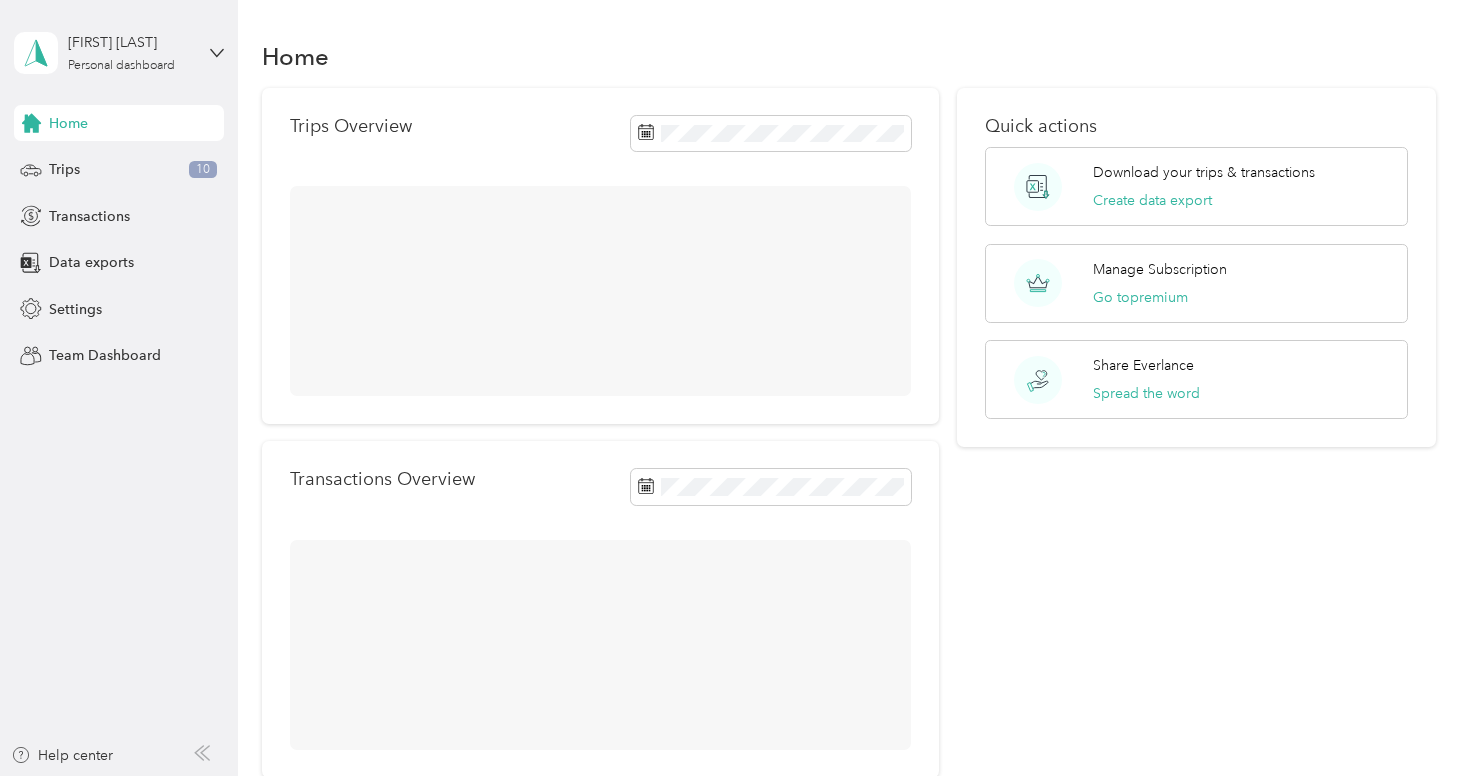 click on "Jose Gonzalez Personal dashboard" at bounding box center [119, 53] 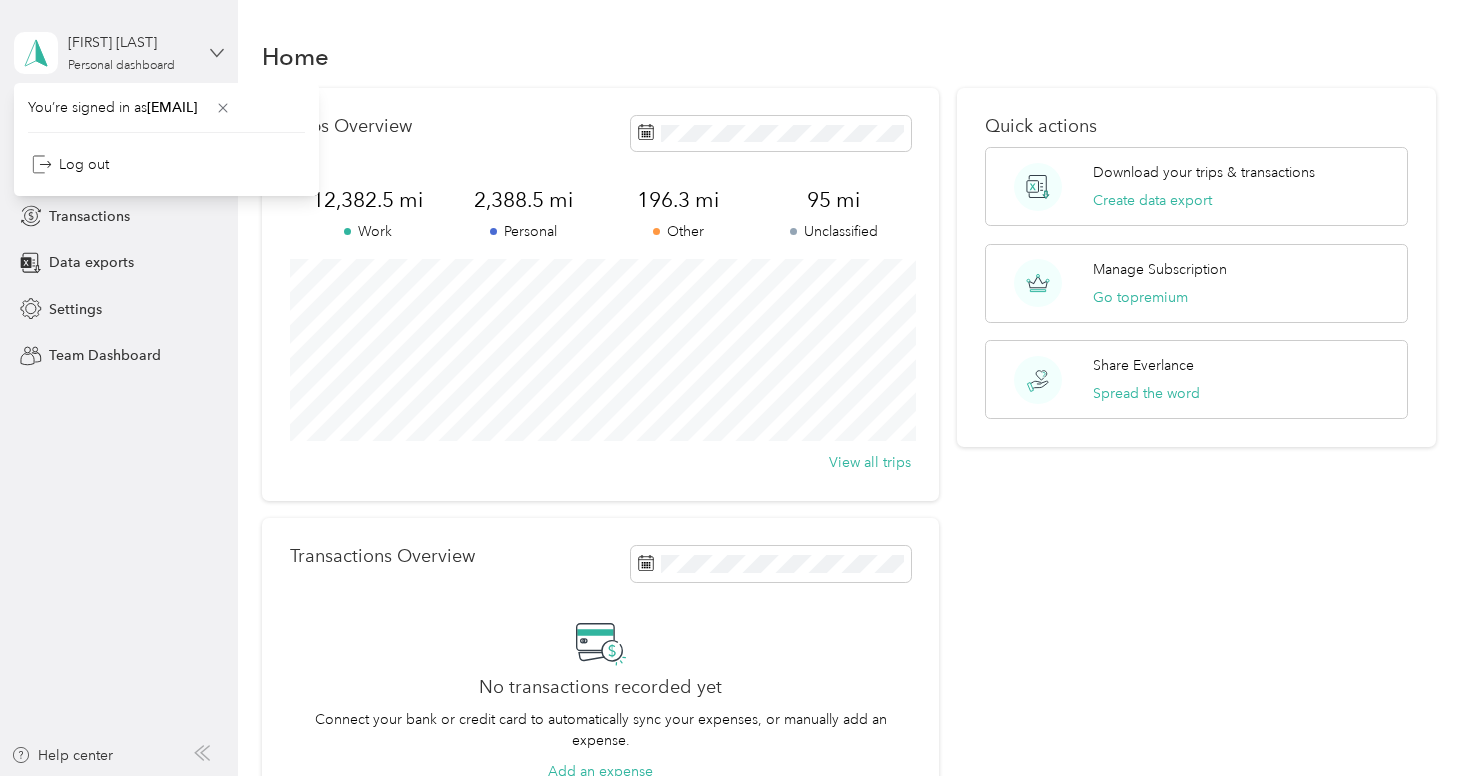 click 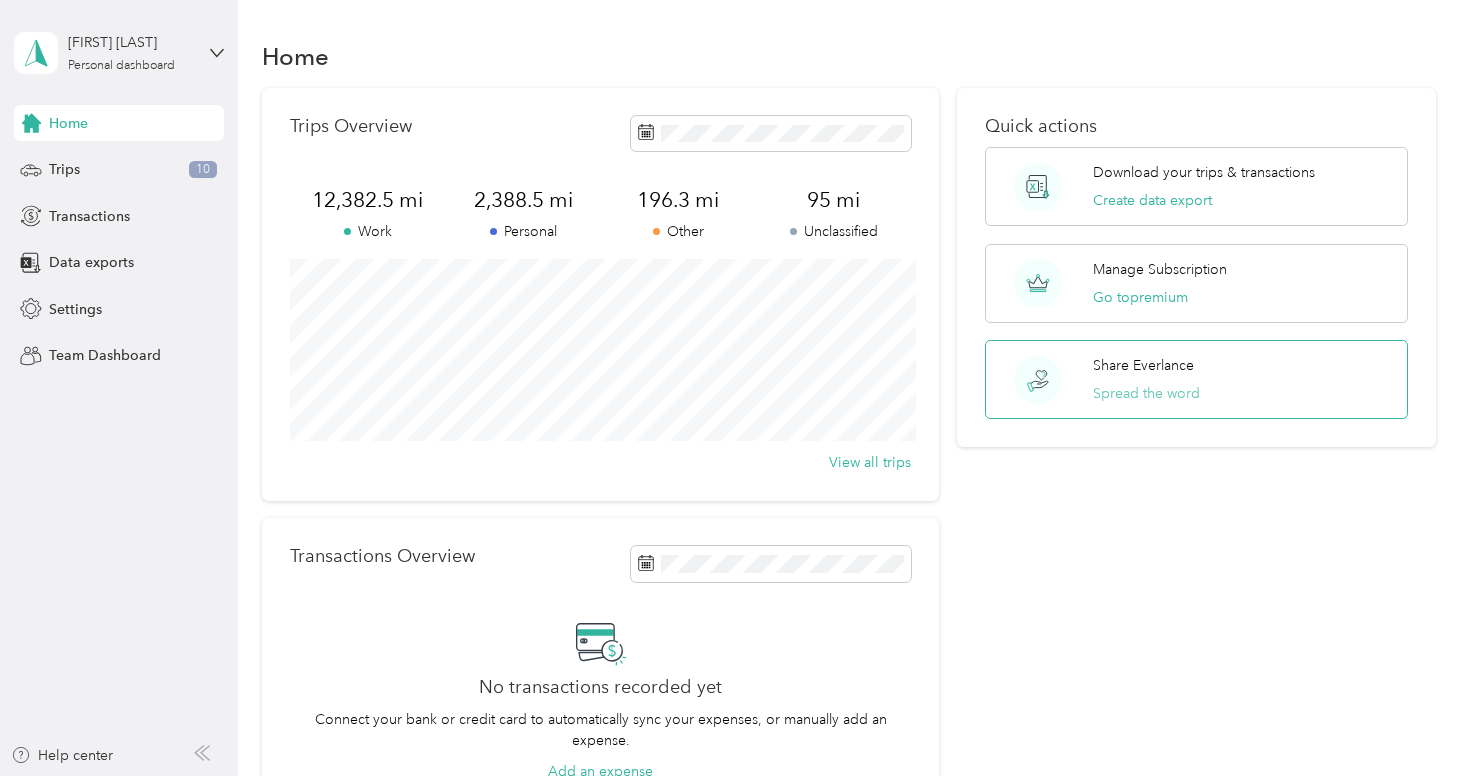 click on "Spread the word" at bounding box center (1146, 393) 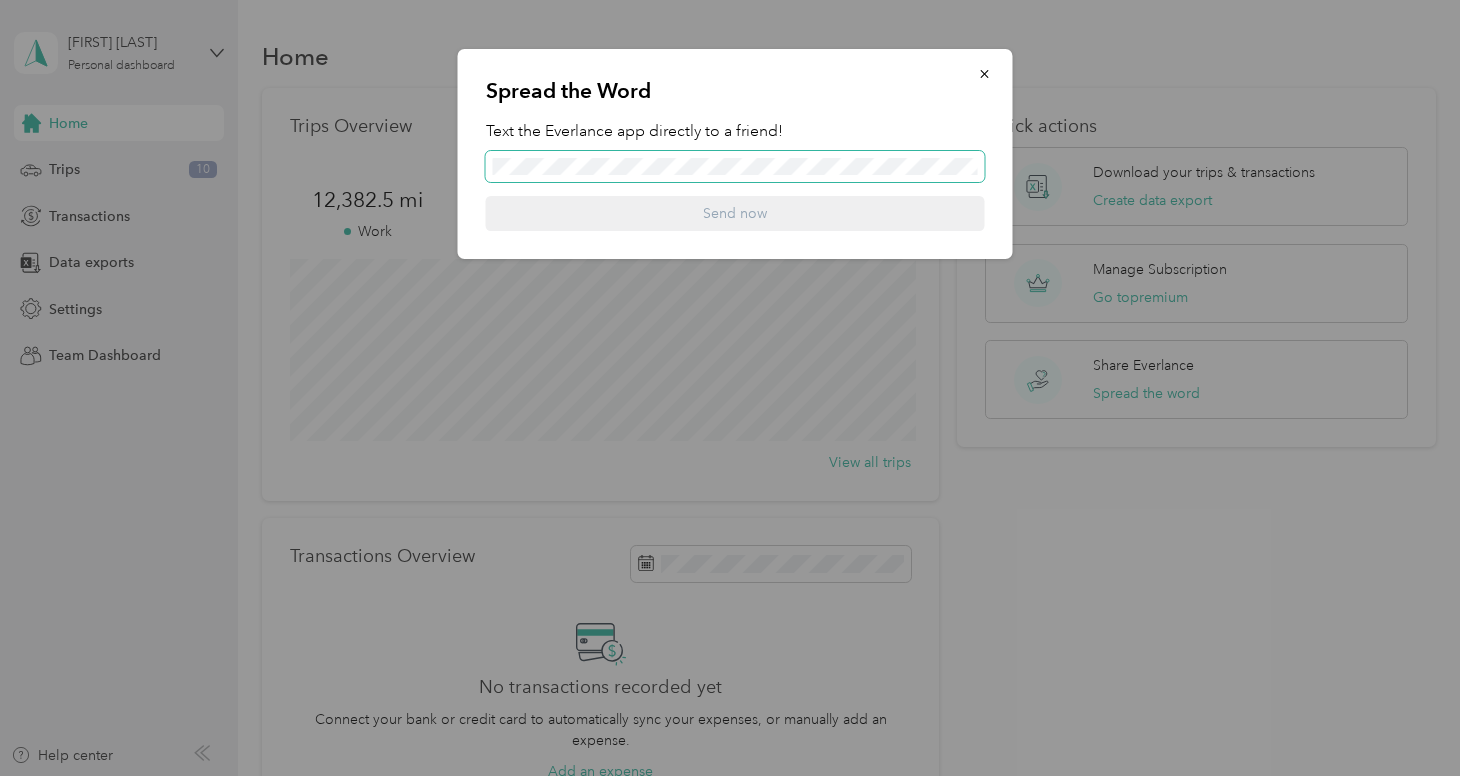 click at bounding box center (735, 167) 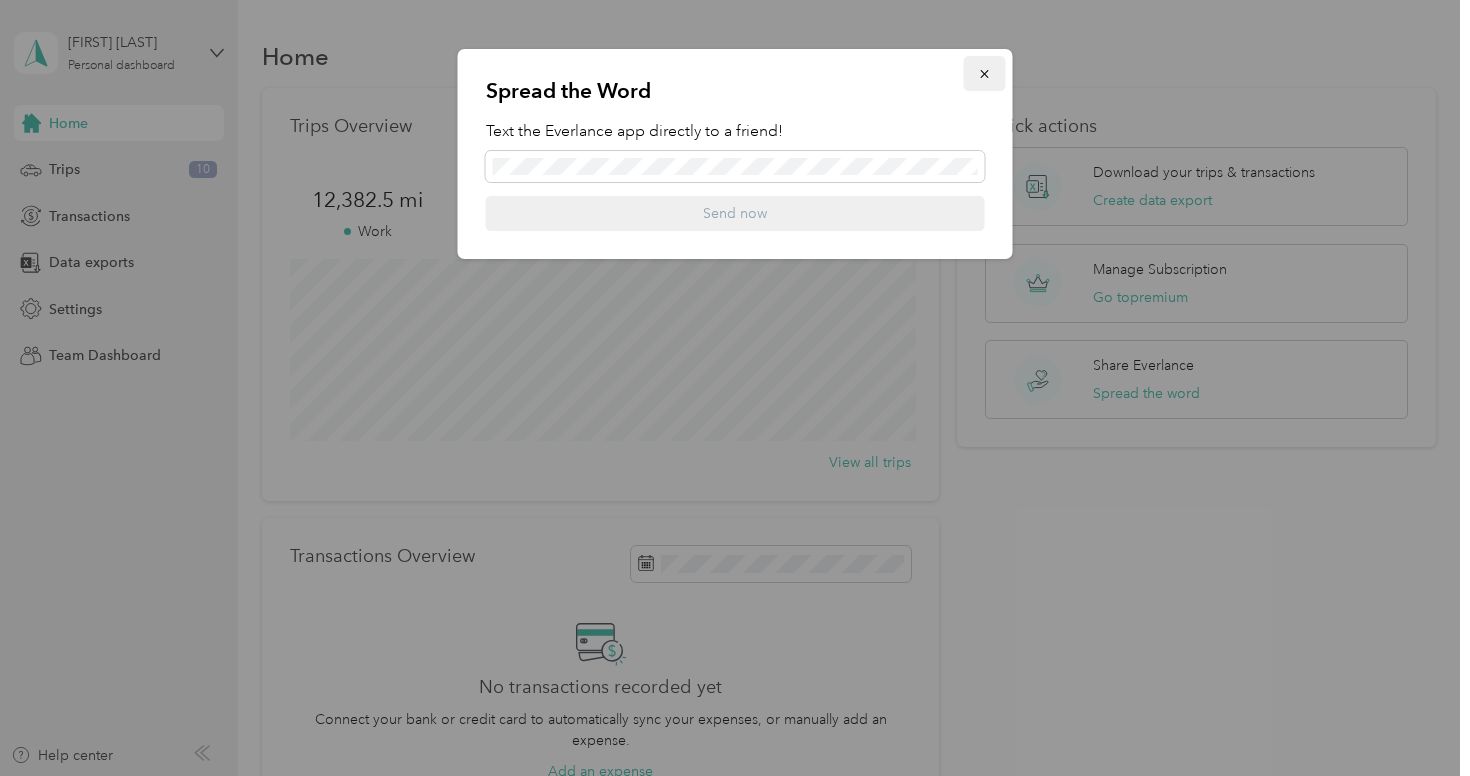 click at bounding box center [985, 73] 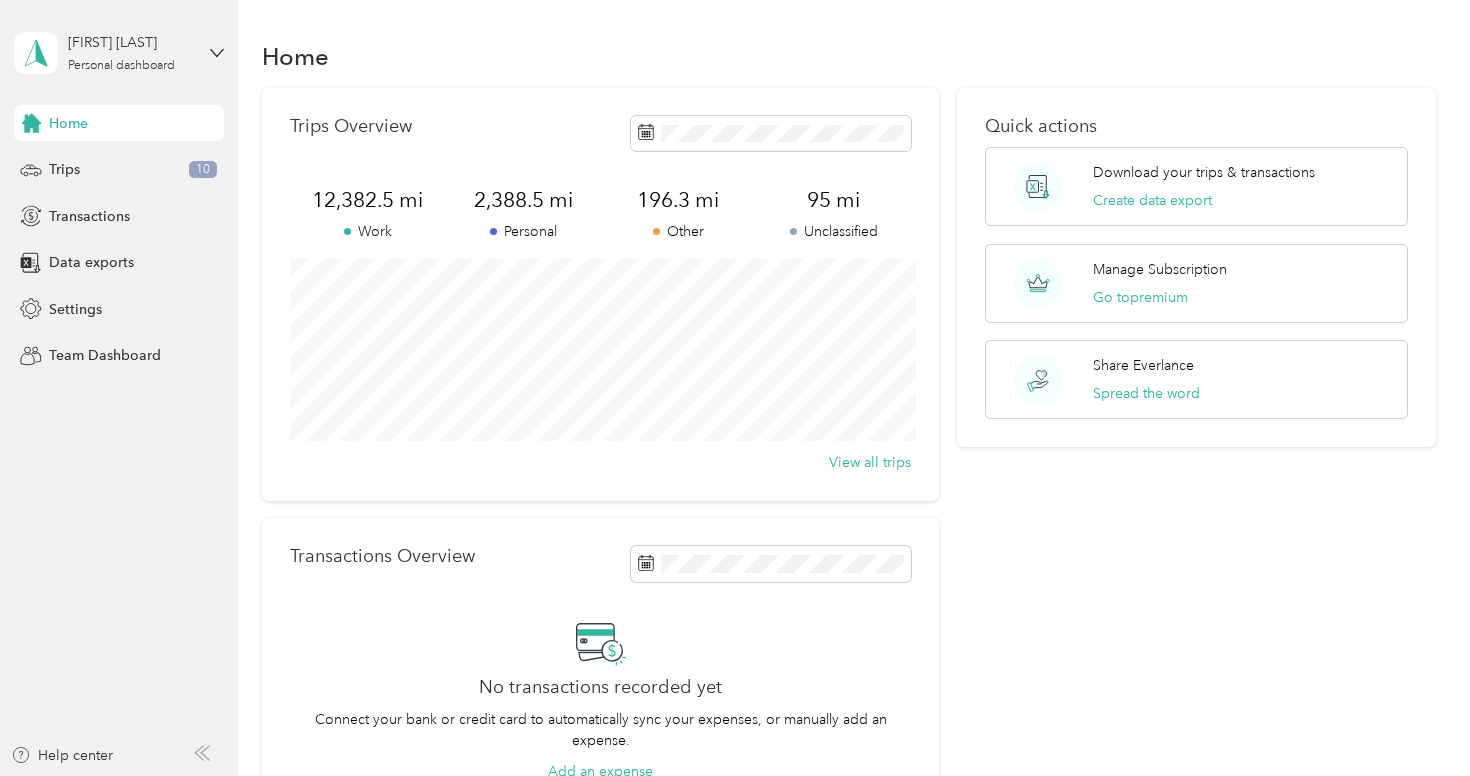 click on "Home Trips 10 Transactions Data exports Settings Team Dashboard" at bounding box center [119, 239] 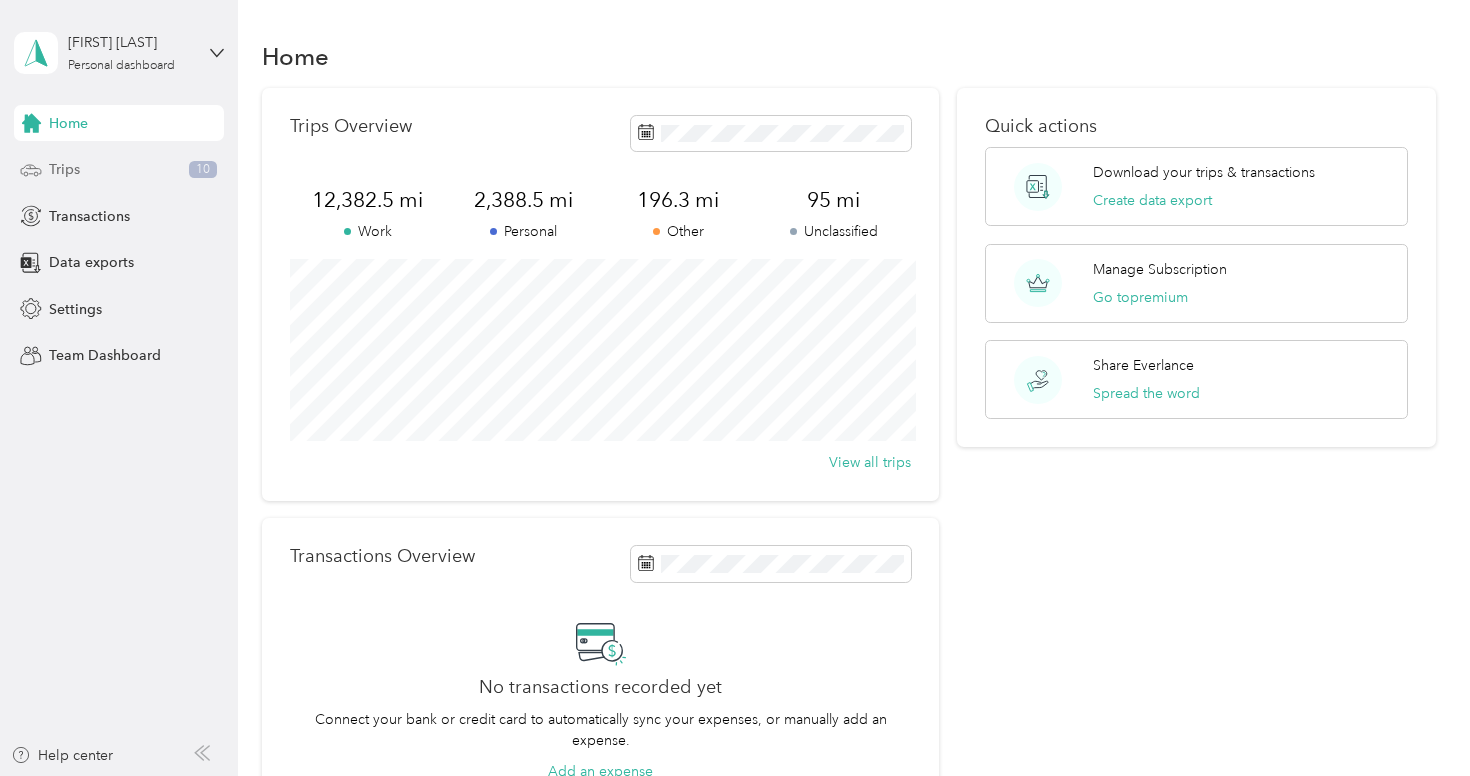 click on "10" at bounding box center (203, 170) 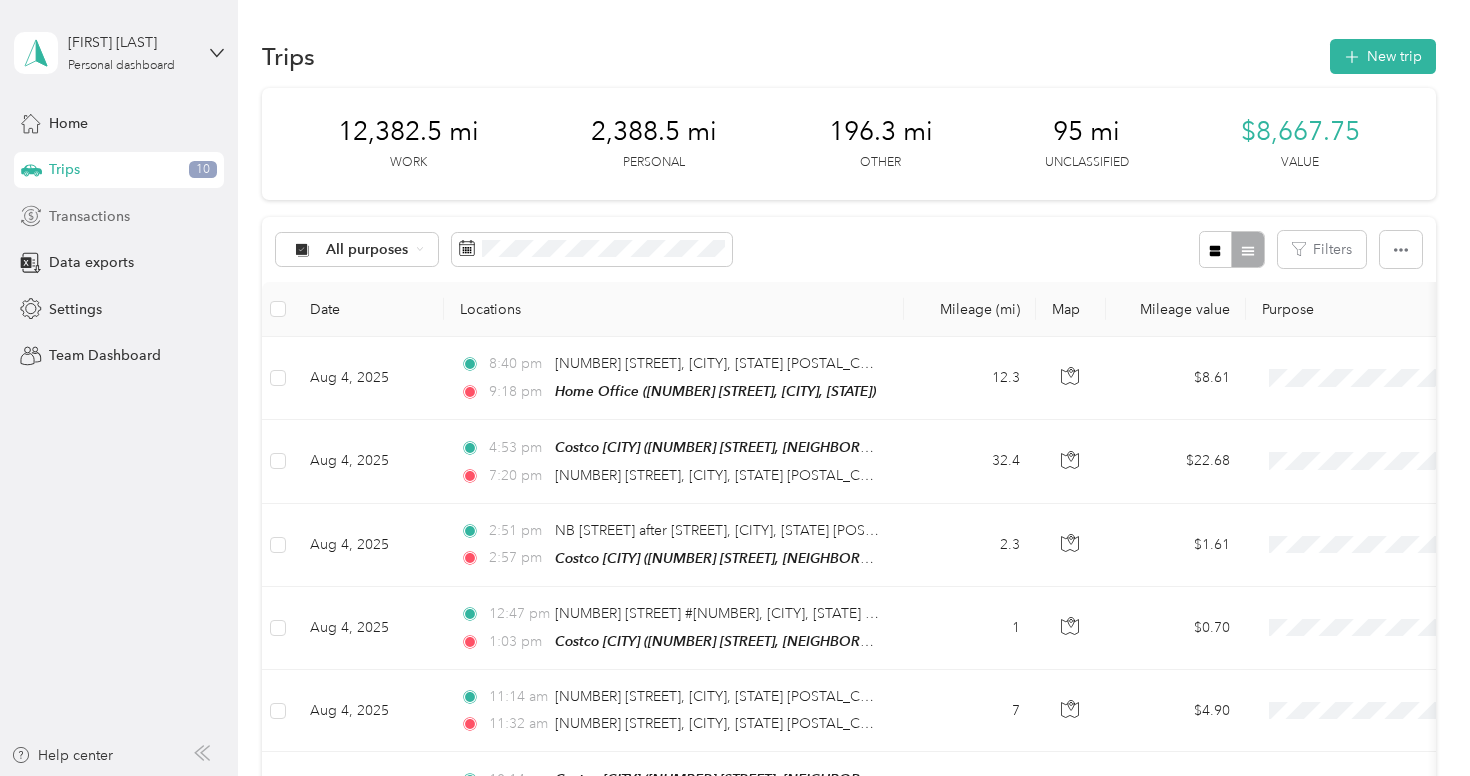 click on "Transactions" at bounding box center (119, 216) 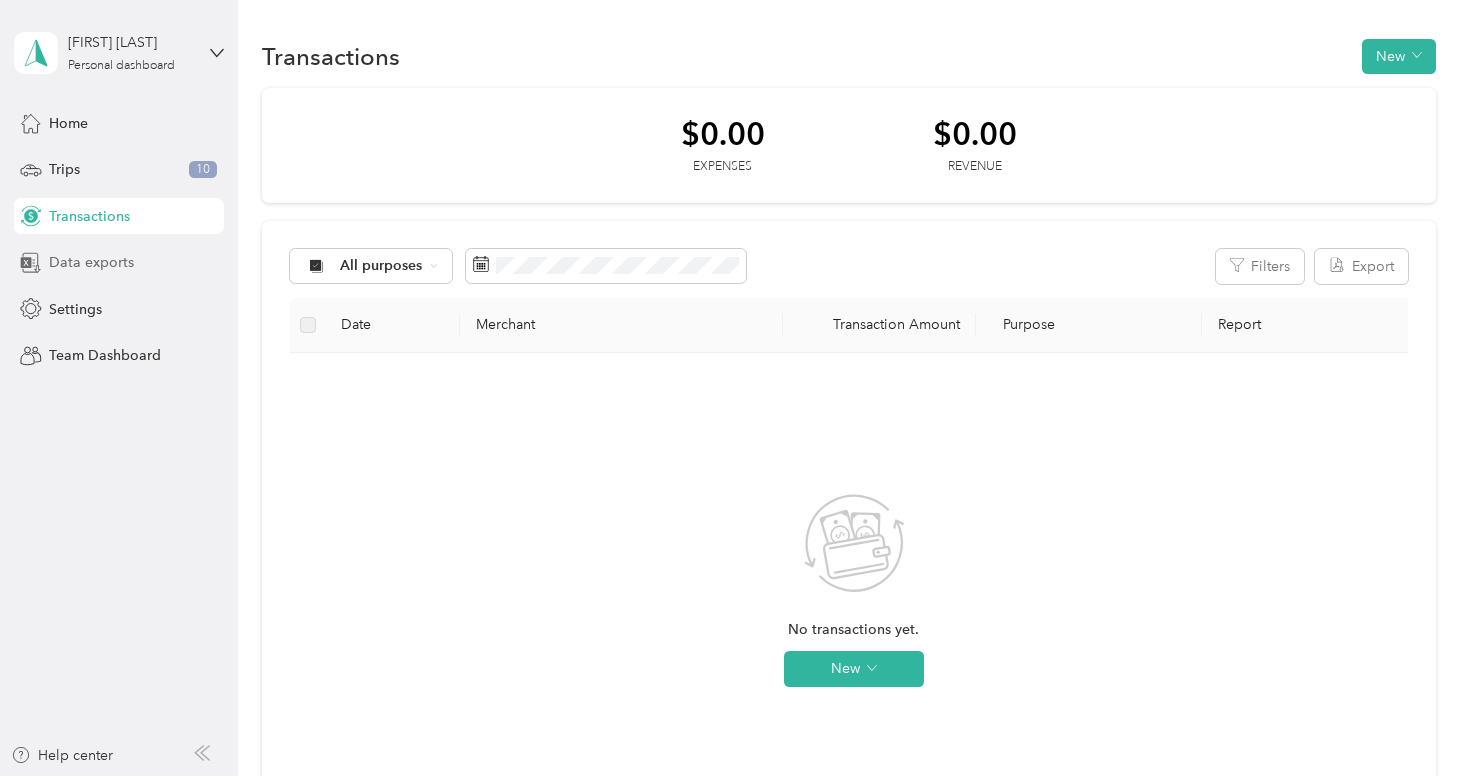 click on "Data exports" at bounding box center (119, 263) 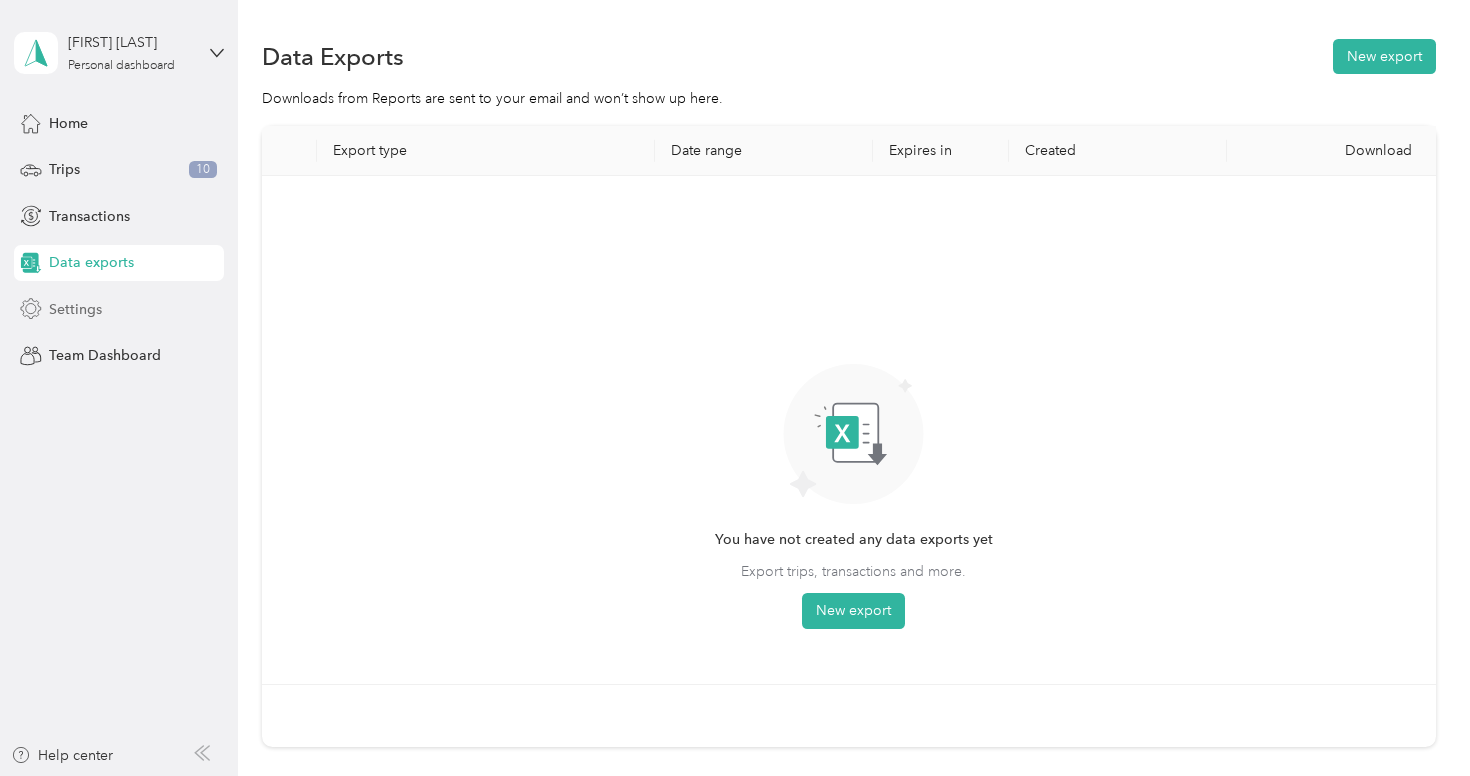 click on "Settings" at bounding box center (119, 309) 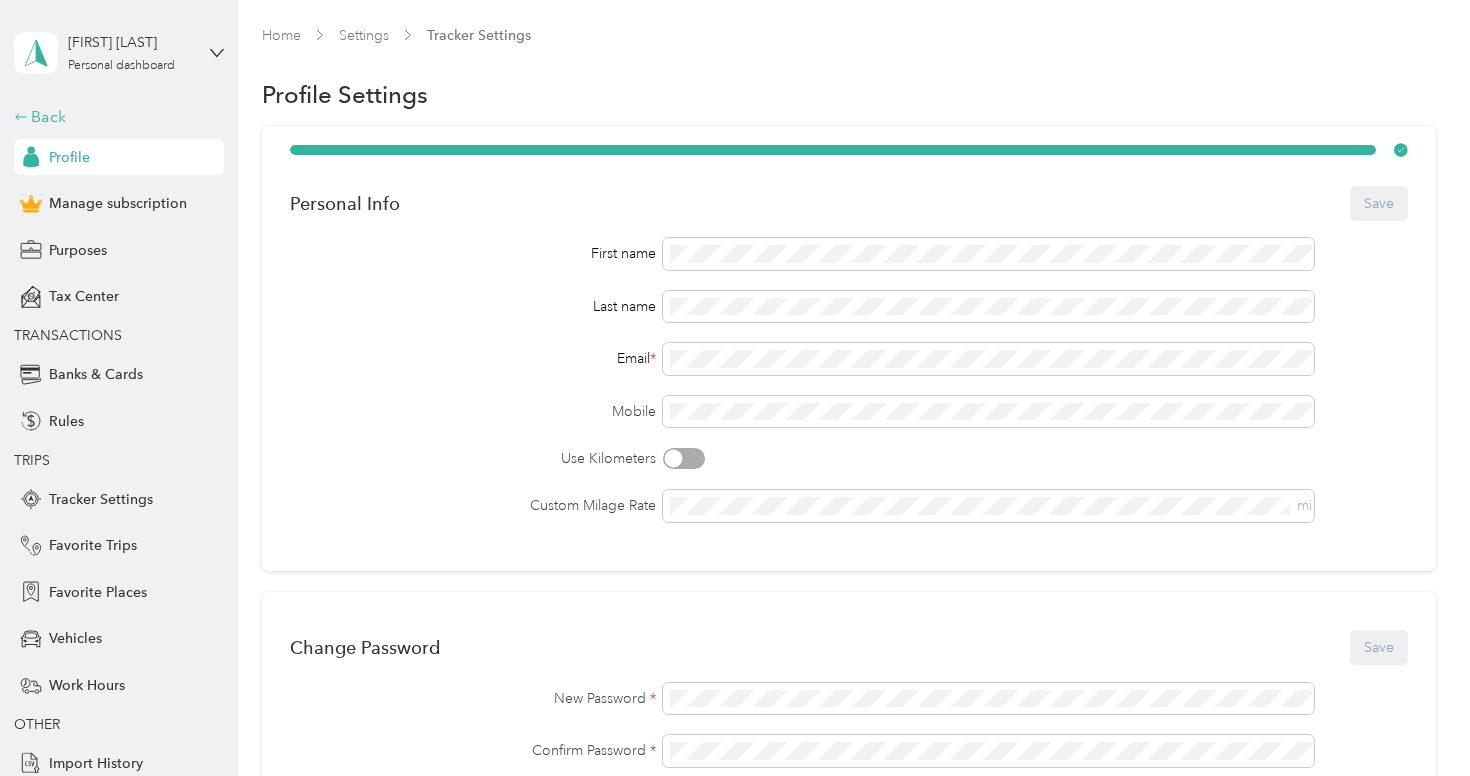 click on "Back" at bounding box center [114, 117] 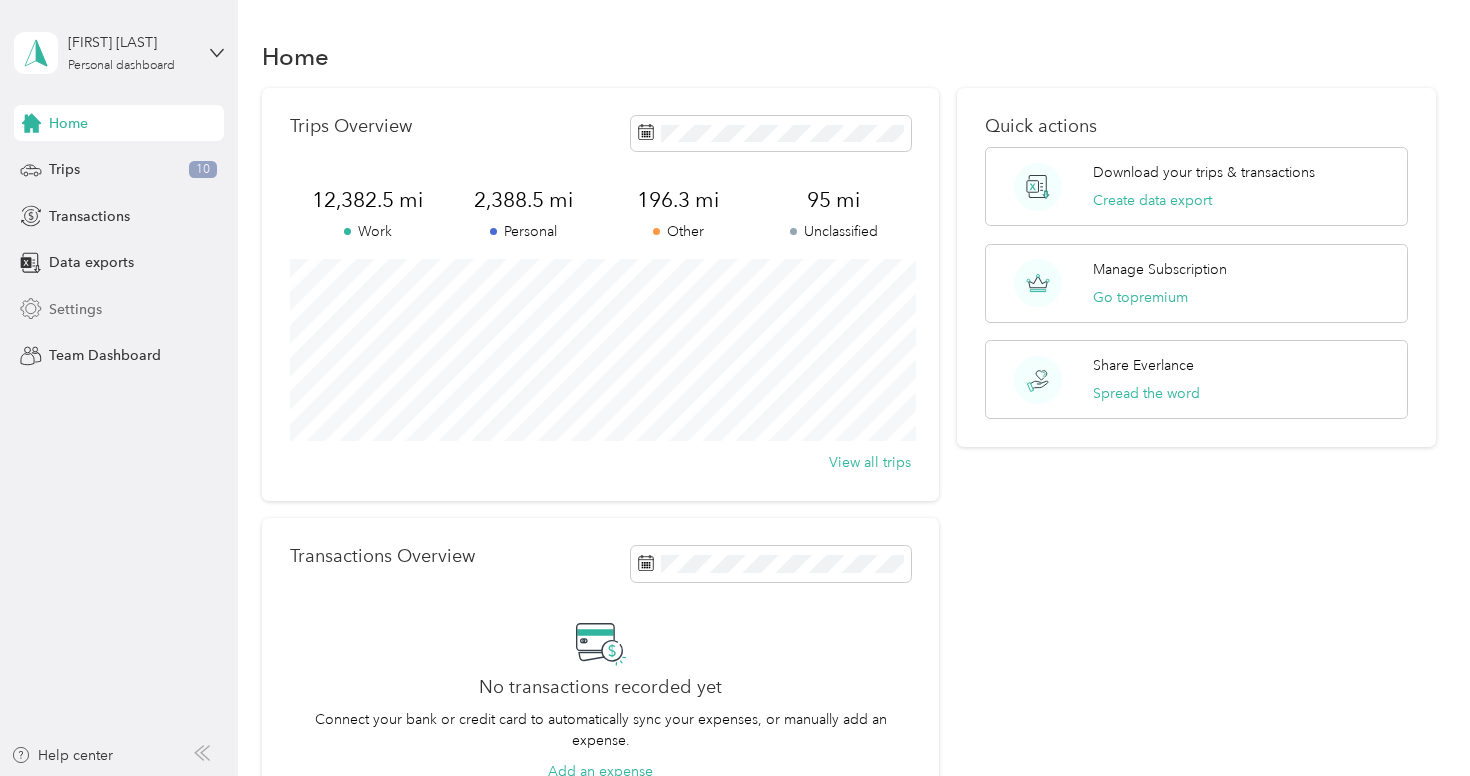 click on "Settings" at bounding box center (119, 309) 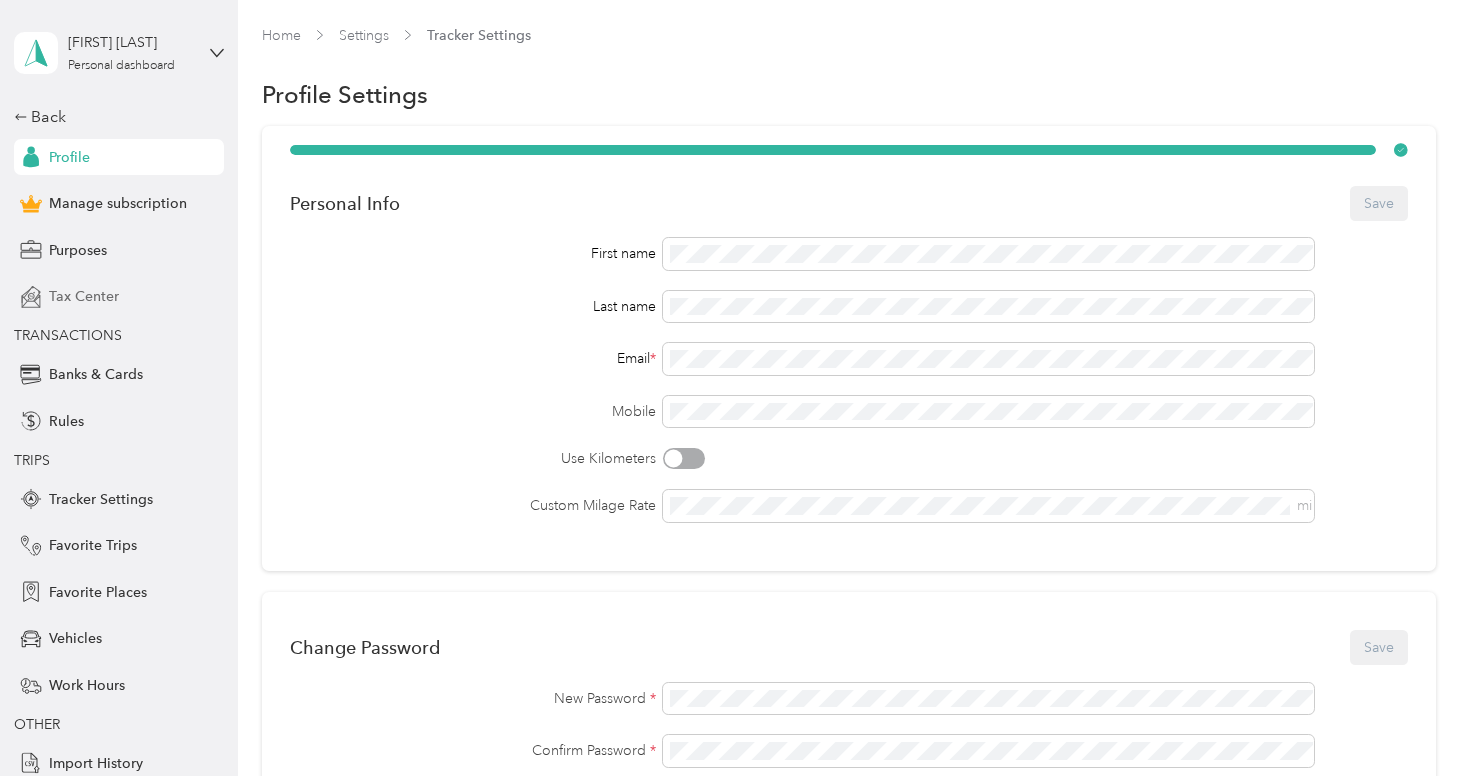 click on "Tax Center" at bounding box center (119, 297) 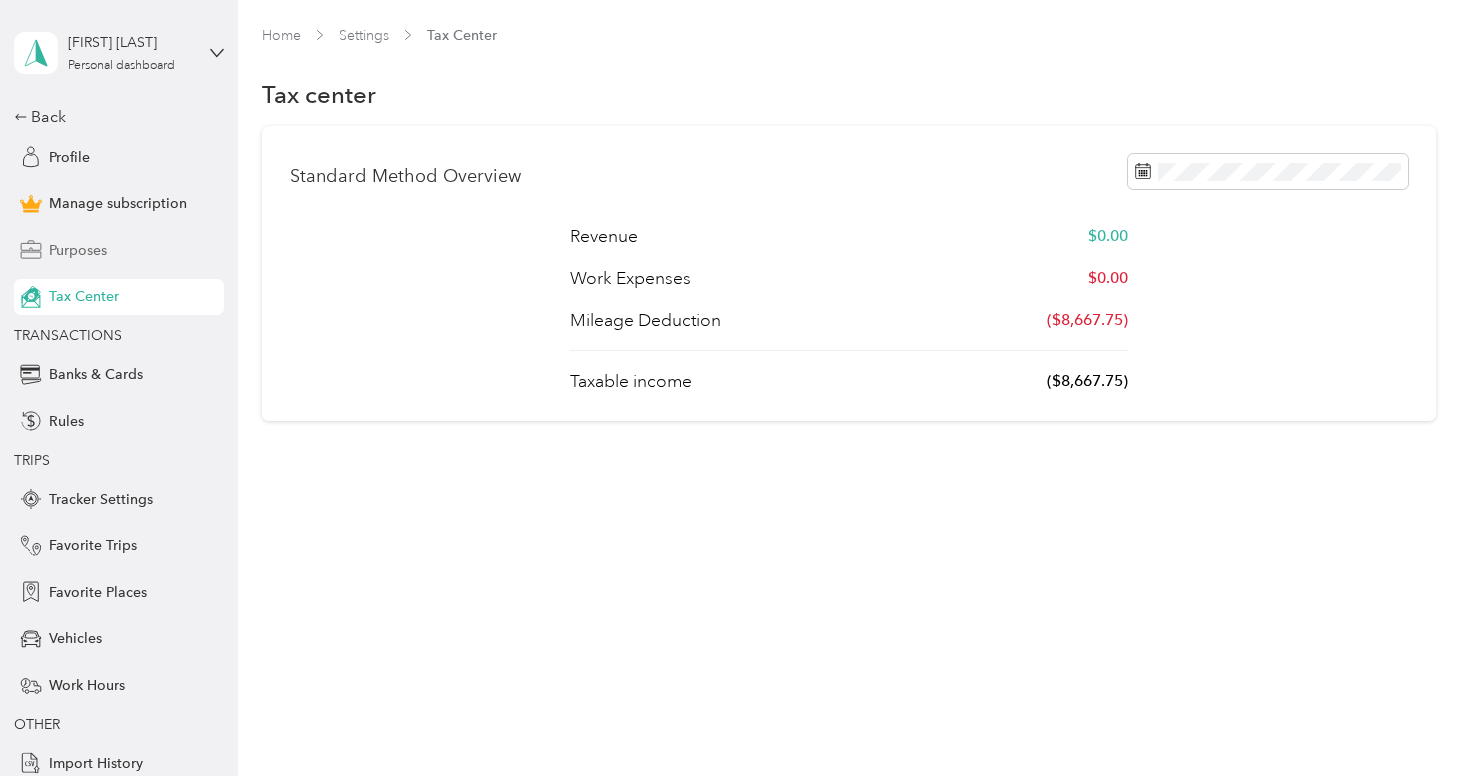 click on "Purposes" at bounding box center [119, 250] 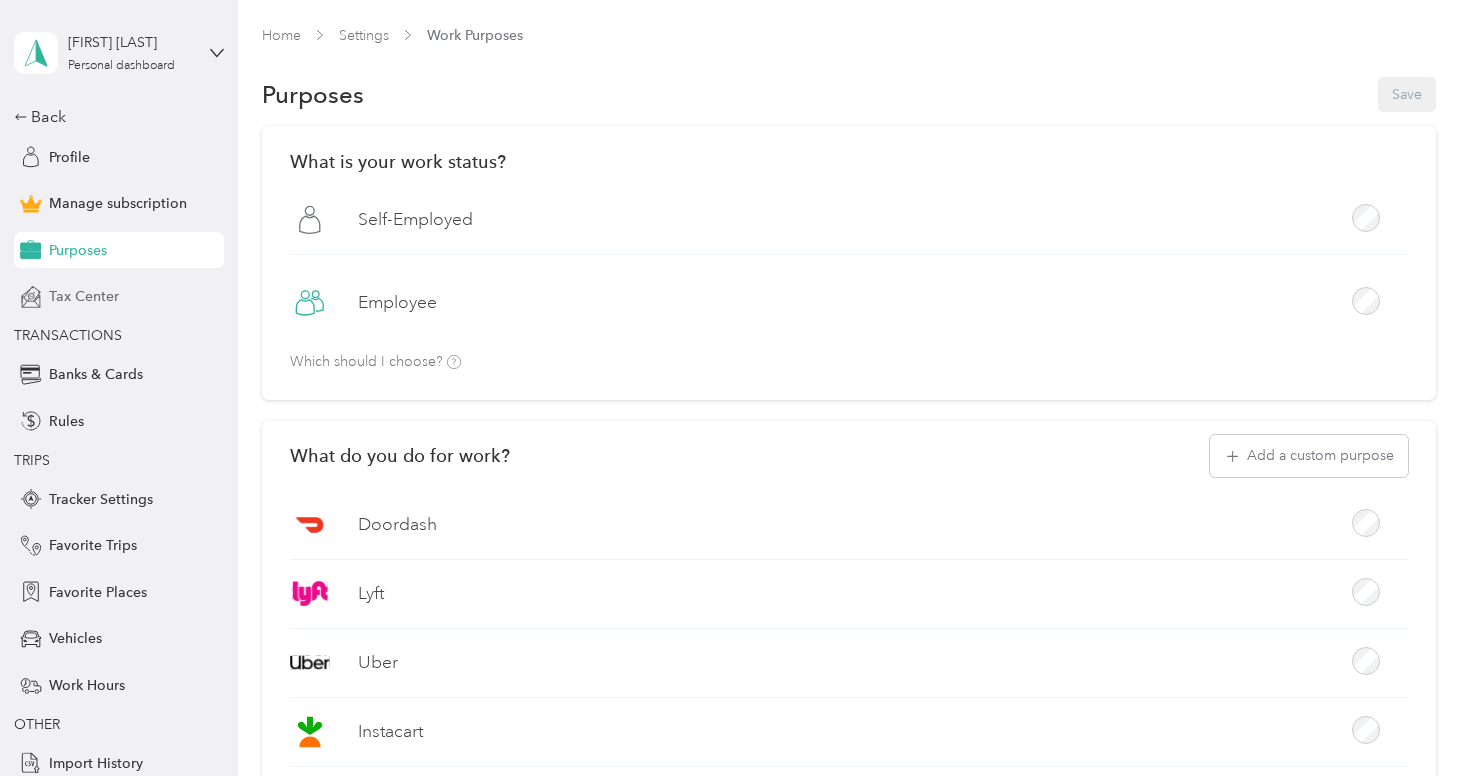 click on "Tax Center" at bounding box center [119, 297] 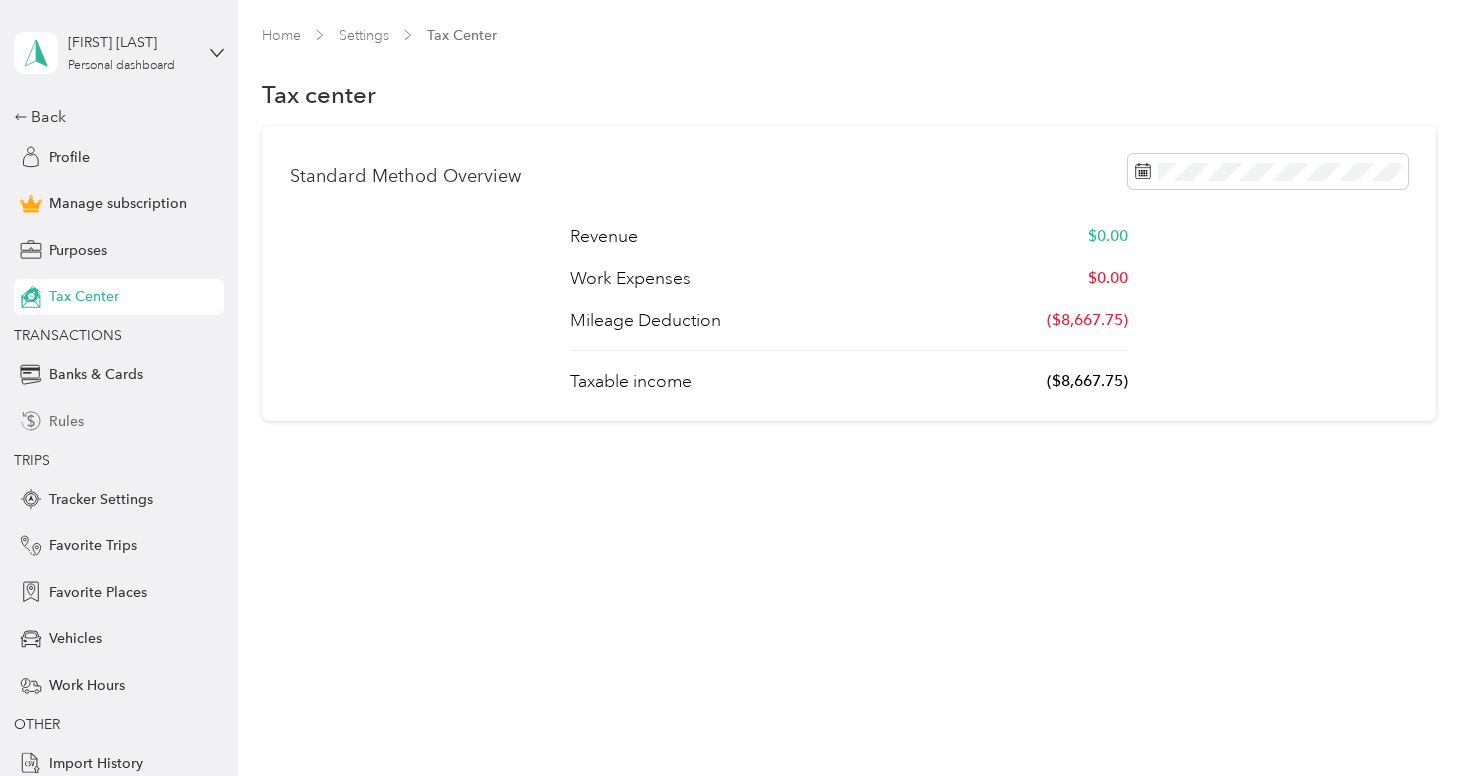 click on "Rules" at bounding box center (119, 421) 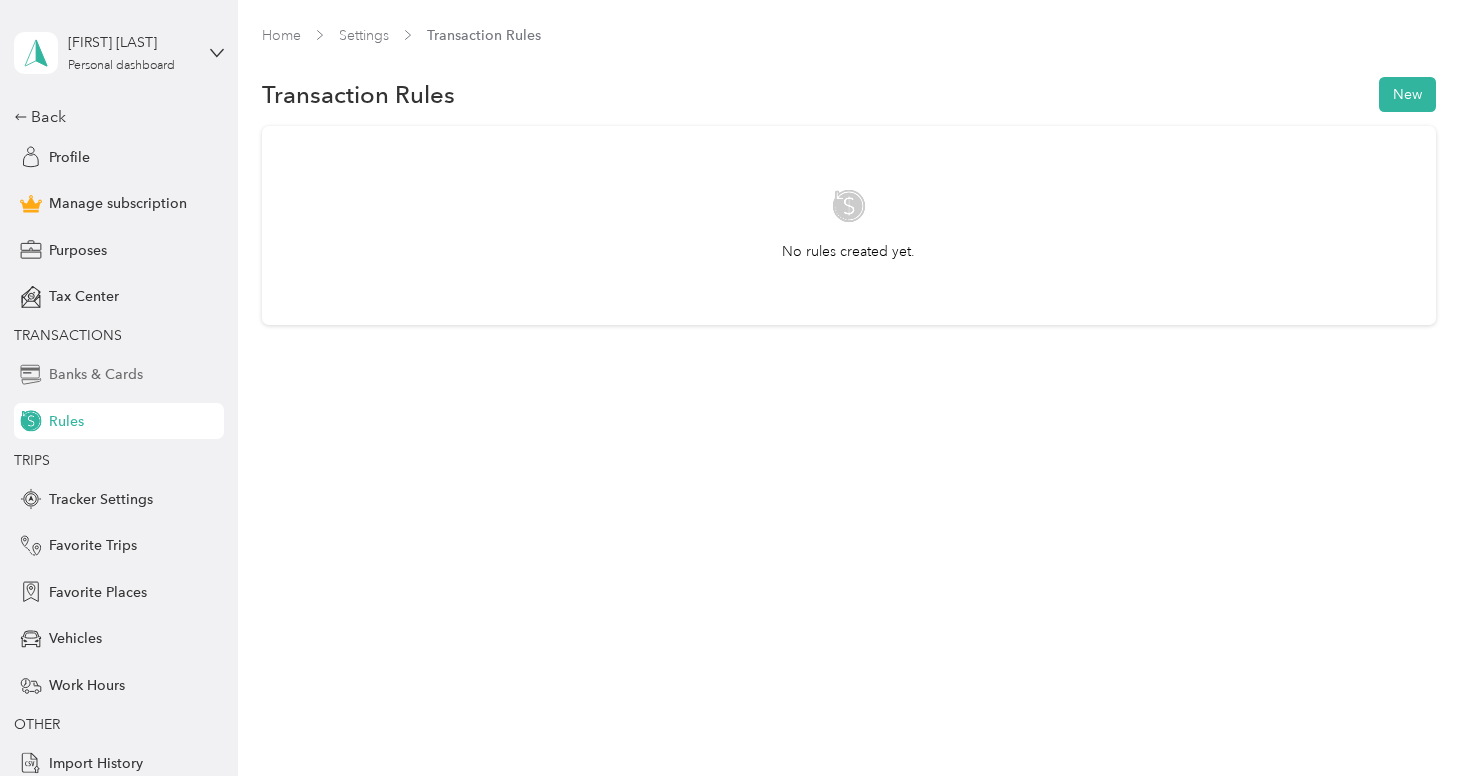 click on "Banks & Cards" at bounding box center [119, 375] 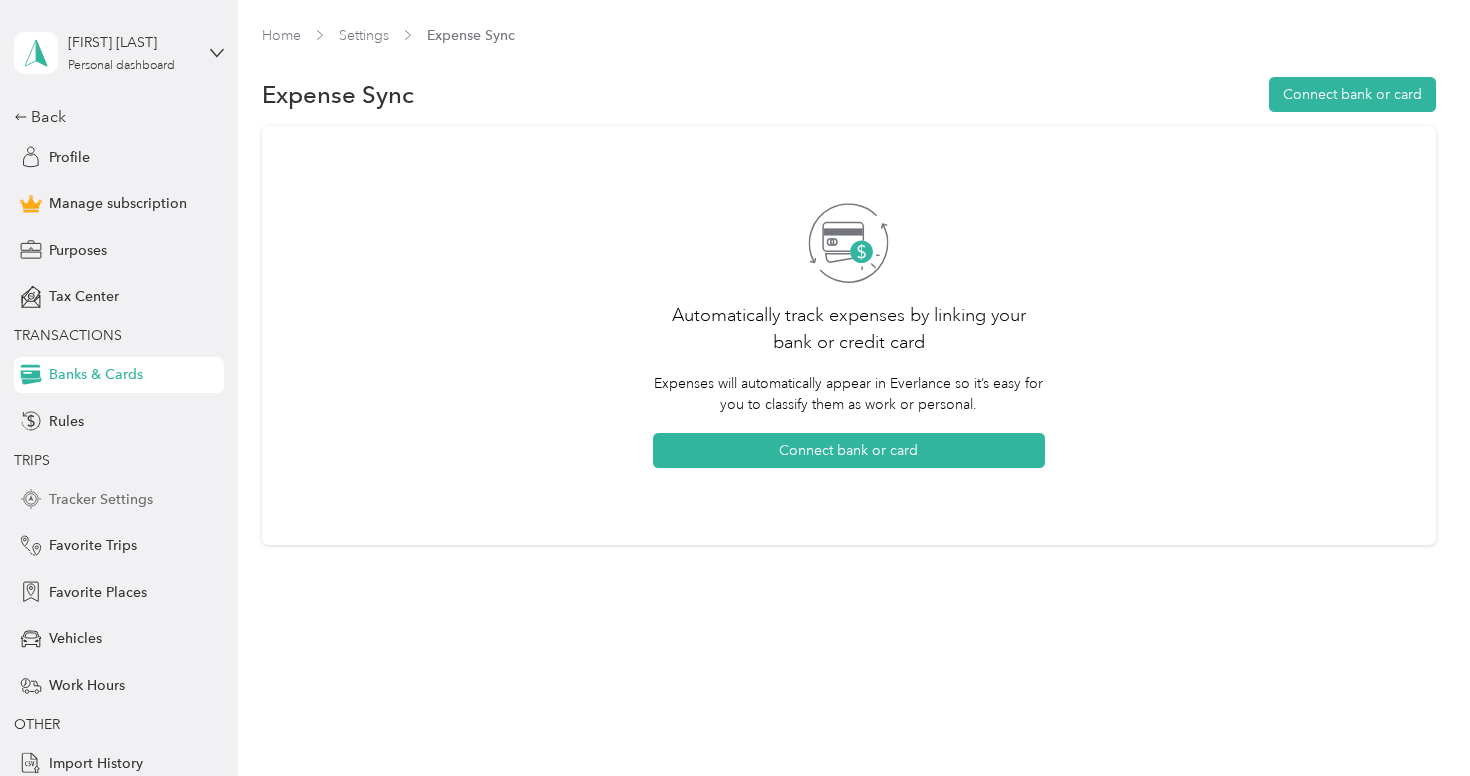 click on "Tracker Settings" at bounding box center [119, 499] 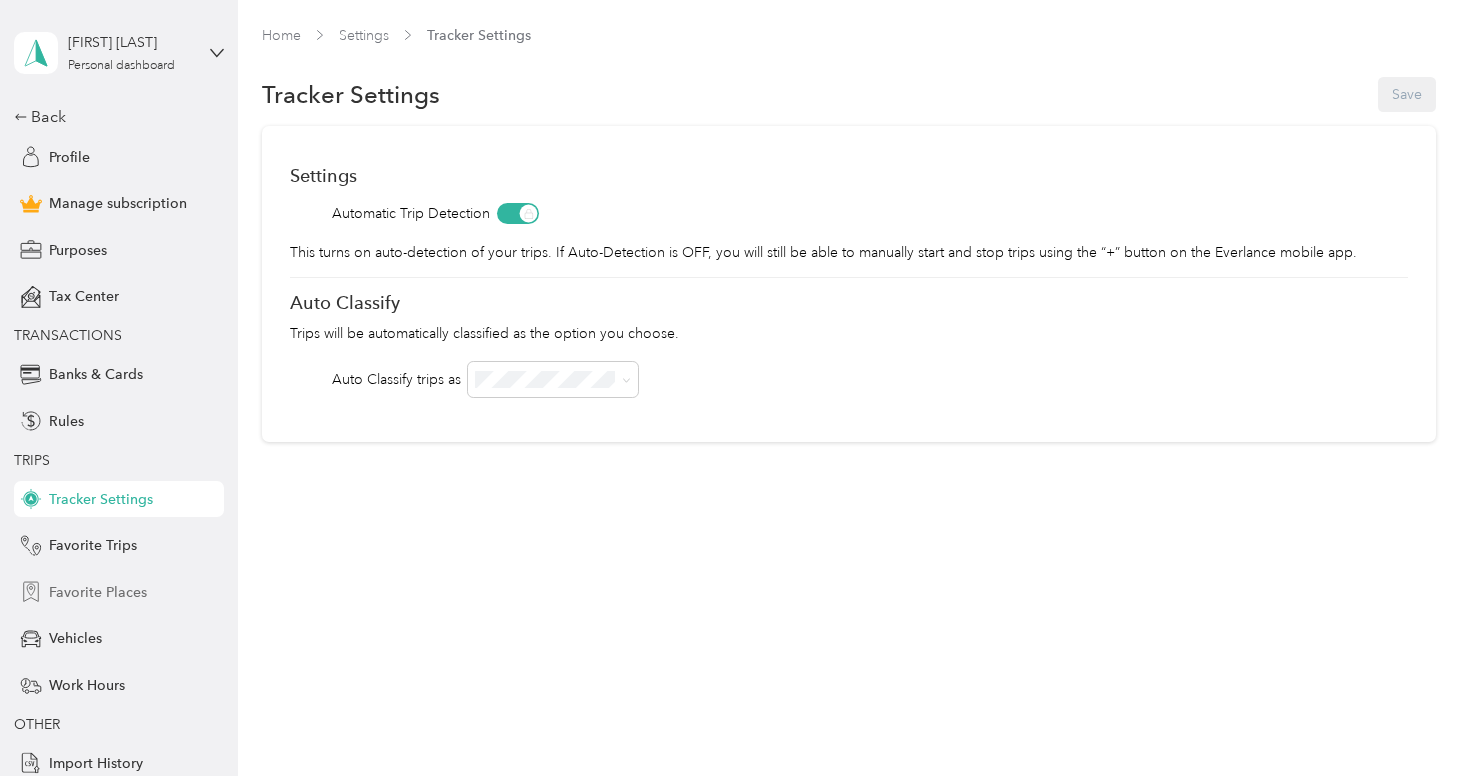 click on "Favorite Places" at bounding box center [119, 592] 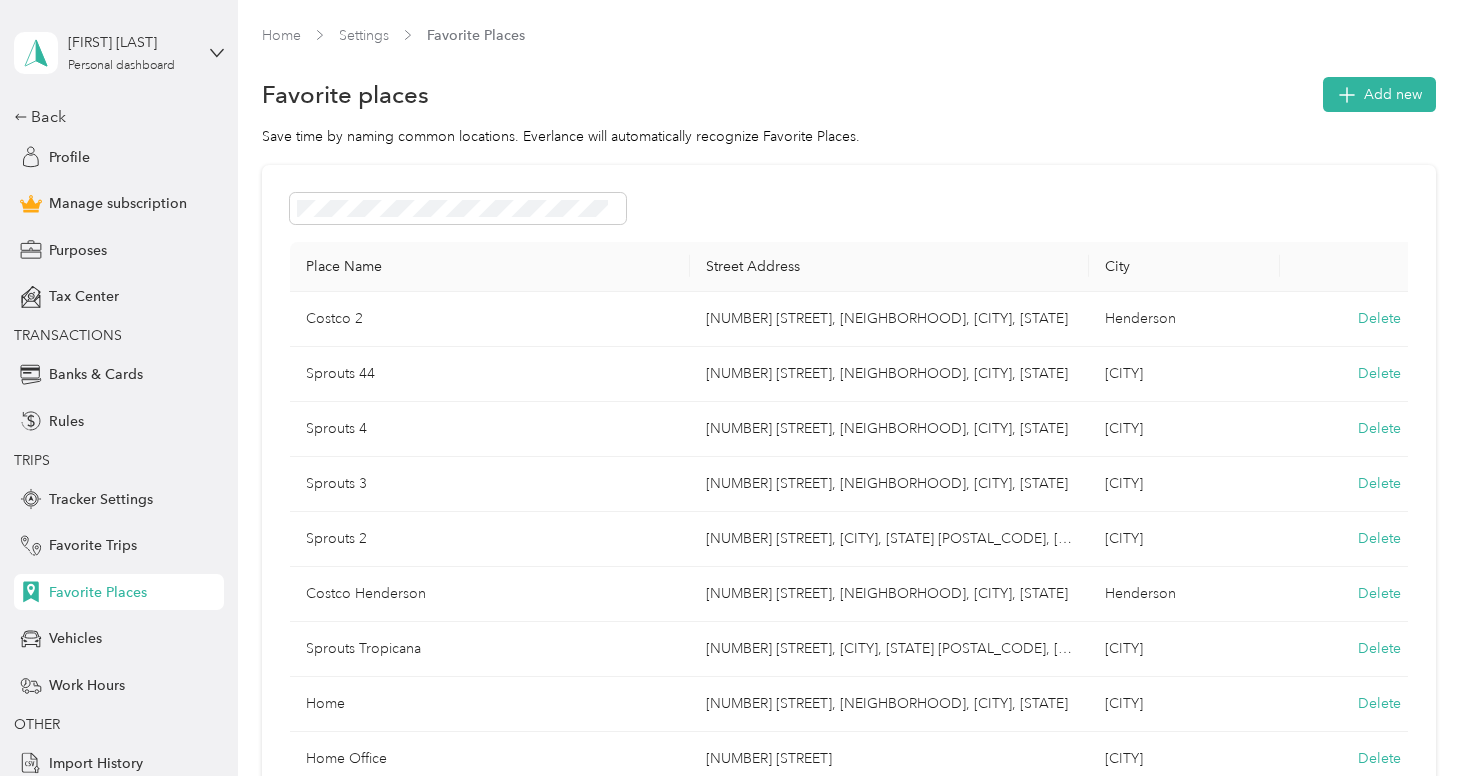 scroll, scrollTop: 54, scrollLeft: 0, axis: vertical 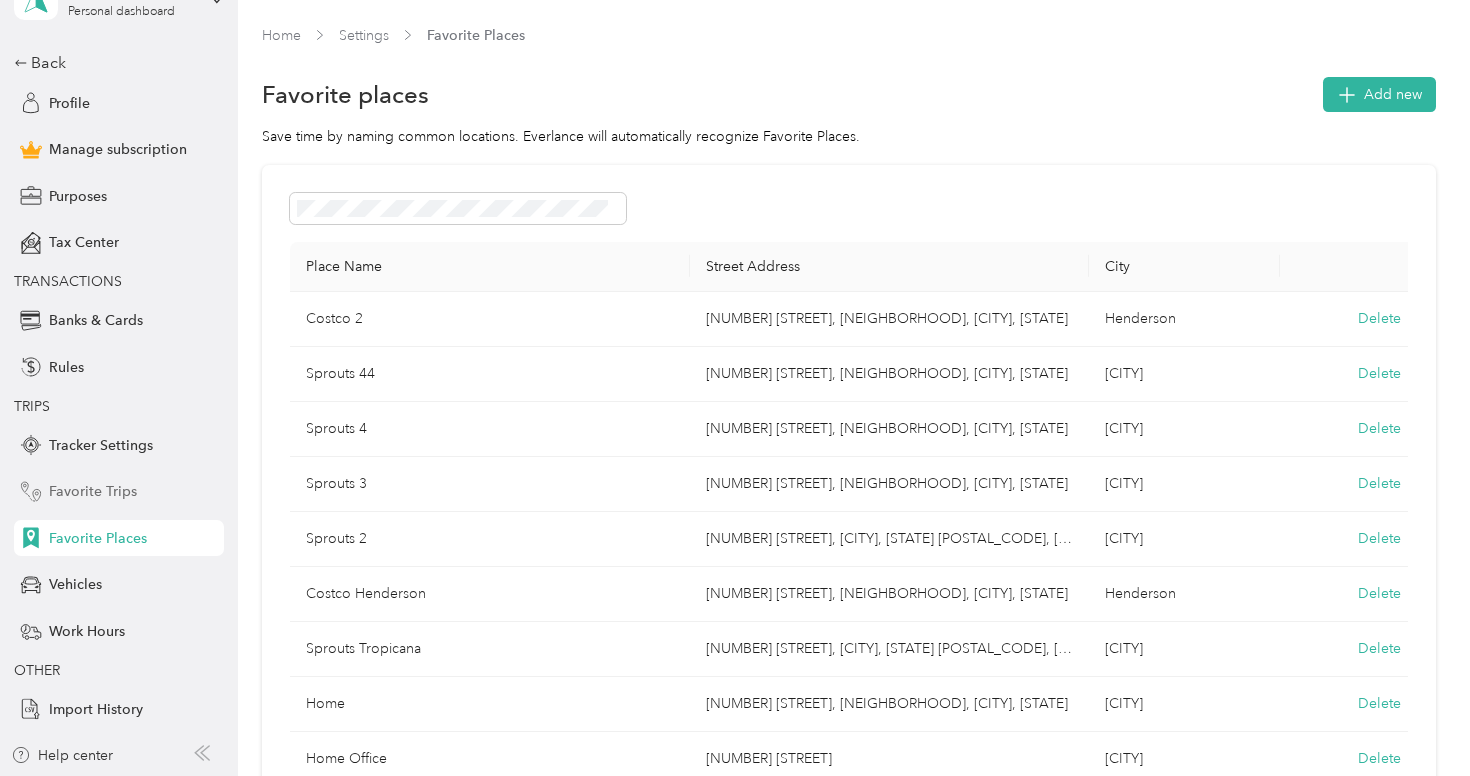 click on "Favorite Trips" at bounding box center (119, 492) 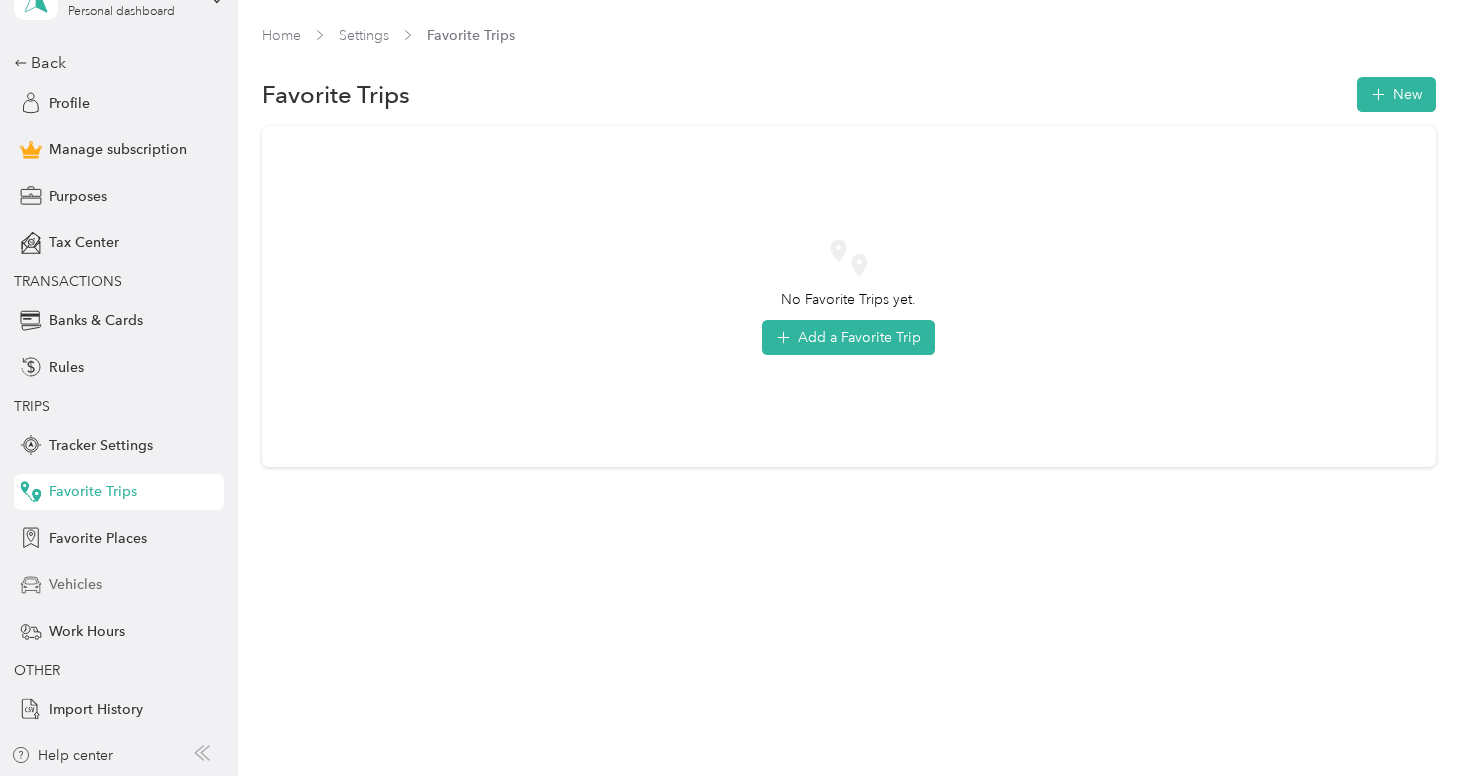 click on "Vehicles" at bounding box center [119, 585] 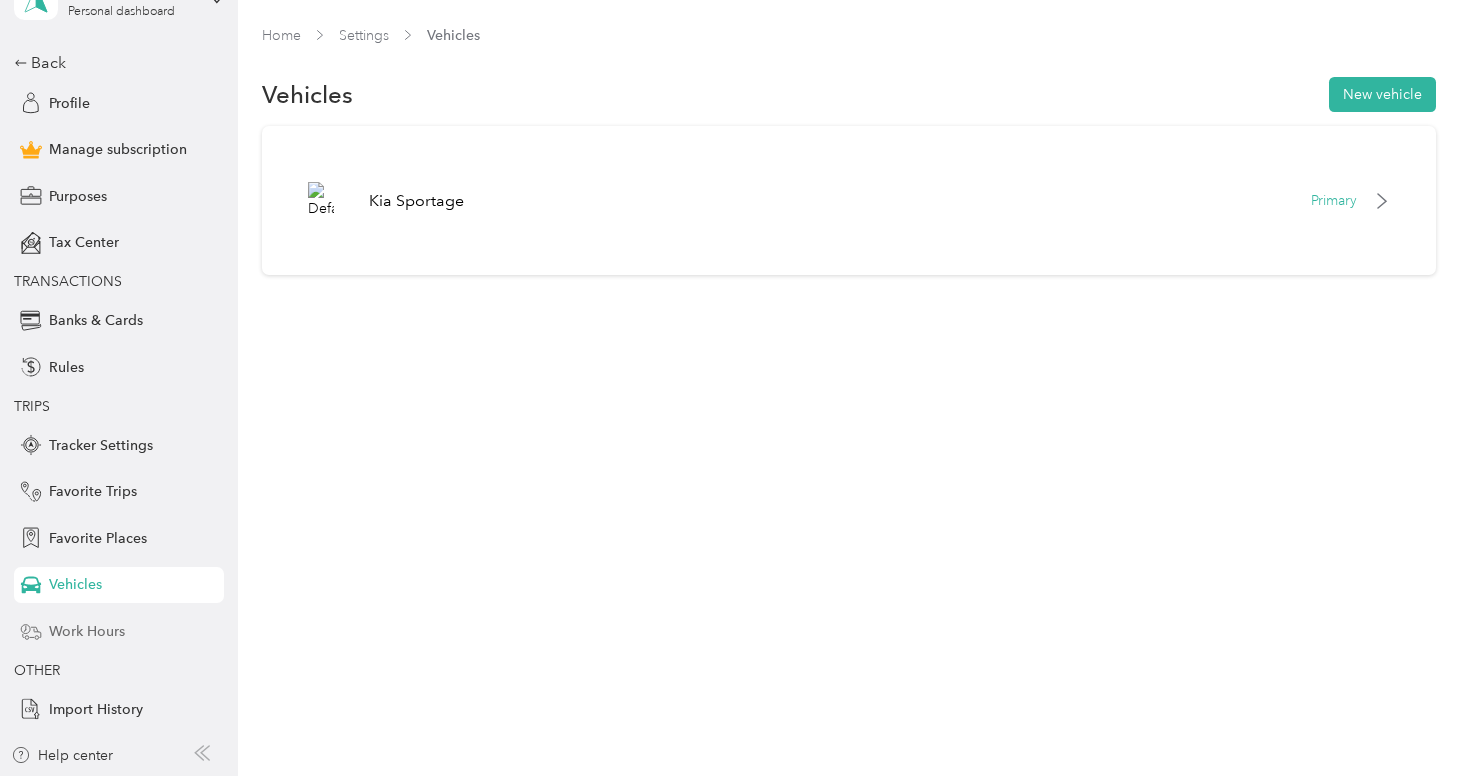 click on "Work Hours" at bounding box center [119, 631] 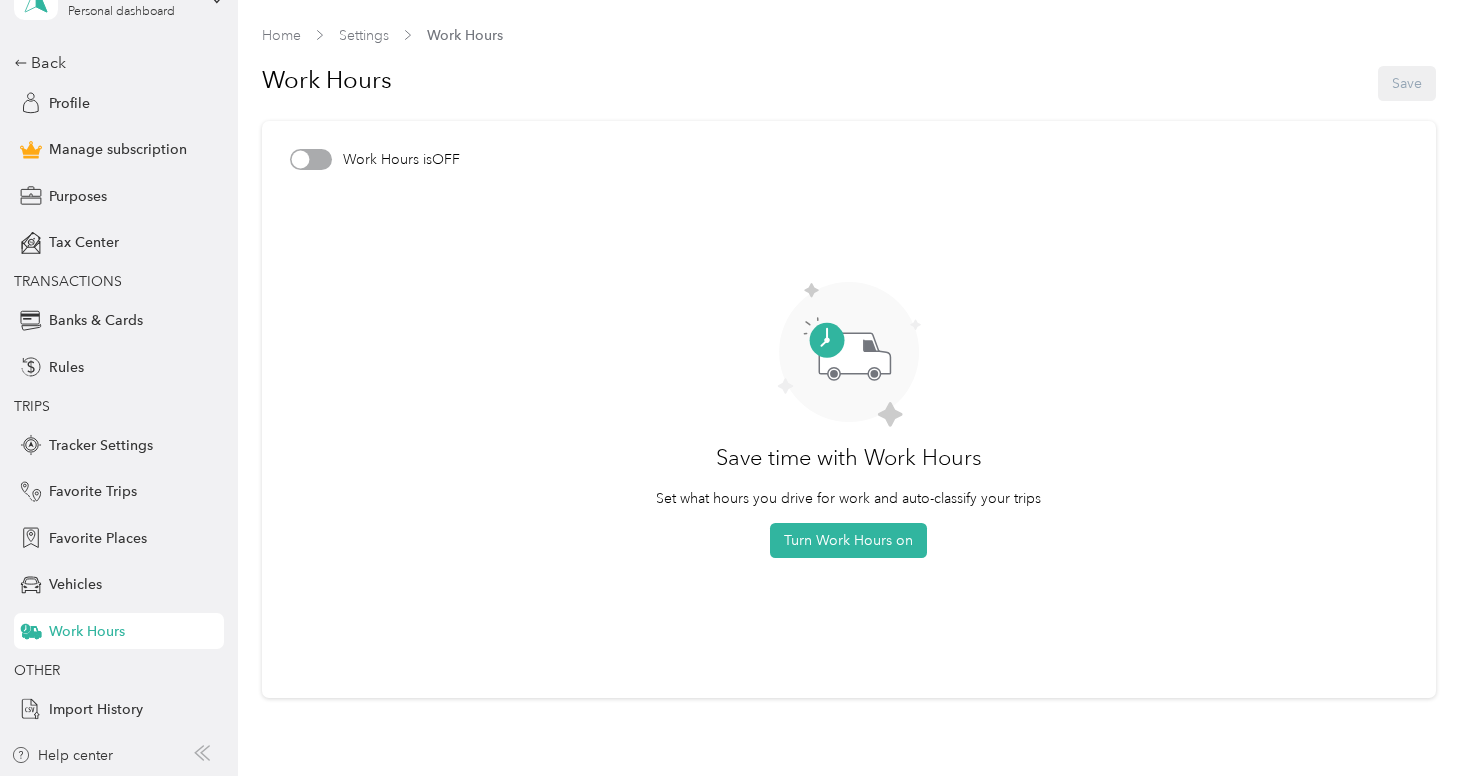 scroll, scrollTop: 0, scrollLeft: 0, axis: both 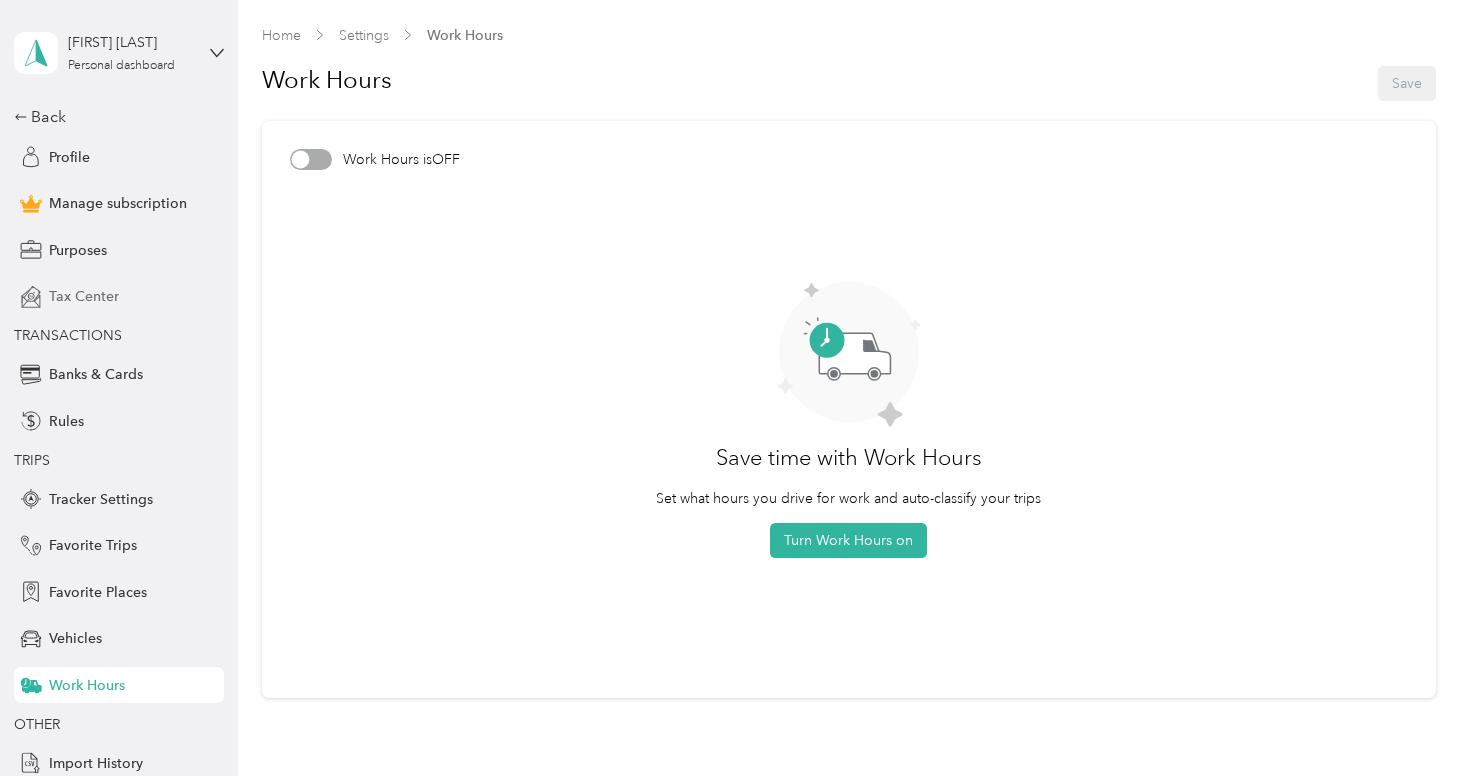 click on "Tax Center" at bounding box center [119, 297] 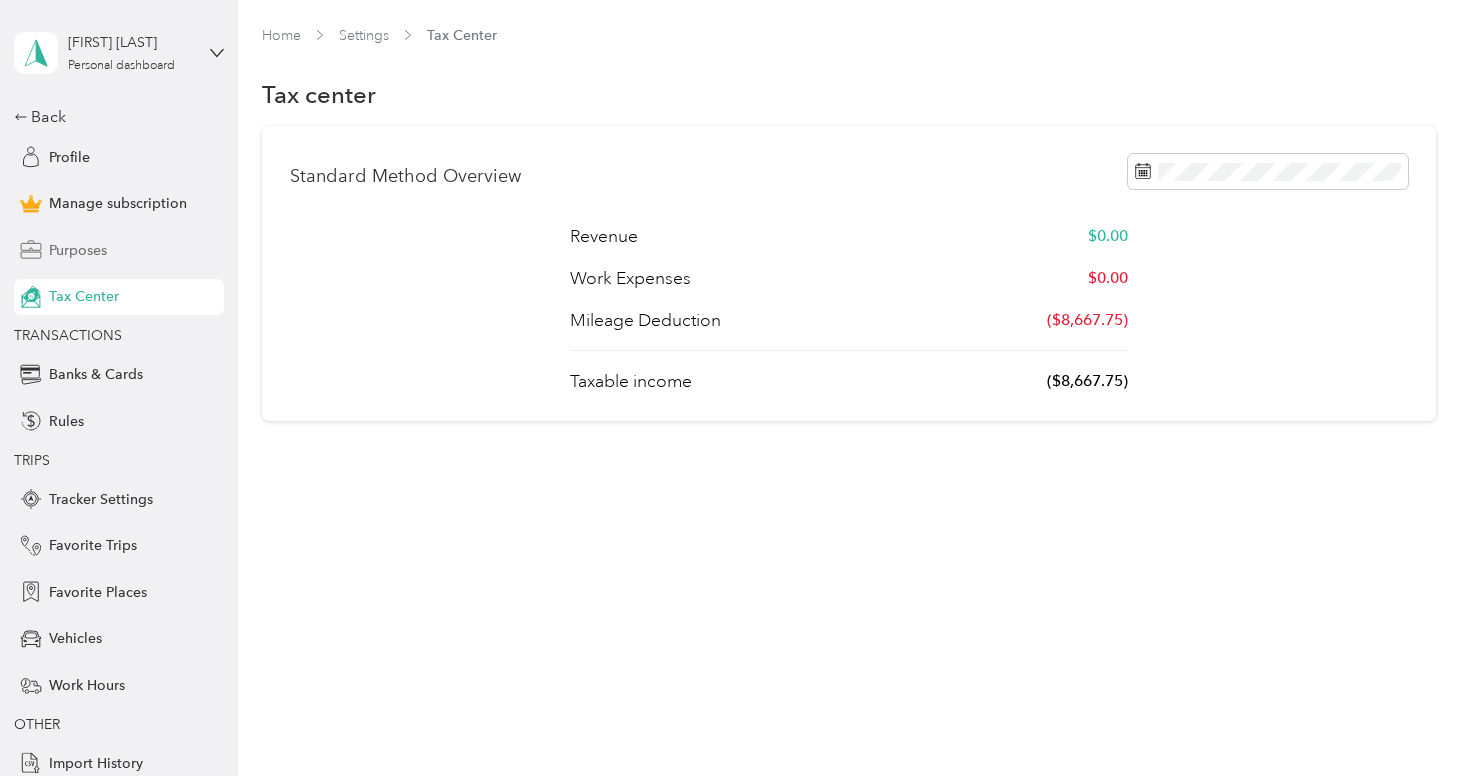 click on "Purposes" at bounding box center (119, 250) 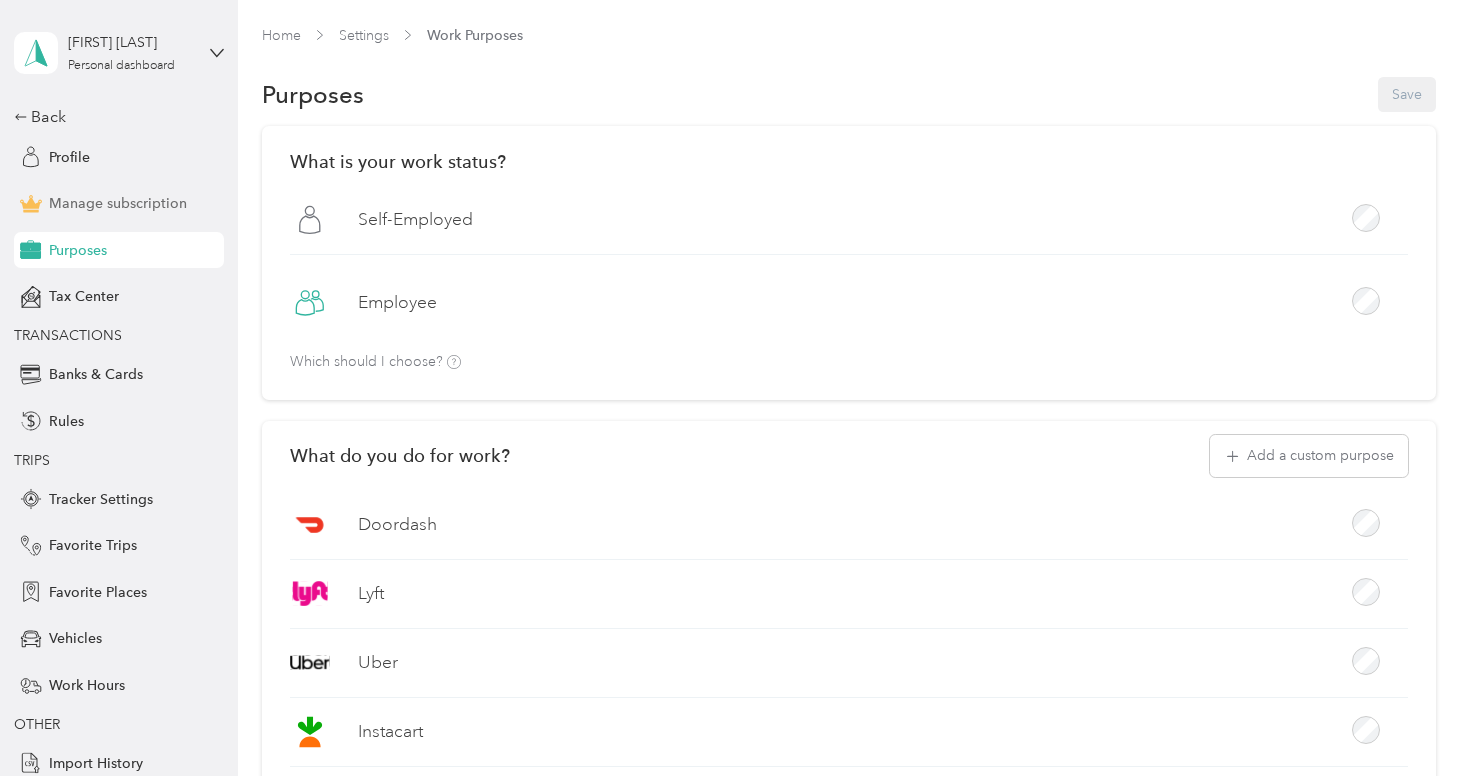 click on "Manage subscription" at bounding box center [118, 203] 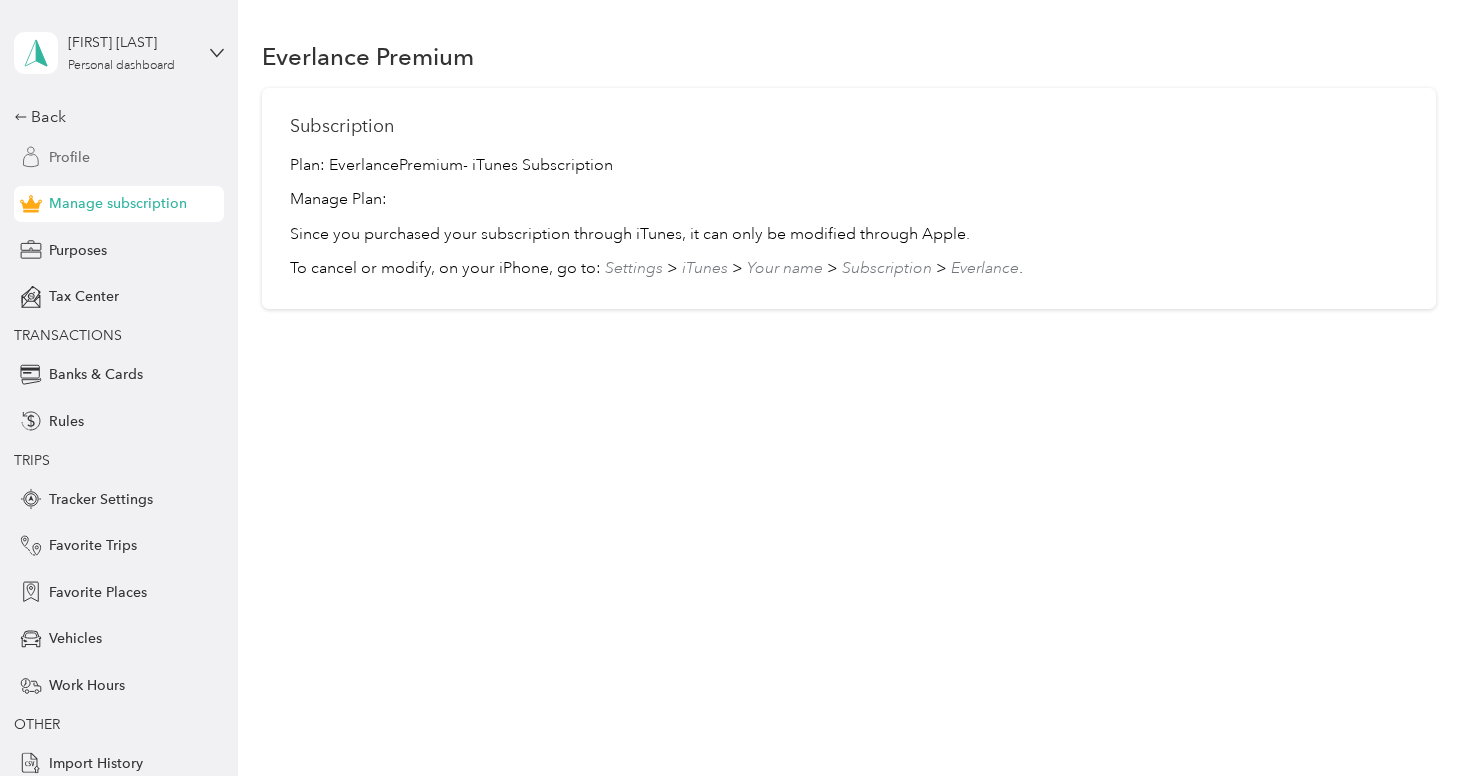click on "Profile" at bounding box center [119, 157] 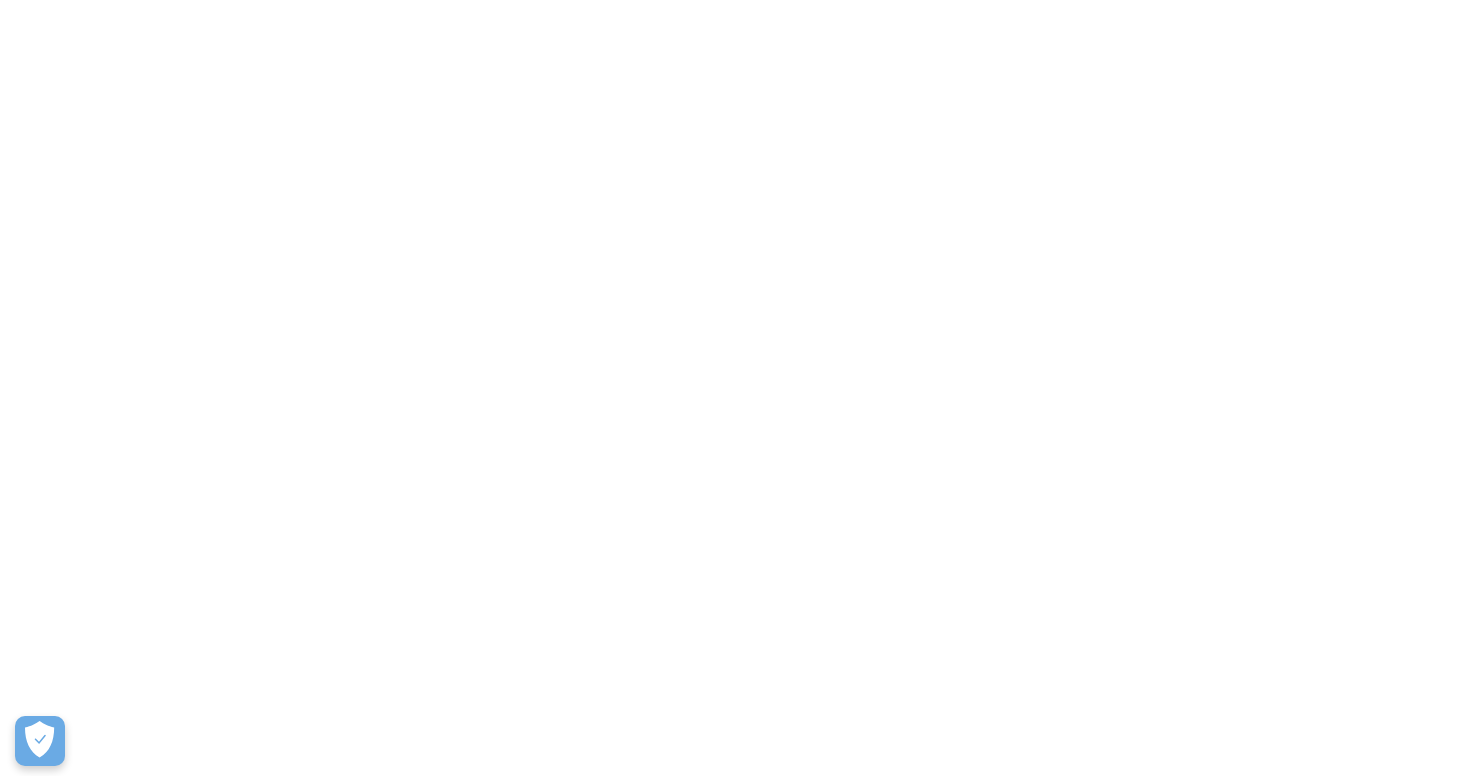 scroll, scrollTop: 0, scrollLeft: 0, axis: both 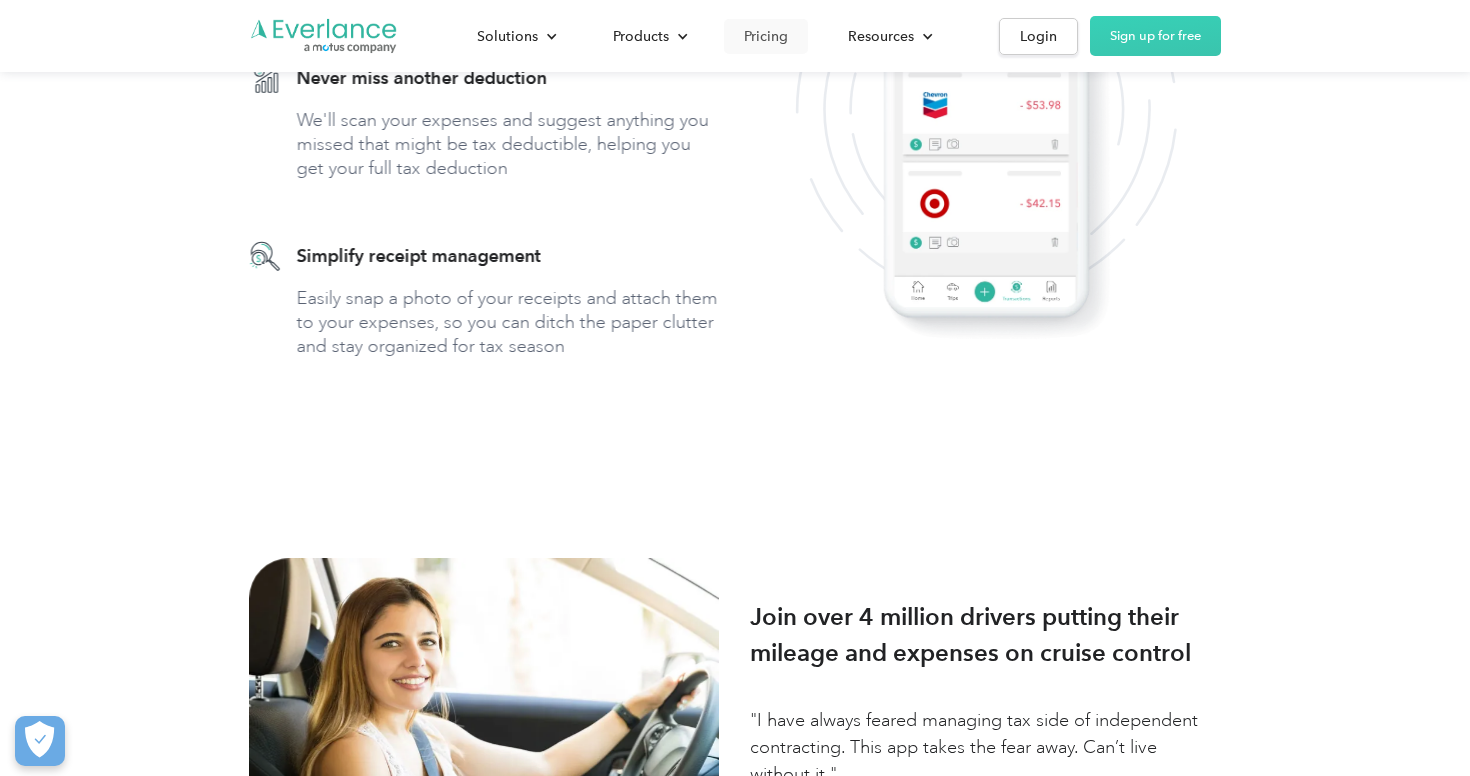 click on "Pricing" at bounding box center [766, 36] 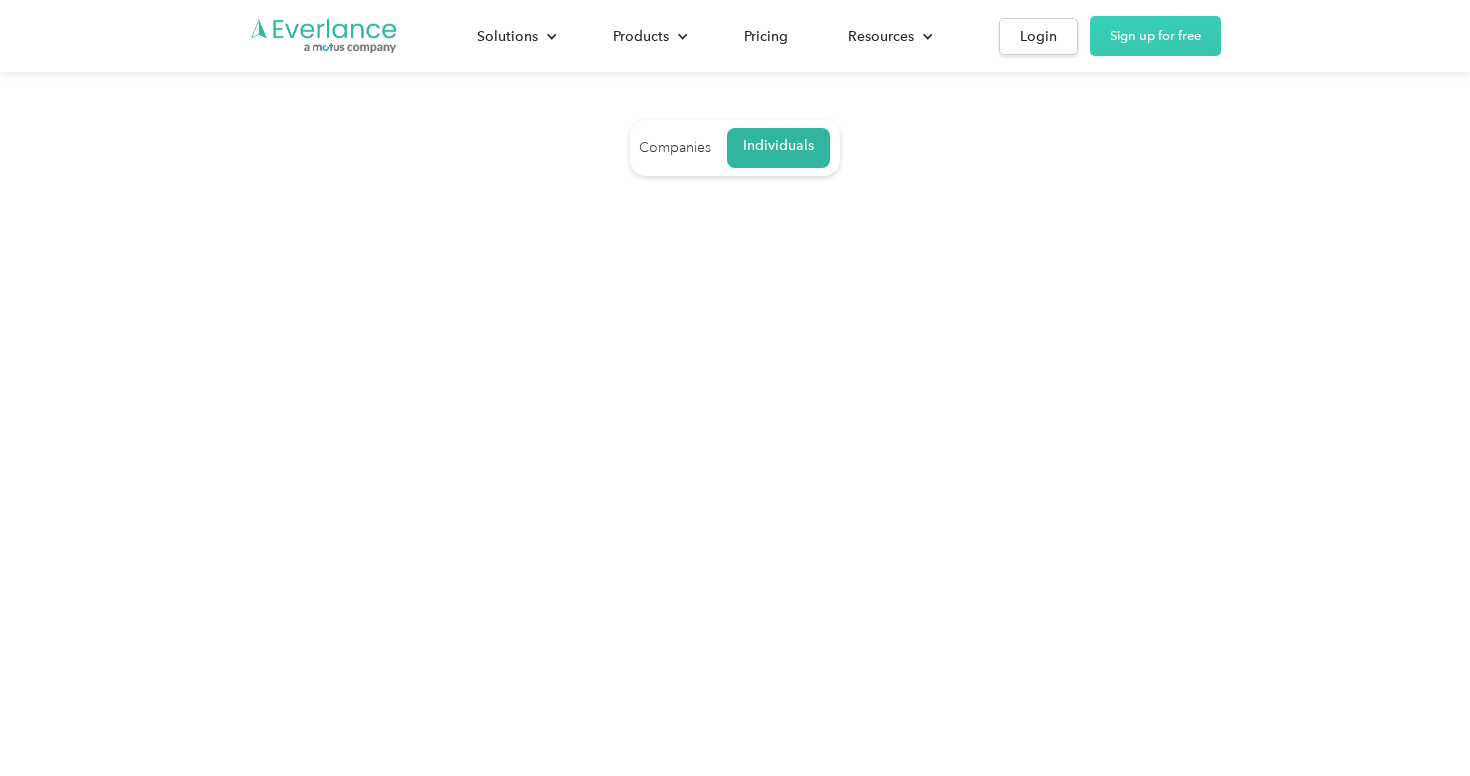 scroll, scrollTop: 0, scrollLeft: 0, axis: both 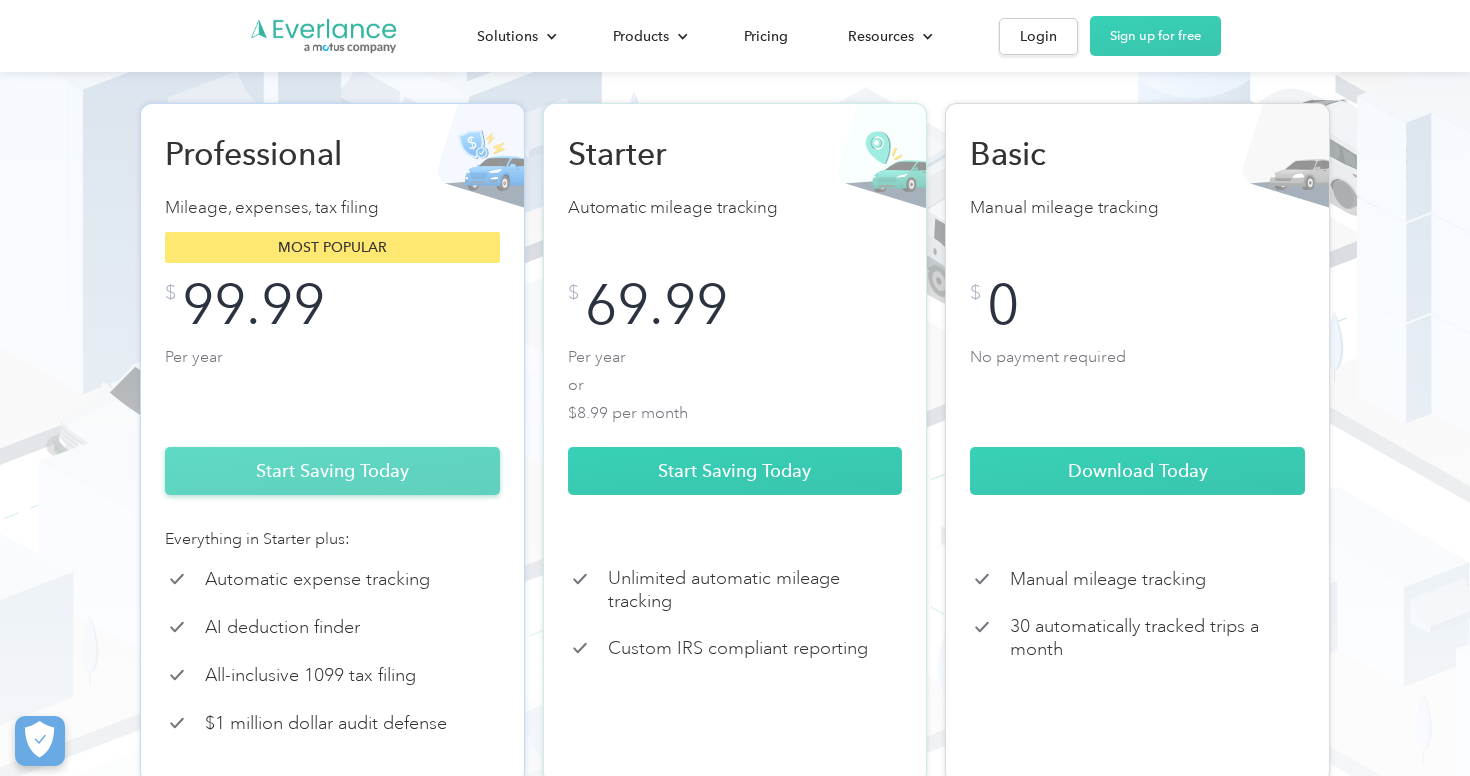 click on "Start Saving Today" at bounding box center [332, 471] 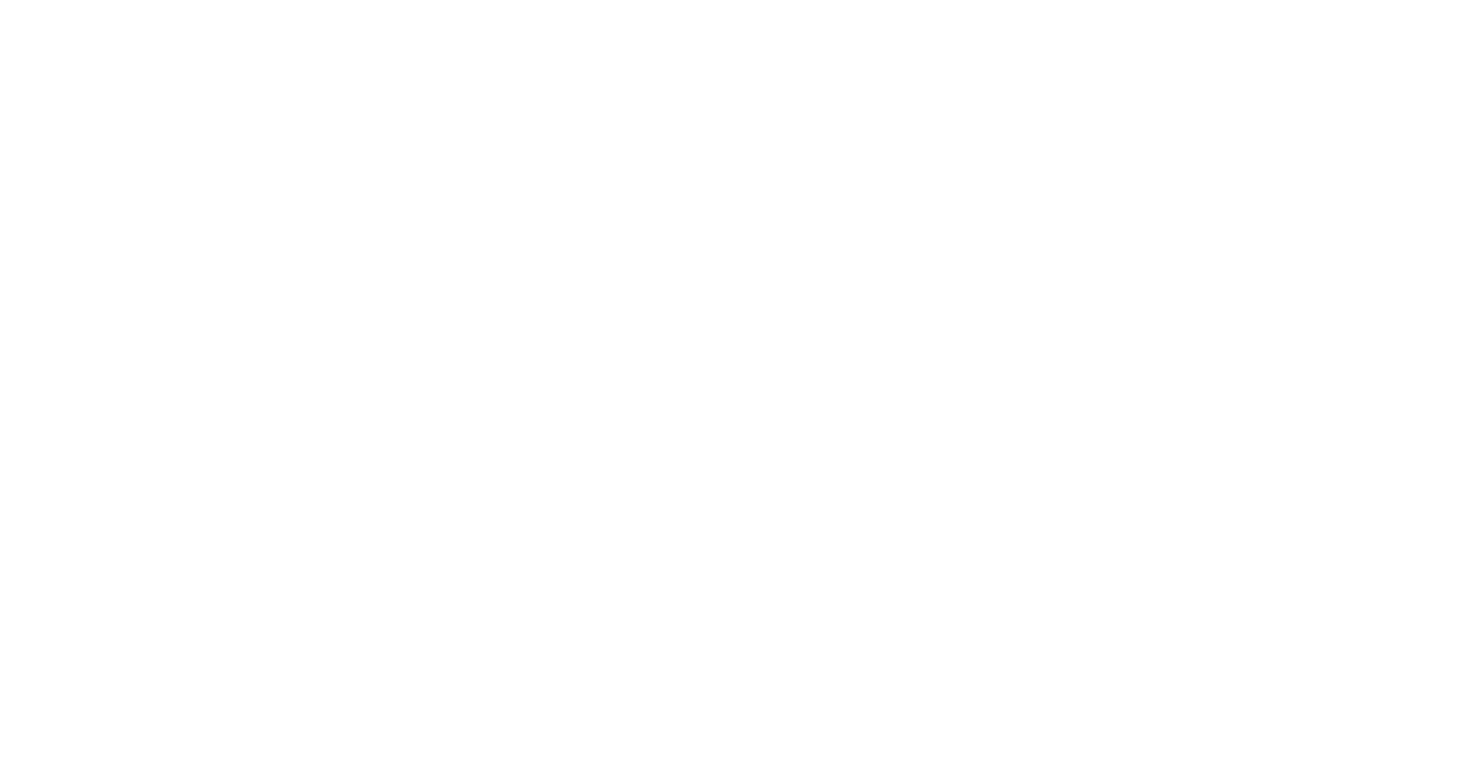scroll, scrollTop: 0, scrollLeft: 0, axis: both 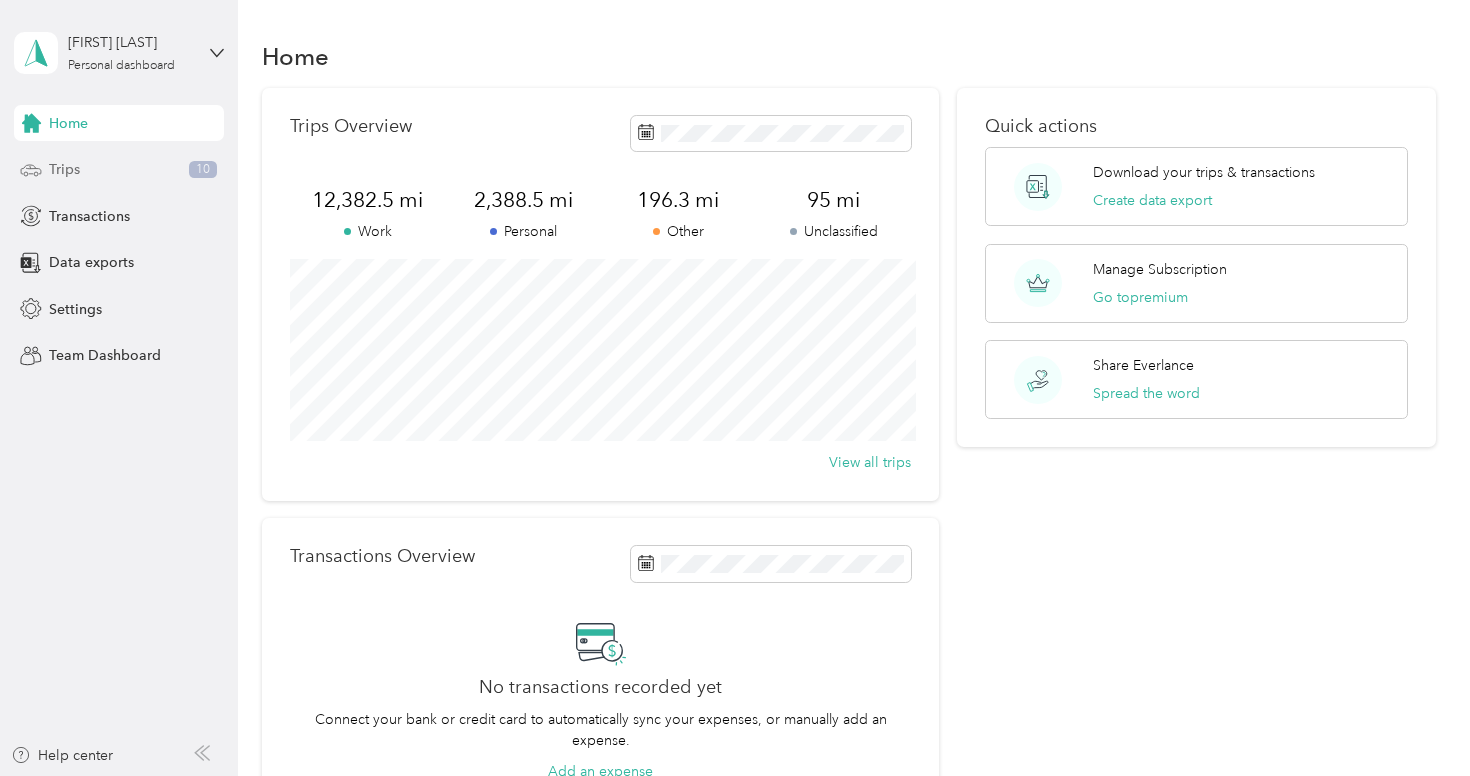 click on "Trips 10" at bounding box center [119, 170] 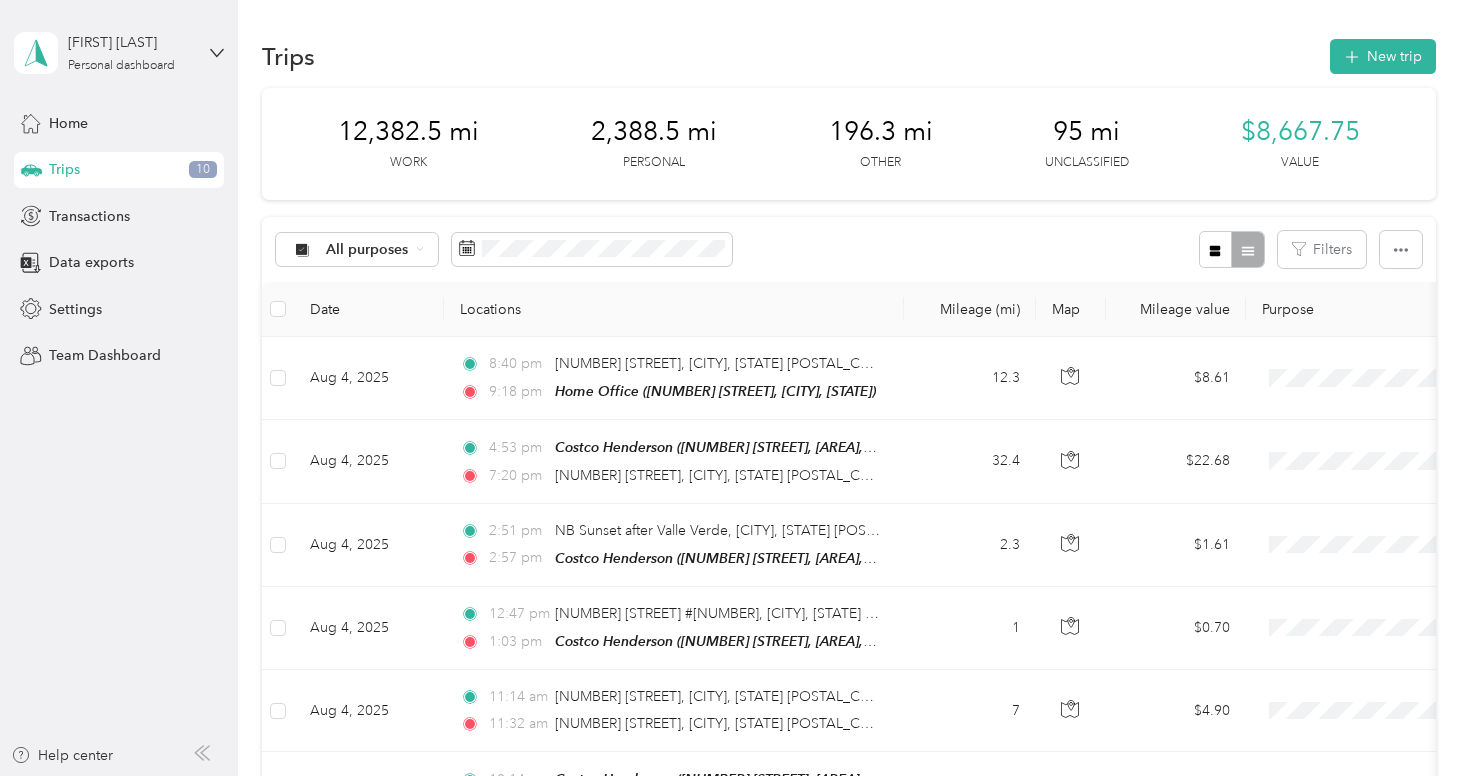 click on "Home Trips 10 Transactions Data exports Settings Team Dashboard" at bounding box center [119, 239] 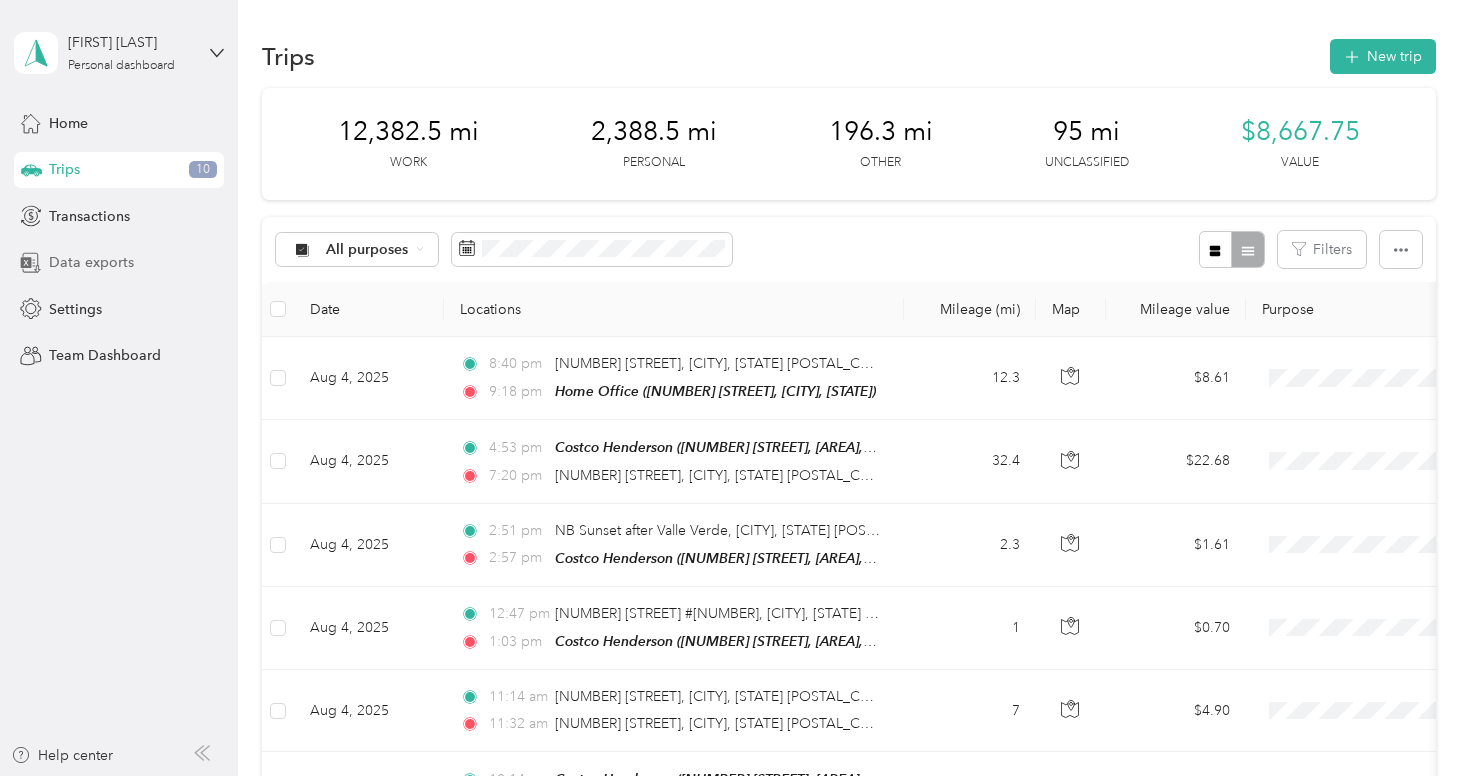 click on "Data exports" at bounding box center (119, 263) 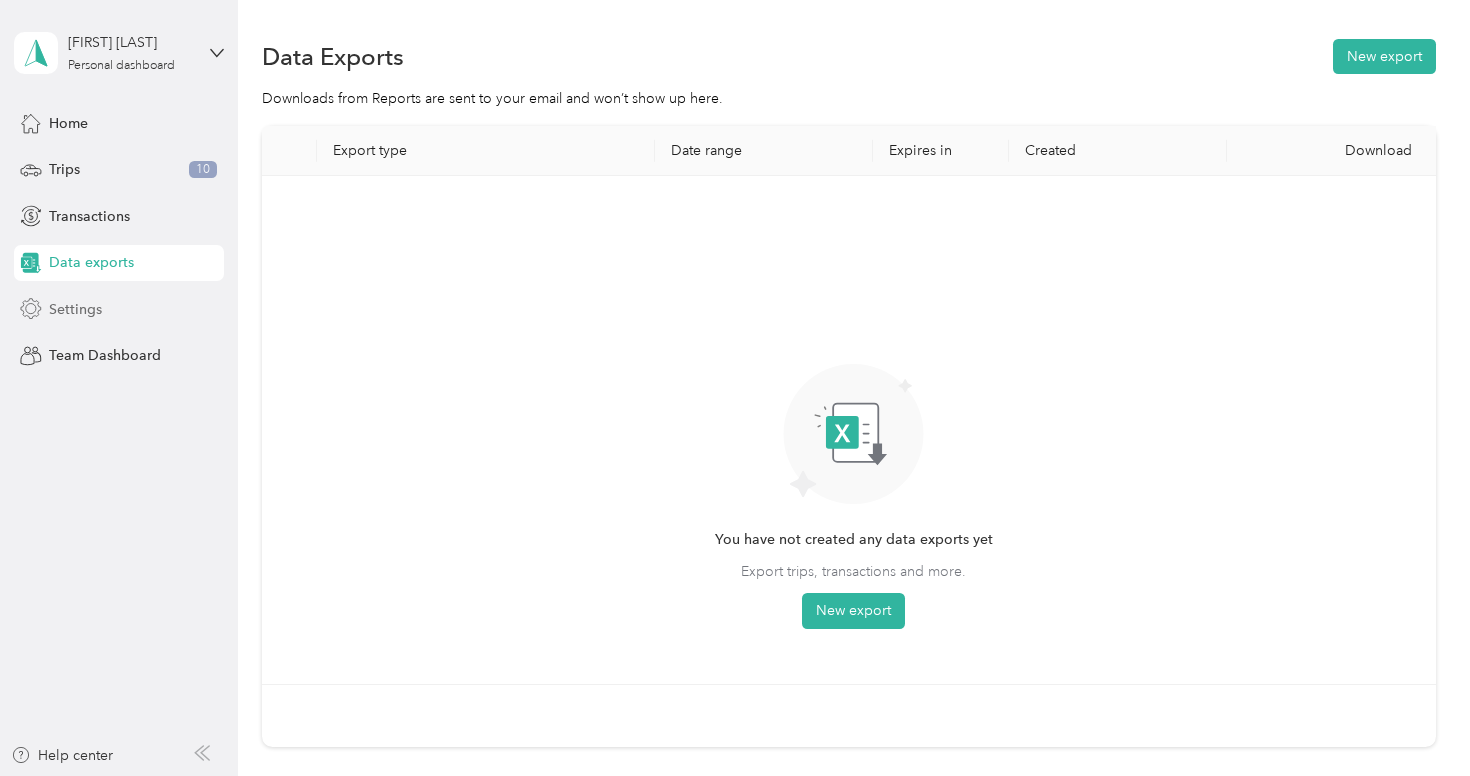 click on "Settings" at bounding box center [119, 309] 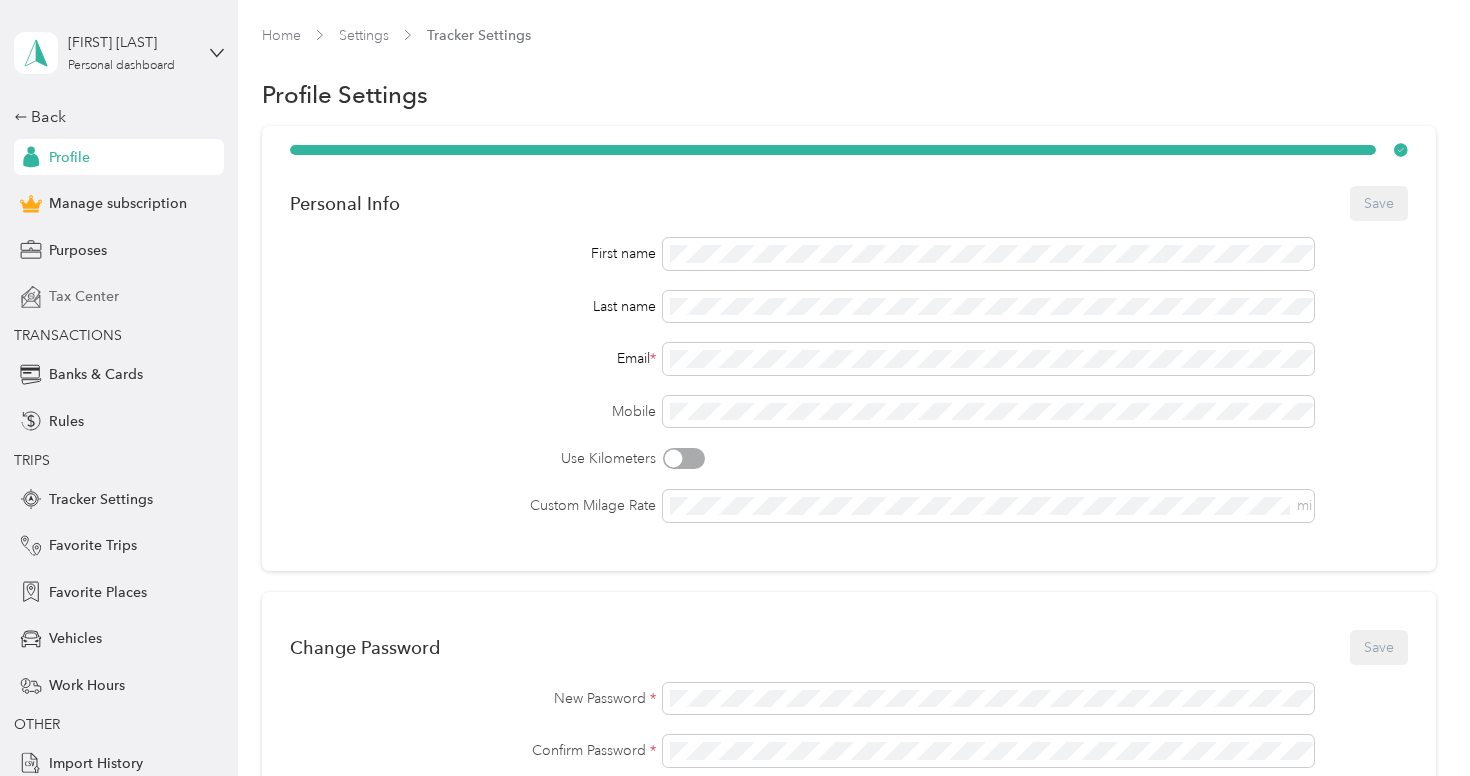 click on "Tax Center" at bounding box center [119, 297] 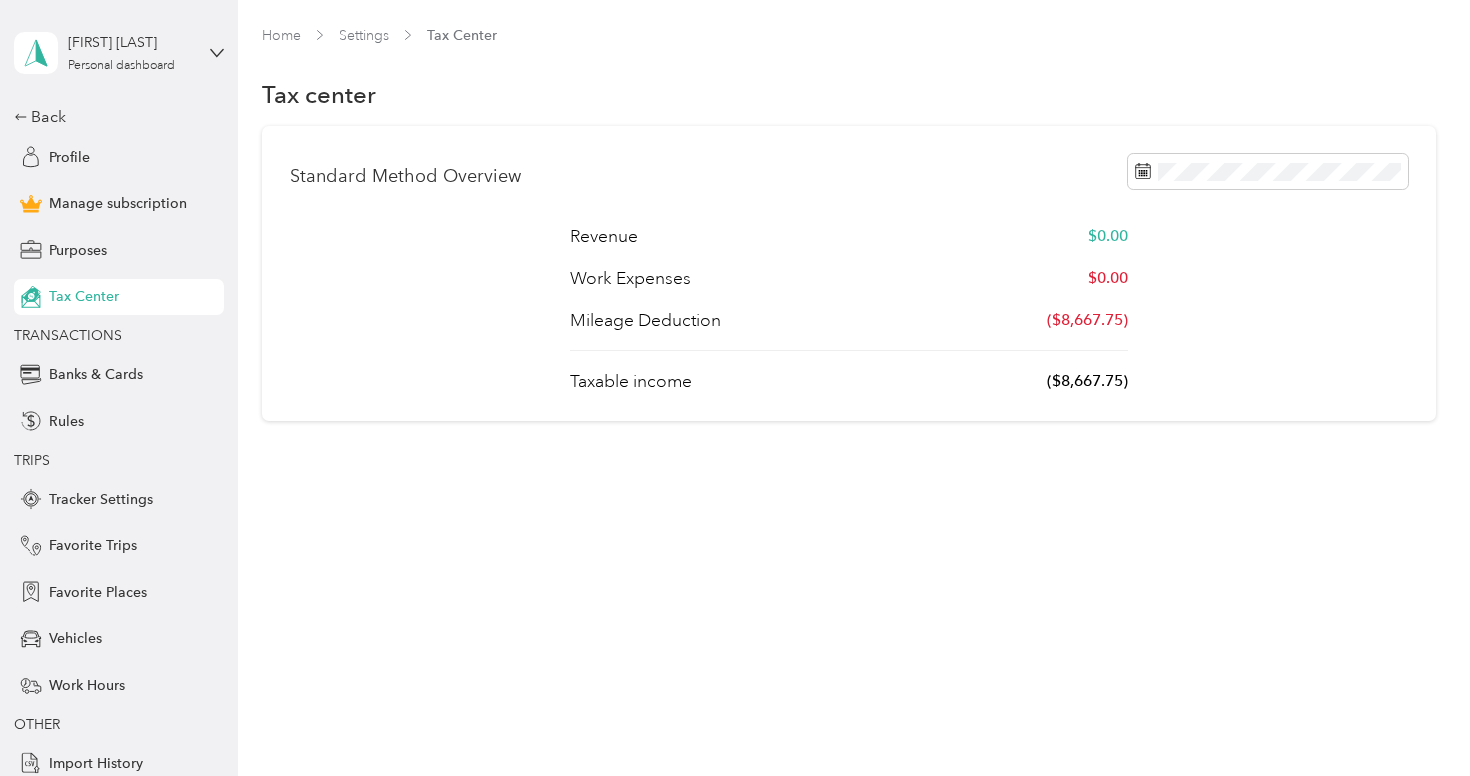 click on "Tax Center" at bounding box center [119, 297] 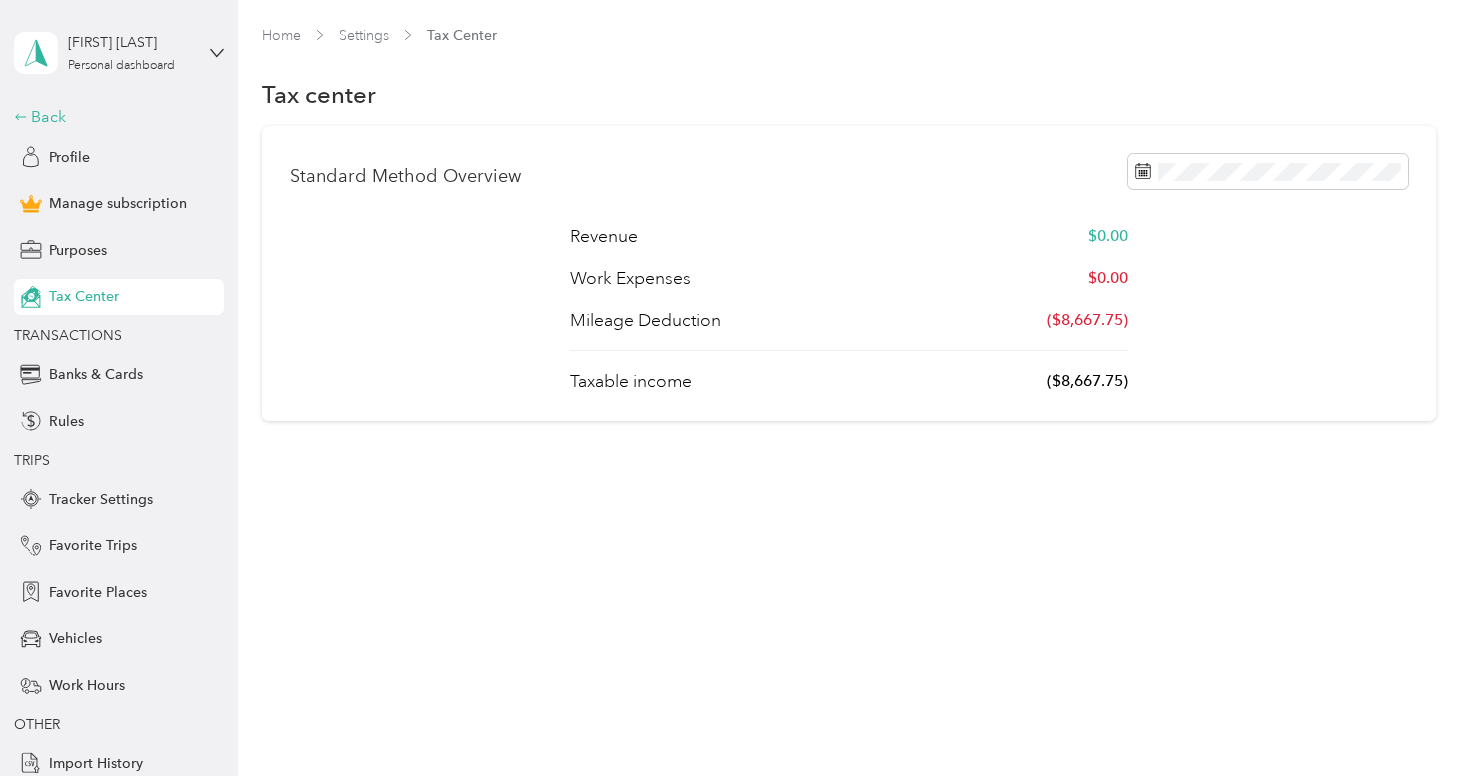 click on "Back" at bounding box center (114, 117) 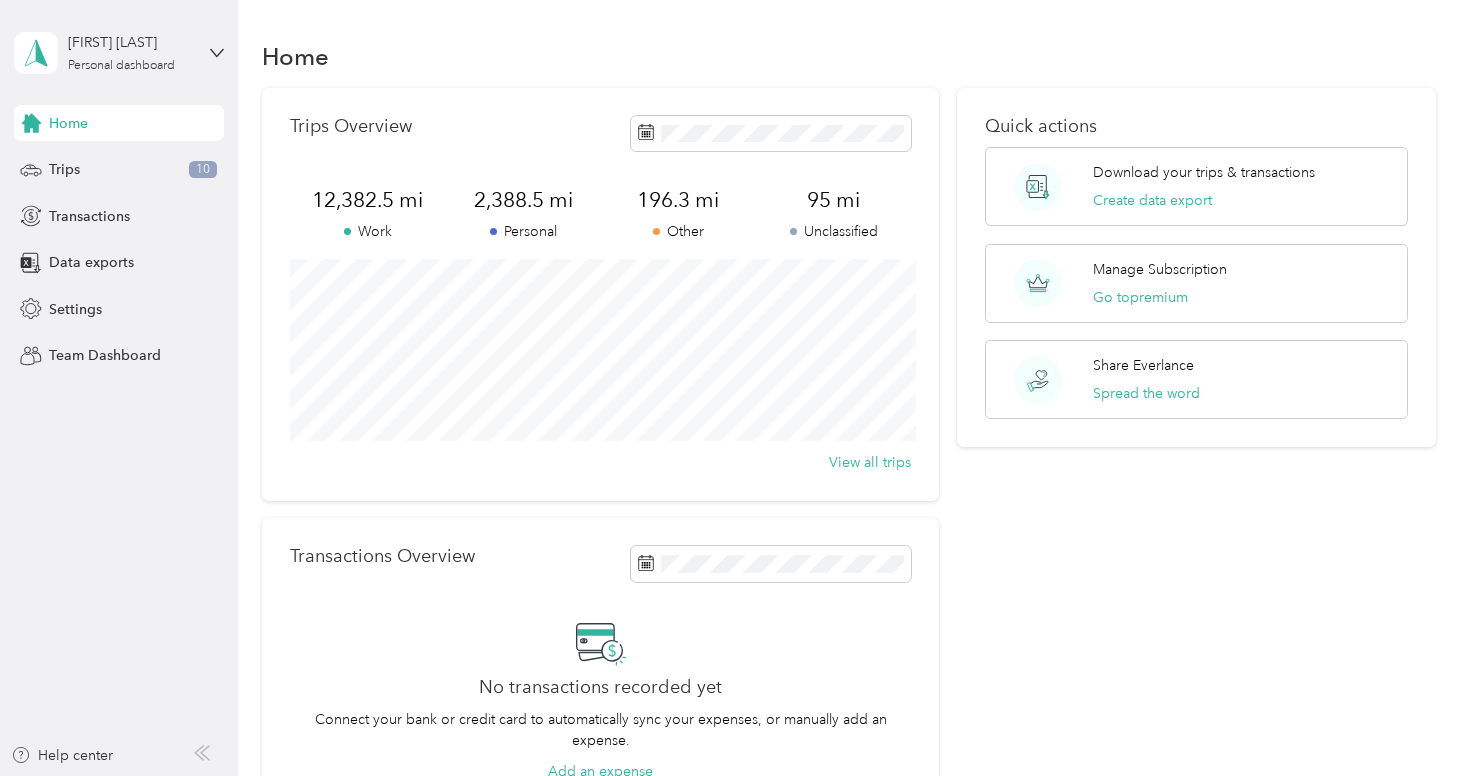 click 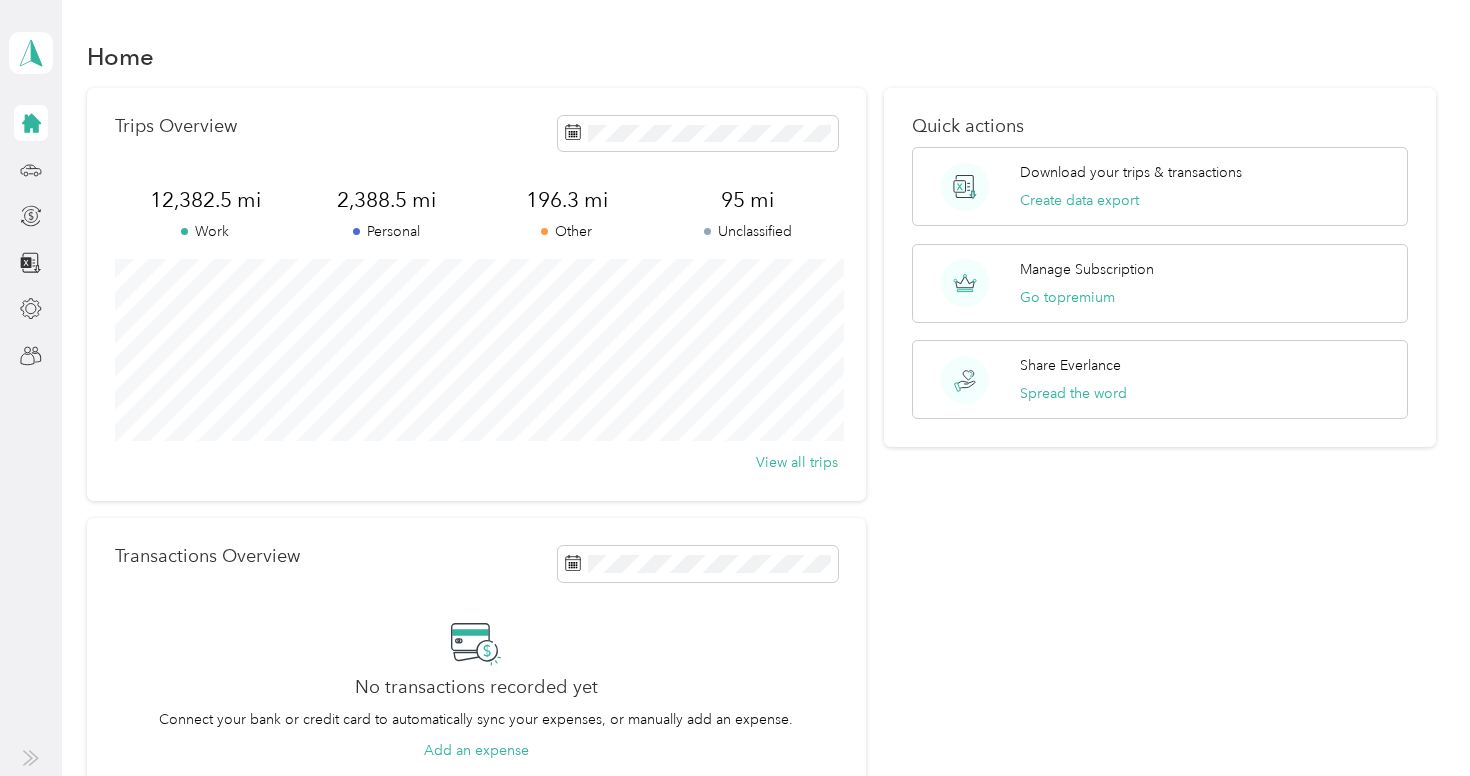 click 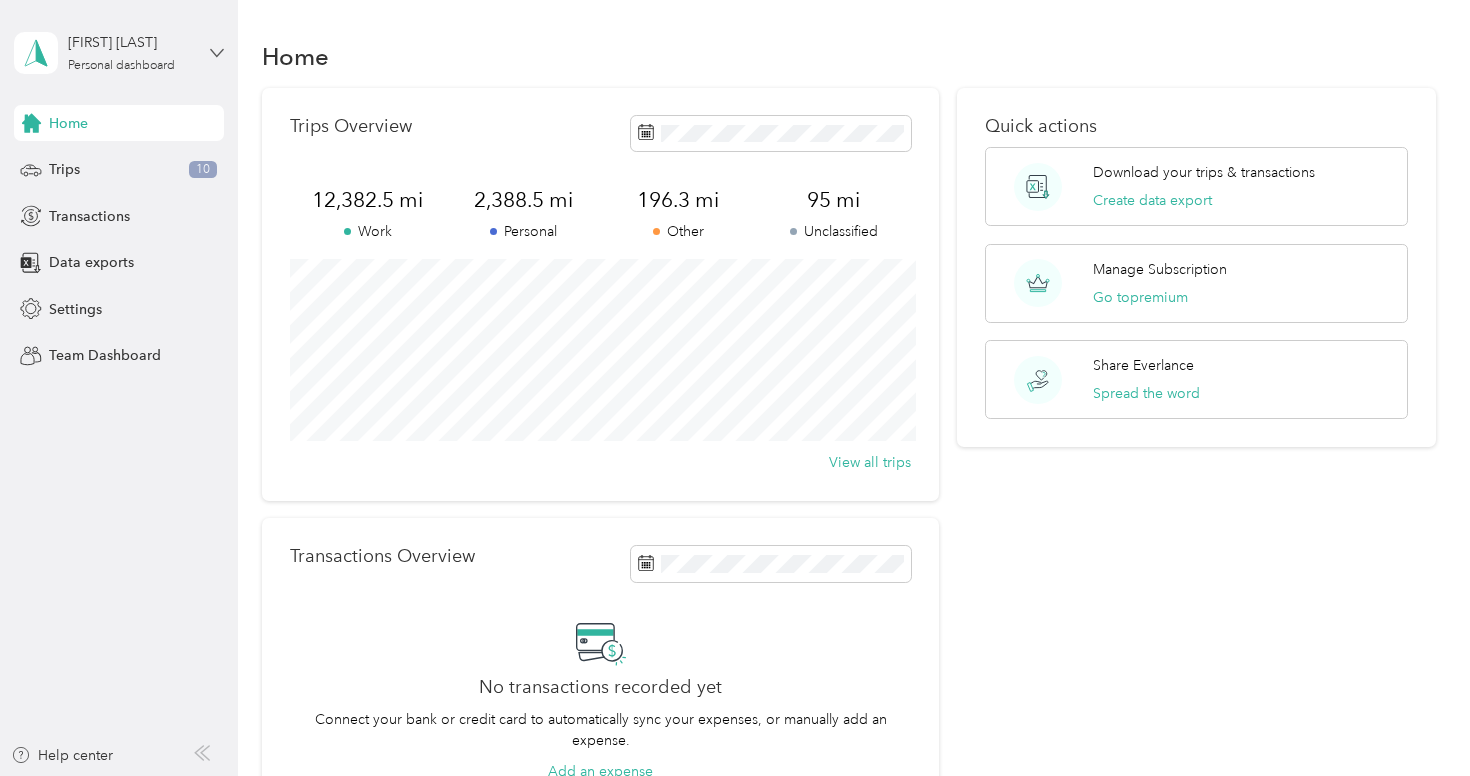 click 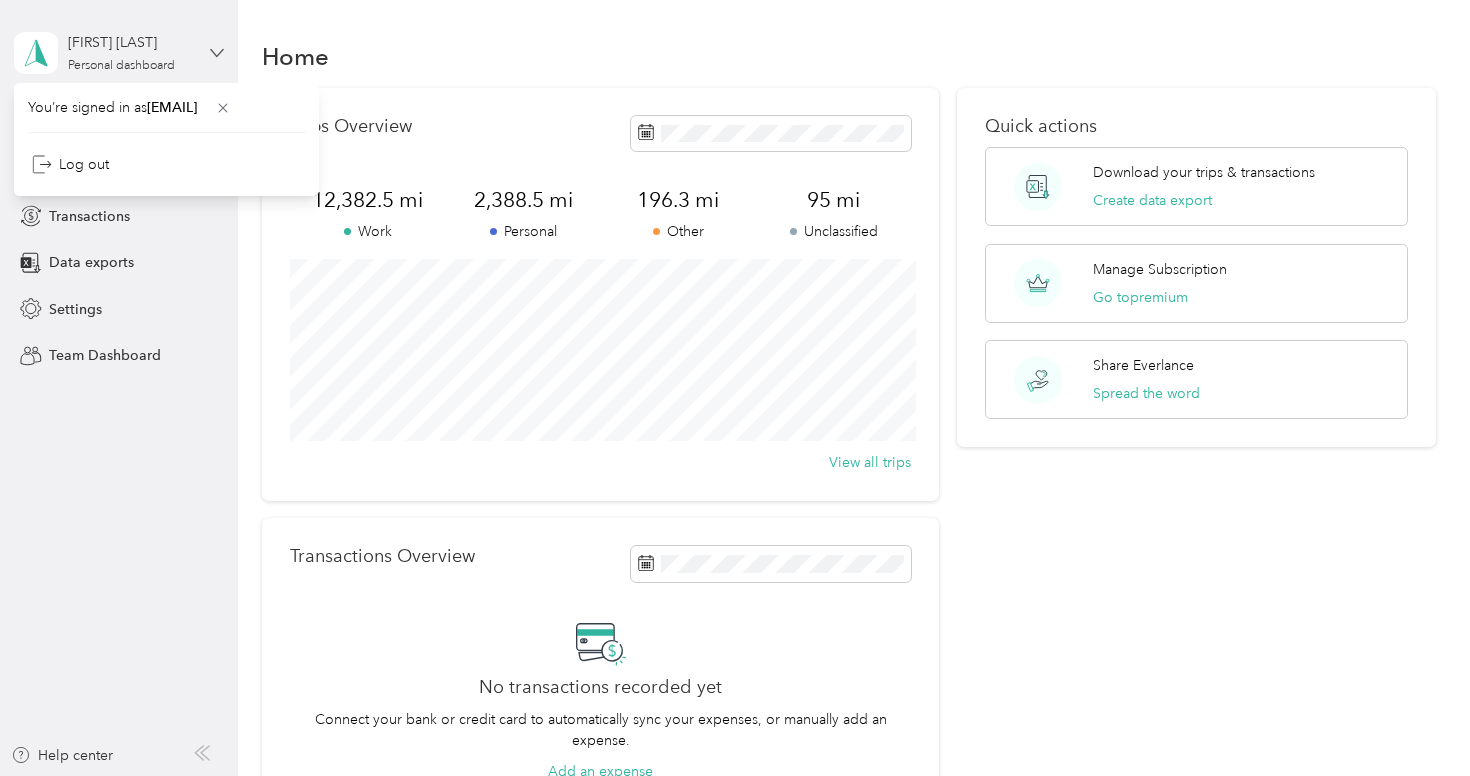 click 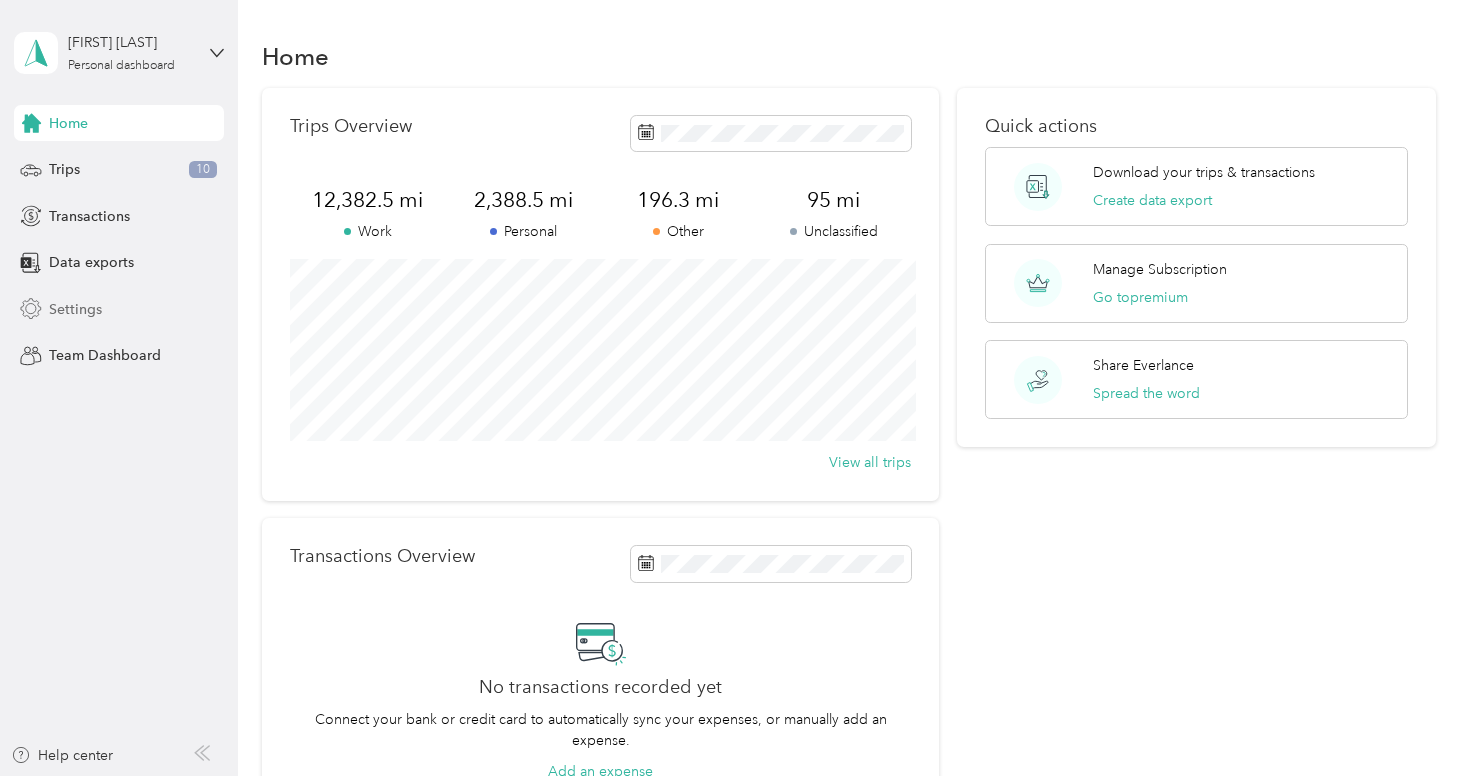 click on "Settings" at bounding box center [119, 309] 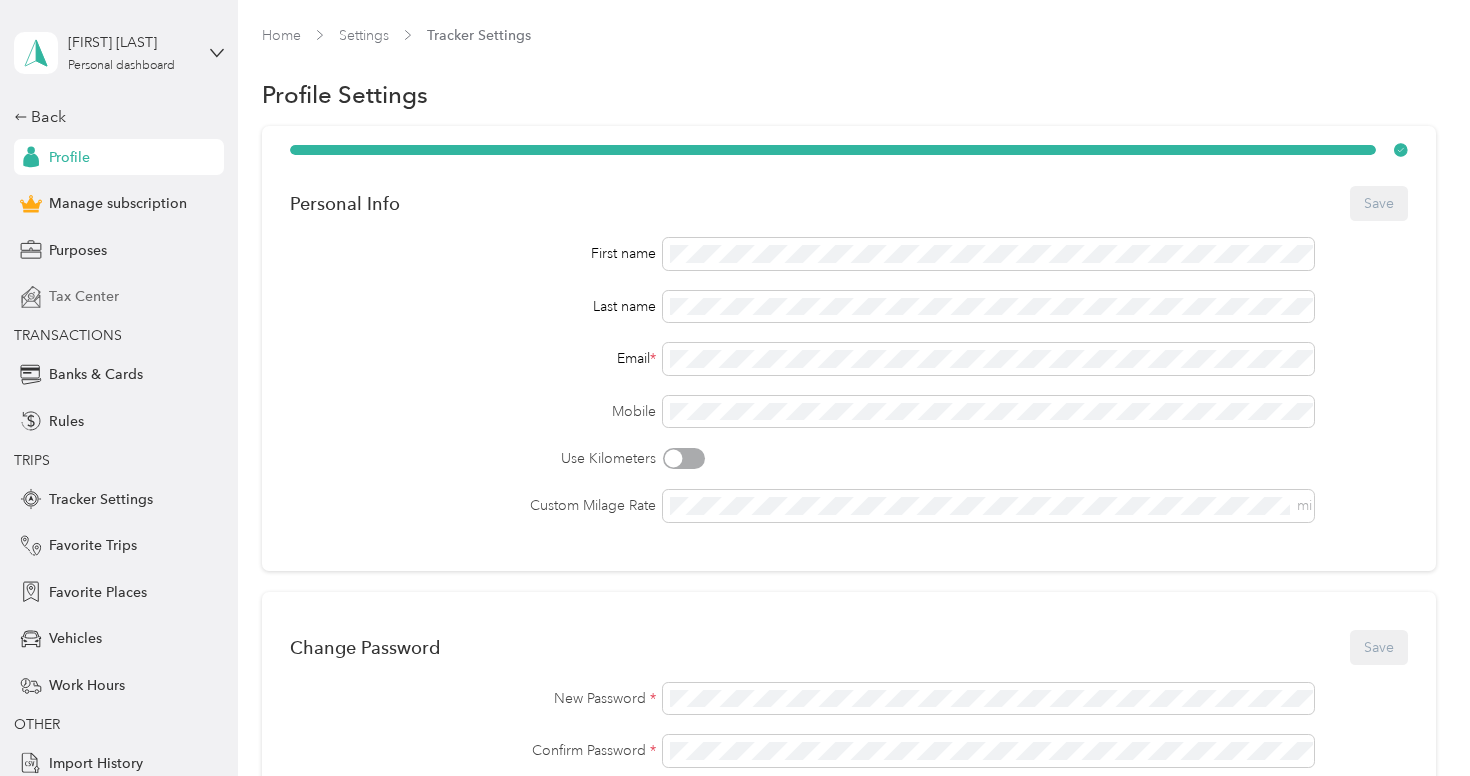 click on "Tax Center" at bounding box center [119, 297] 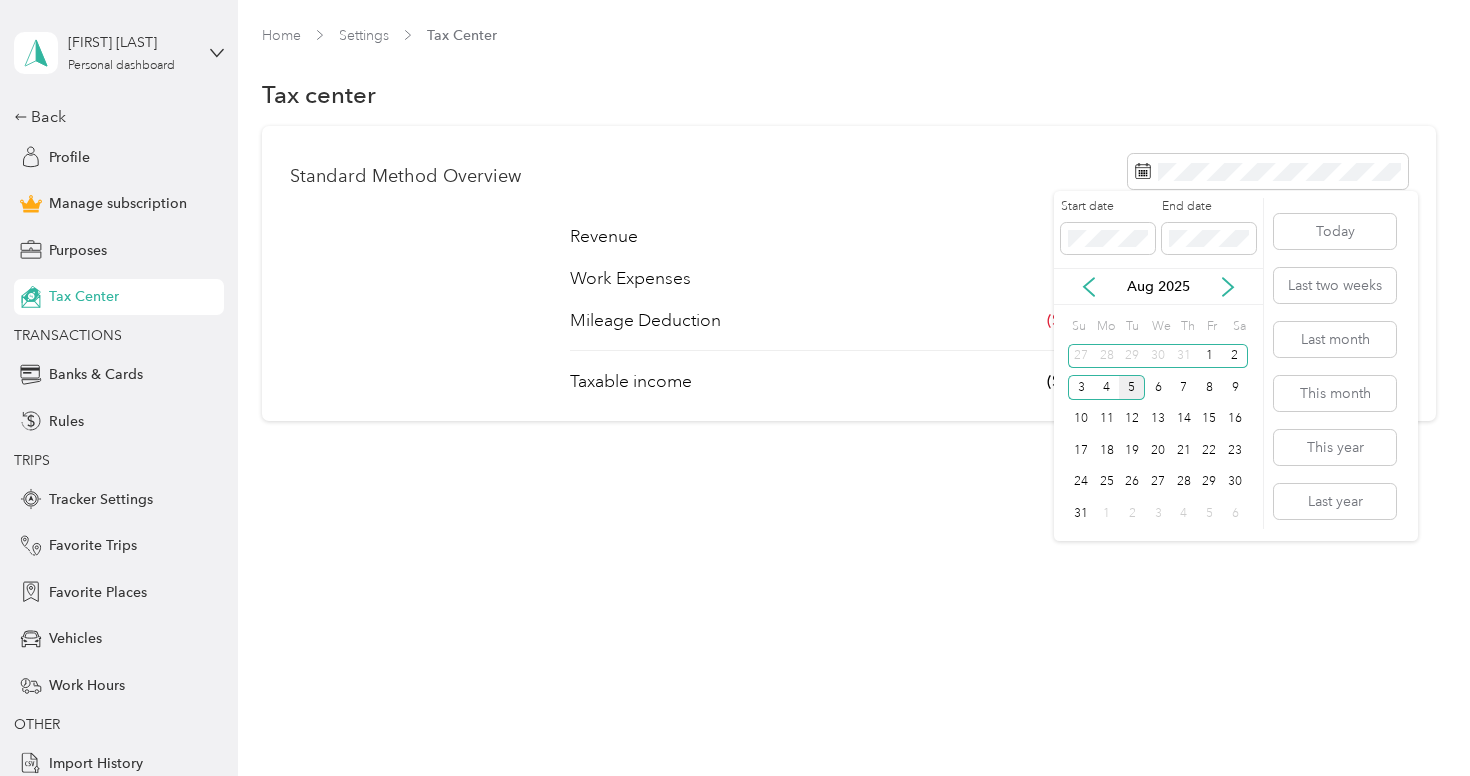 click on "Aug 2025" at bounding box center [1158, 286] 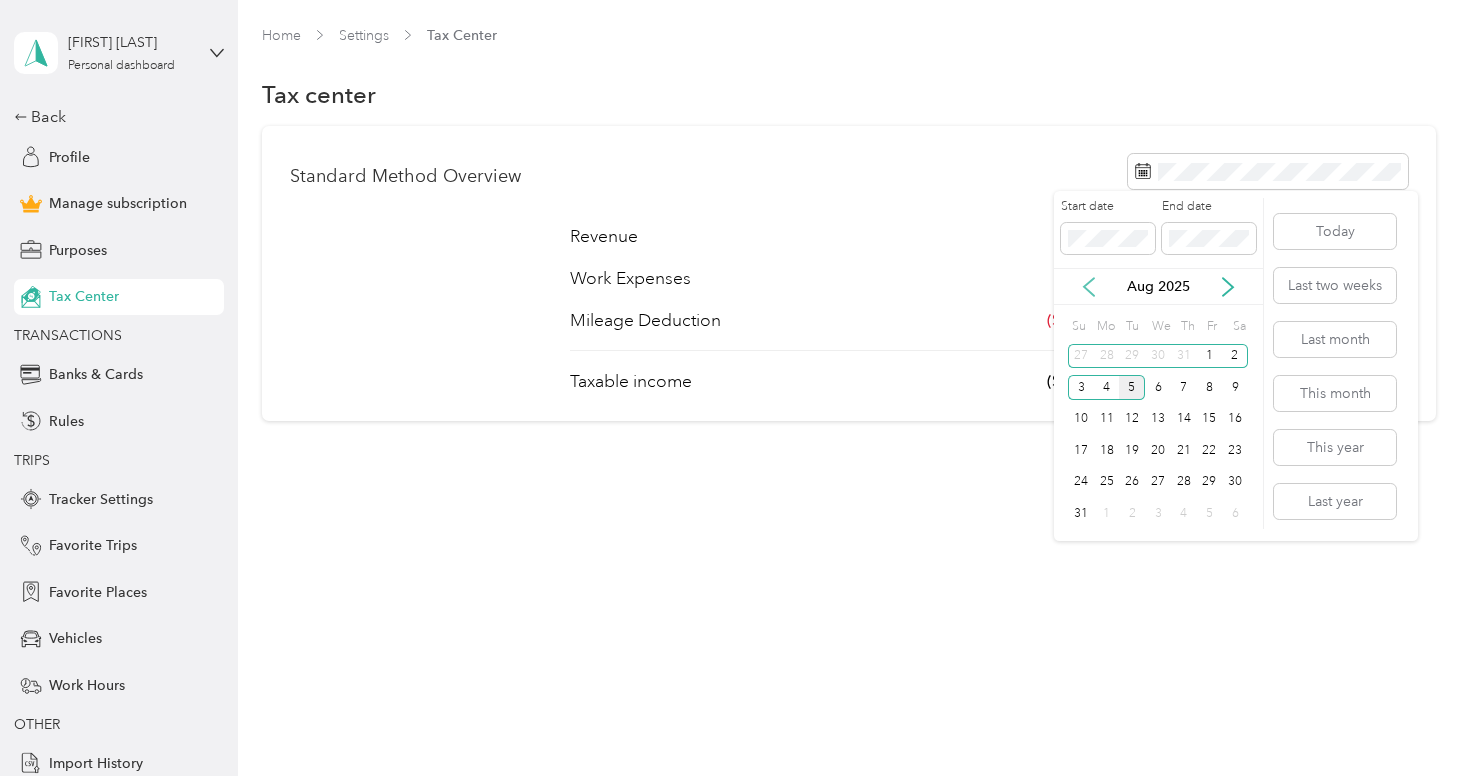 click 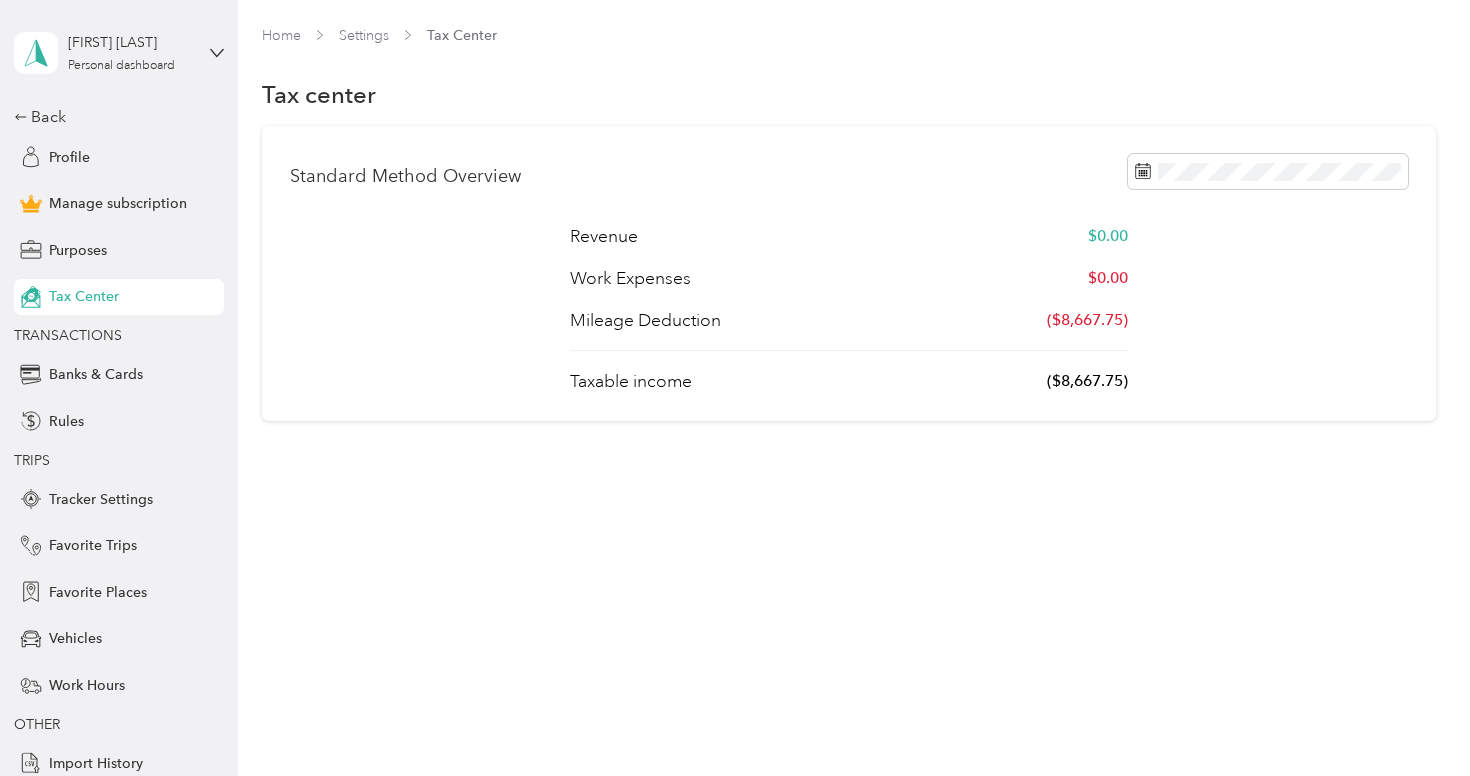 click on "Taxable income   ($8,667.75)" at bounding box center (849, 381) 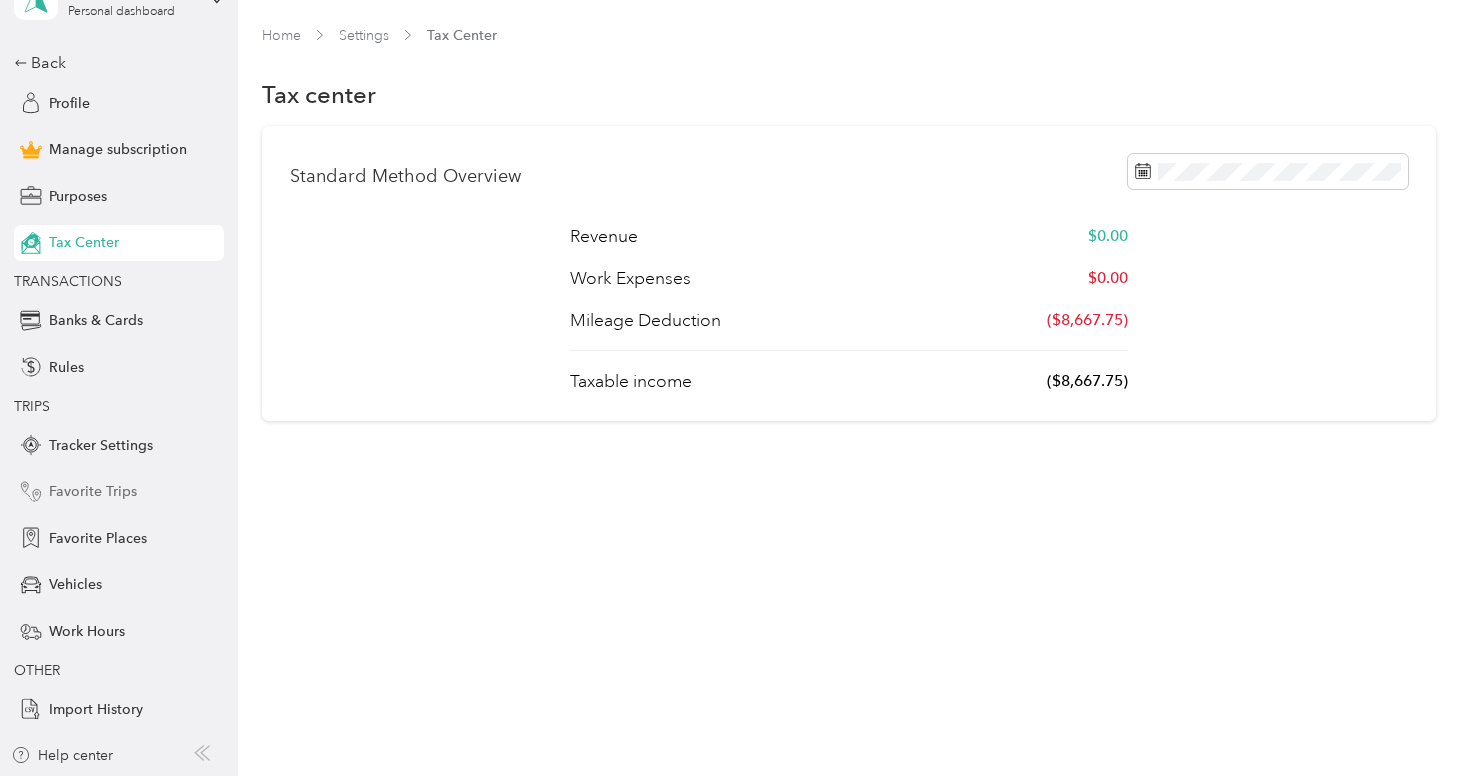 scroll, scrollTop: 0, scrollLeft: 0, axis: both 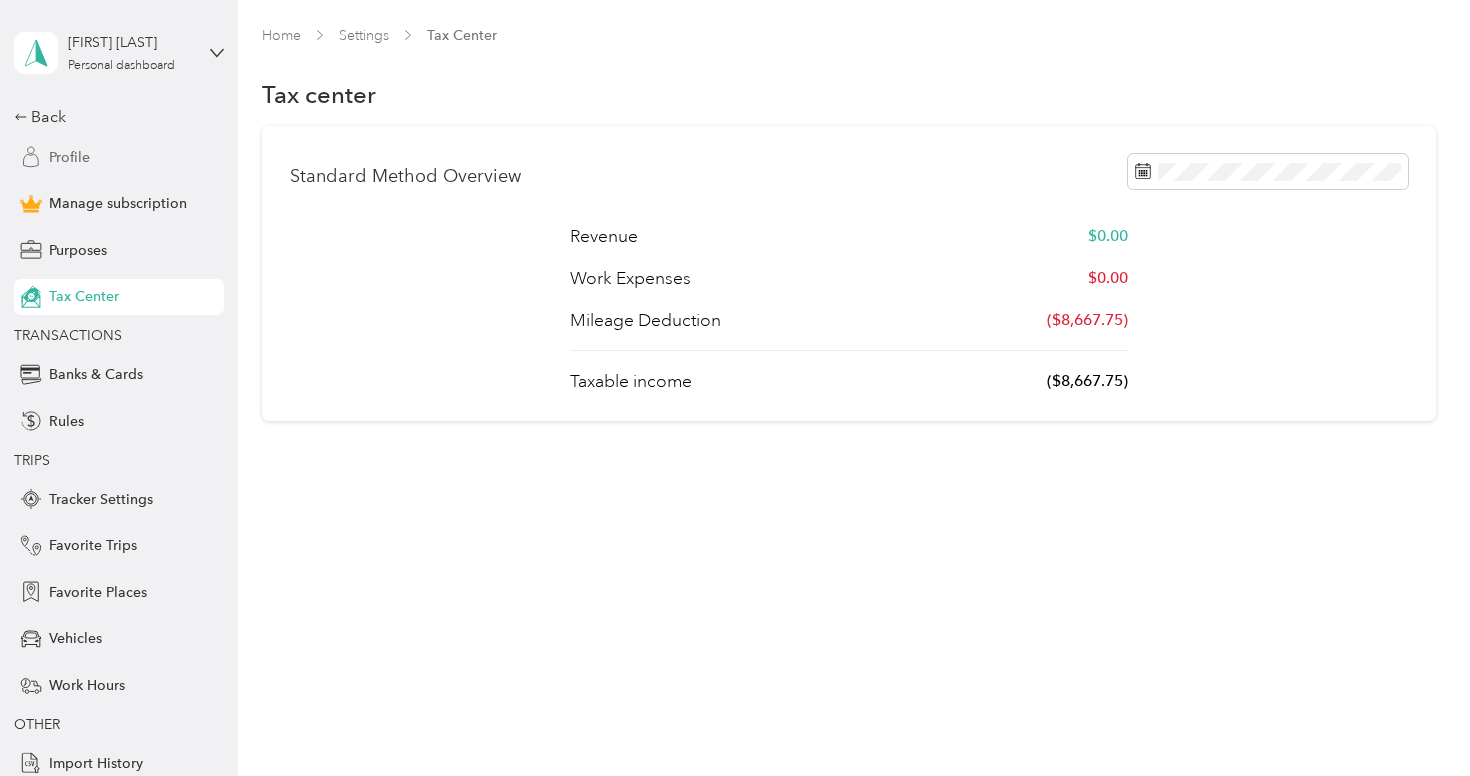 click on "Profile" at bounding box center (119, 157) 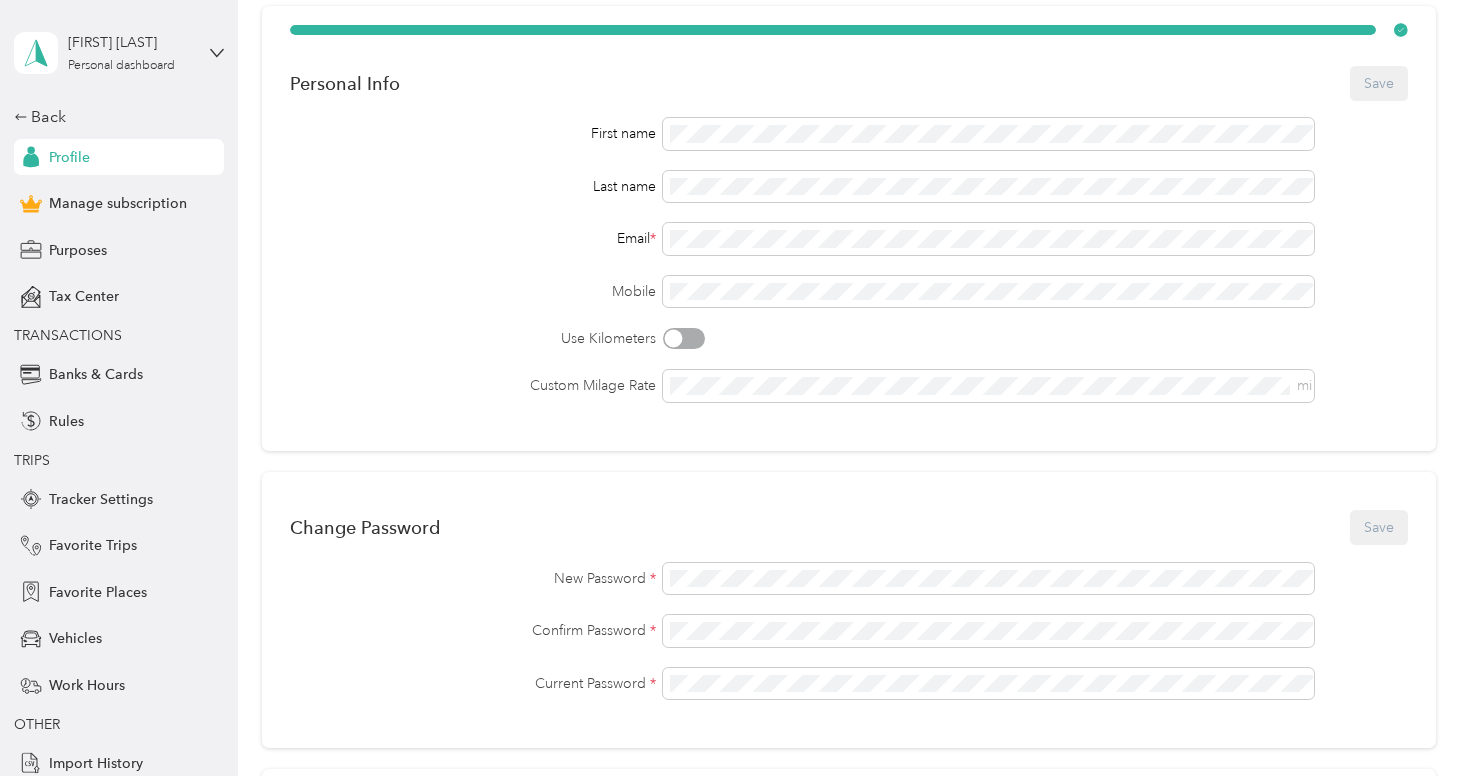 scroll, scrollTop: 0, scrollLeft: 0, axis: both 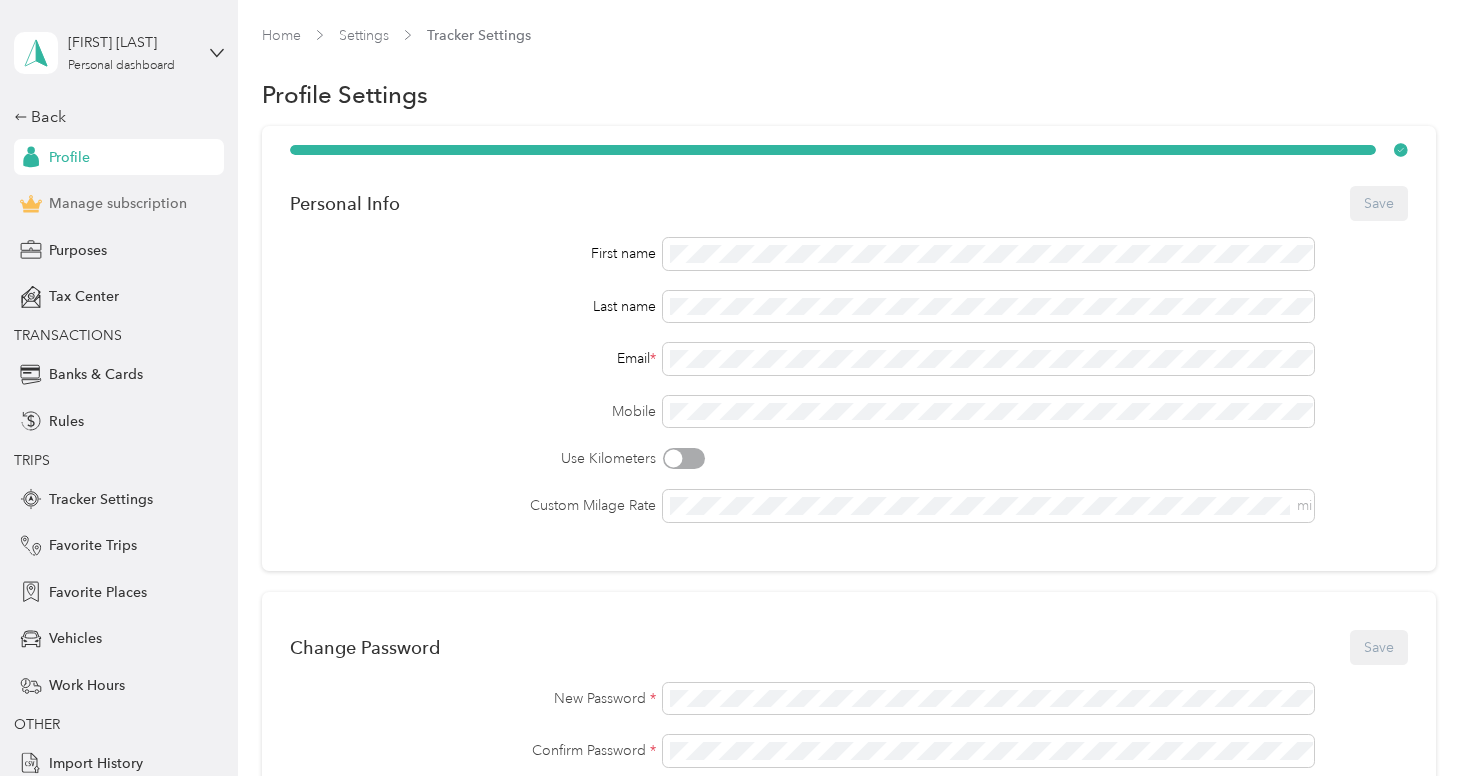click on "Manage subscription" at bounding box center (118, 203) 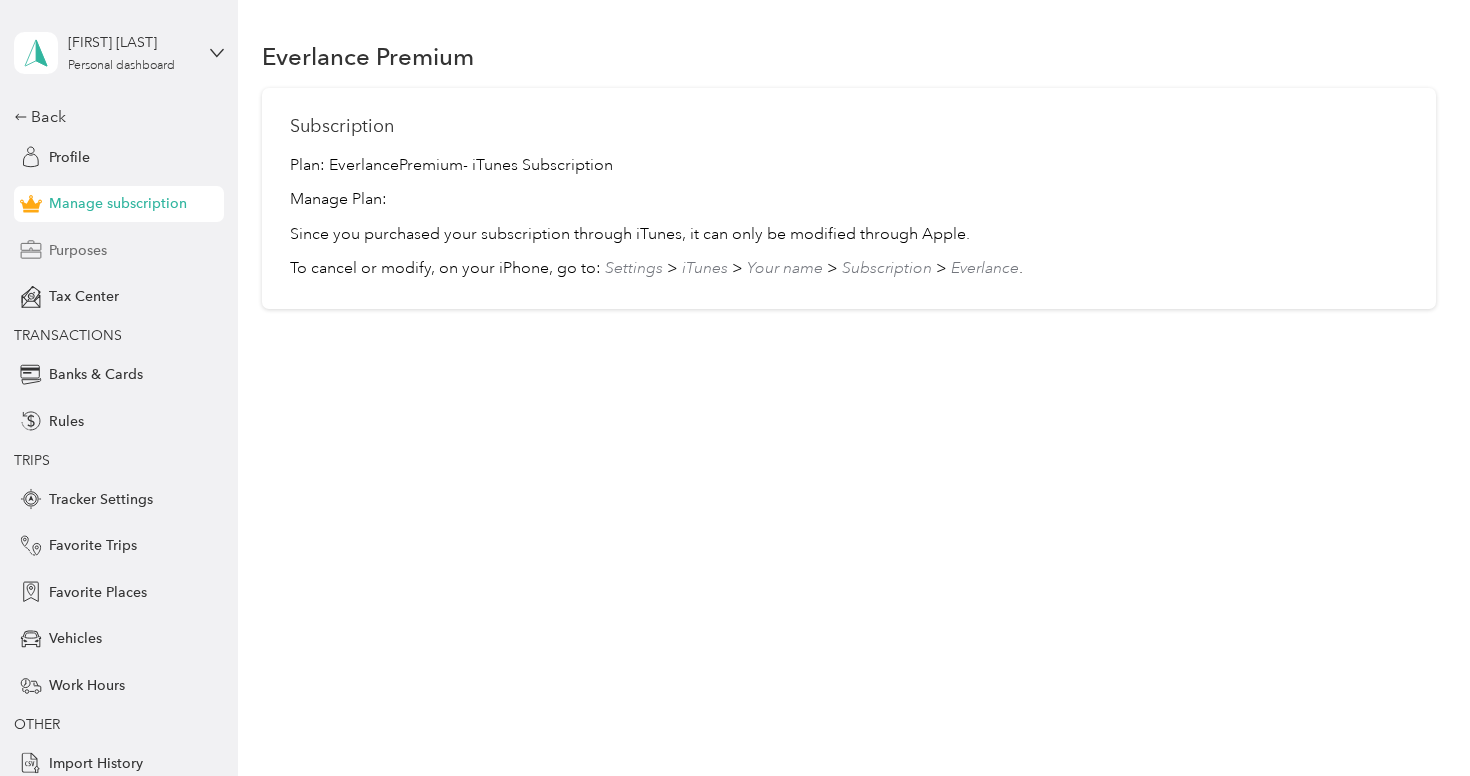 click on "Purposes" at bounding box center [119, 250] 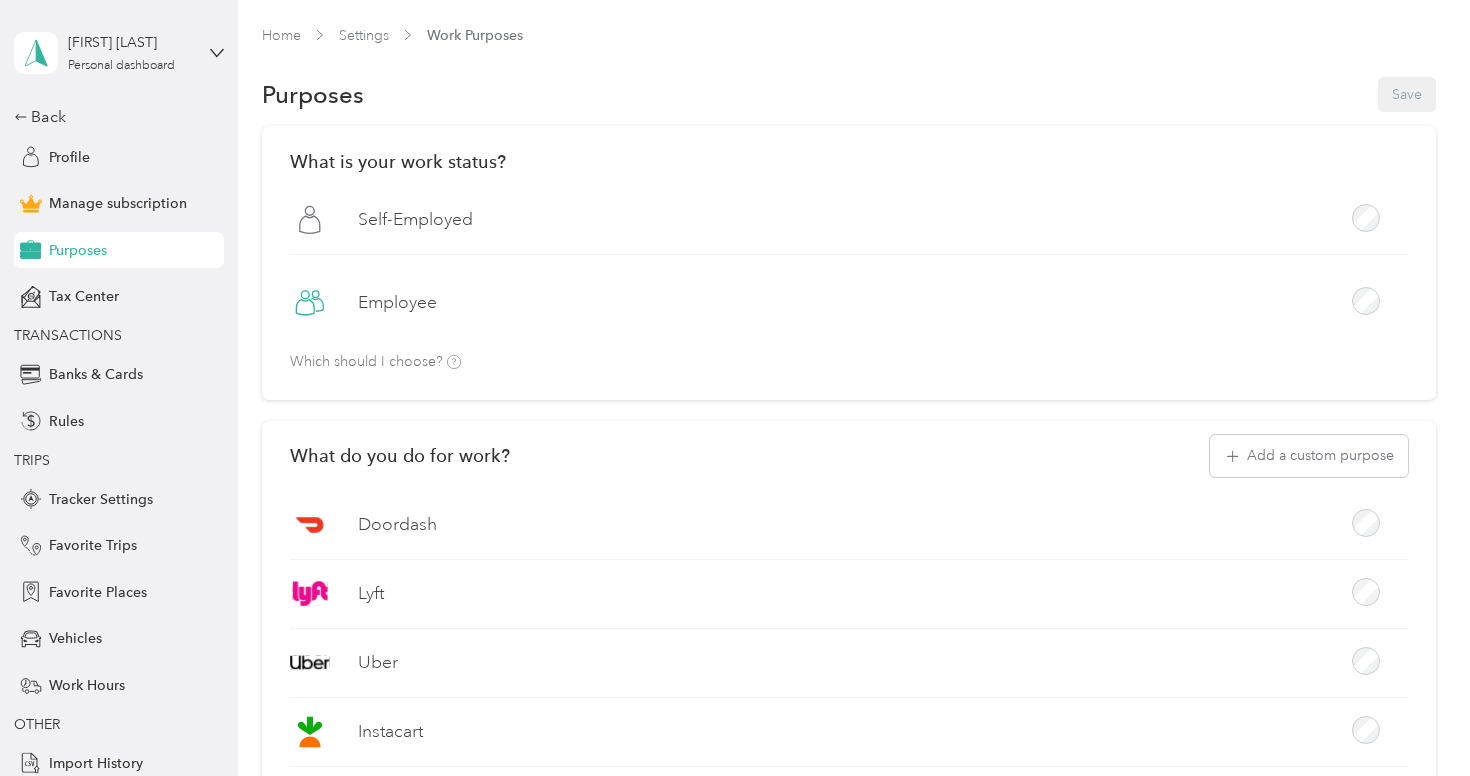 click on "Back Profile Manage subscription Purposes Tax Center TRANSACTIONS Banks & Cards Rules TRIPS Tracker Settings Favorite Trips Favorite Places Vehicles Work Hours OTHER Import History" at bounding box center [119, 443] 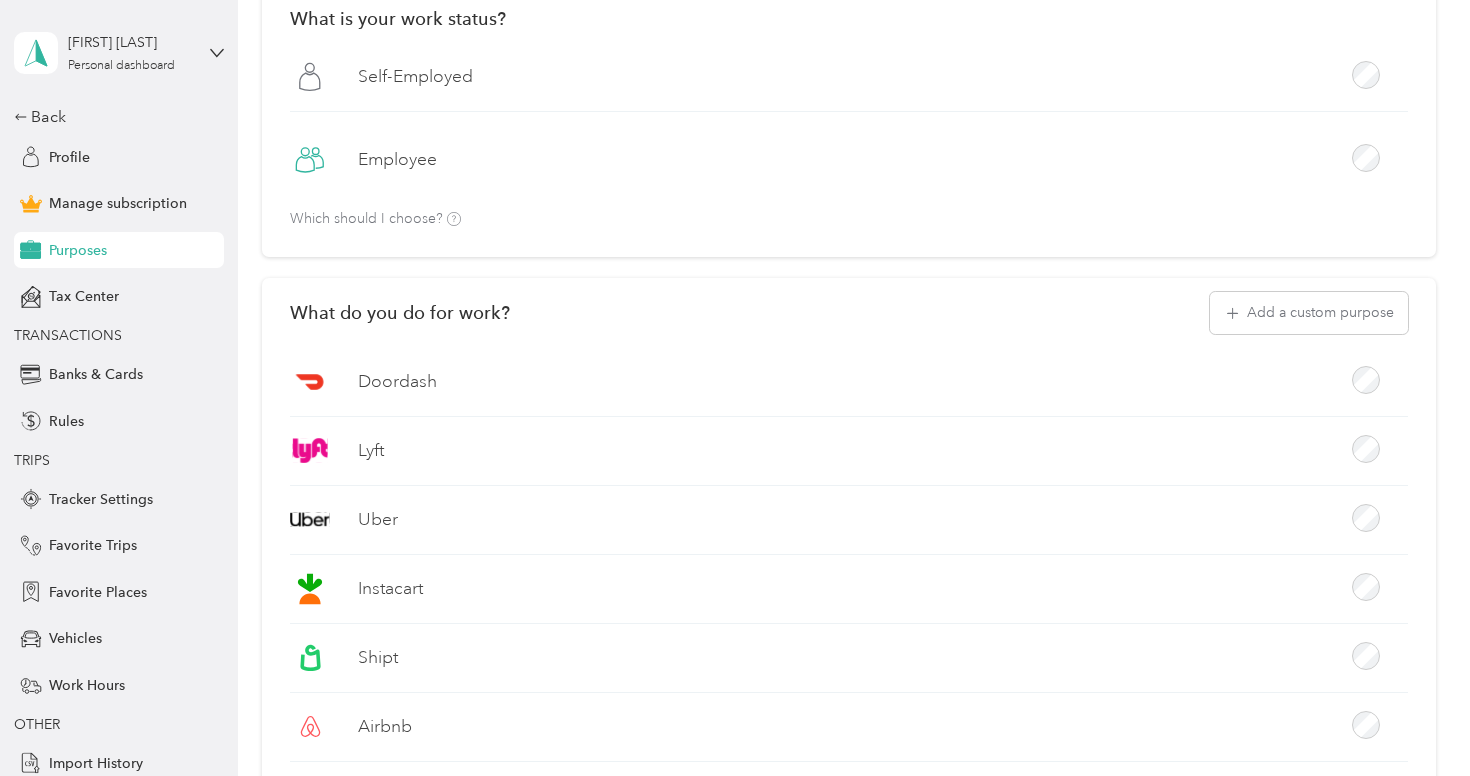 scroll, scrollTop: 0, scrollLeft: 0, axis: both 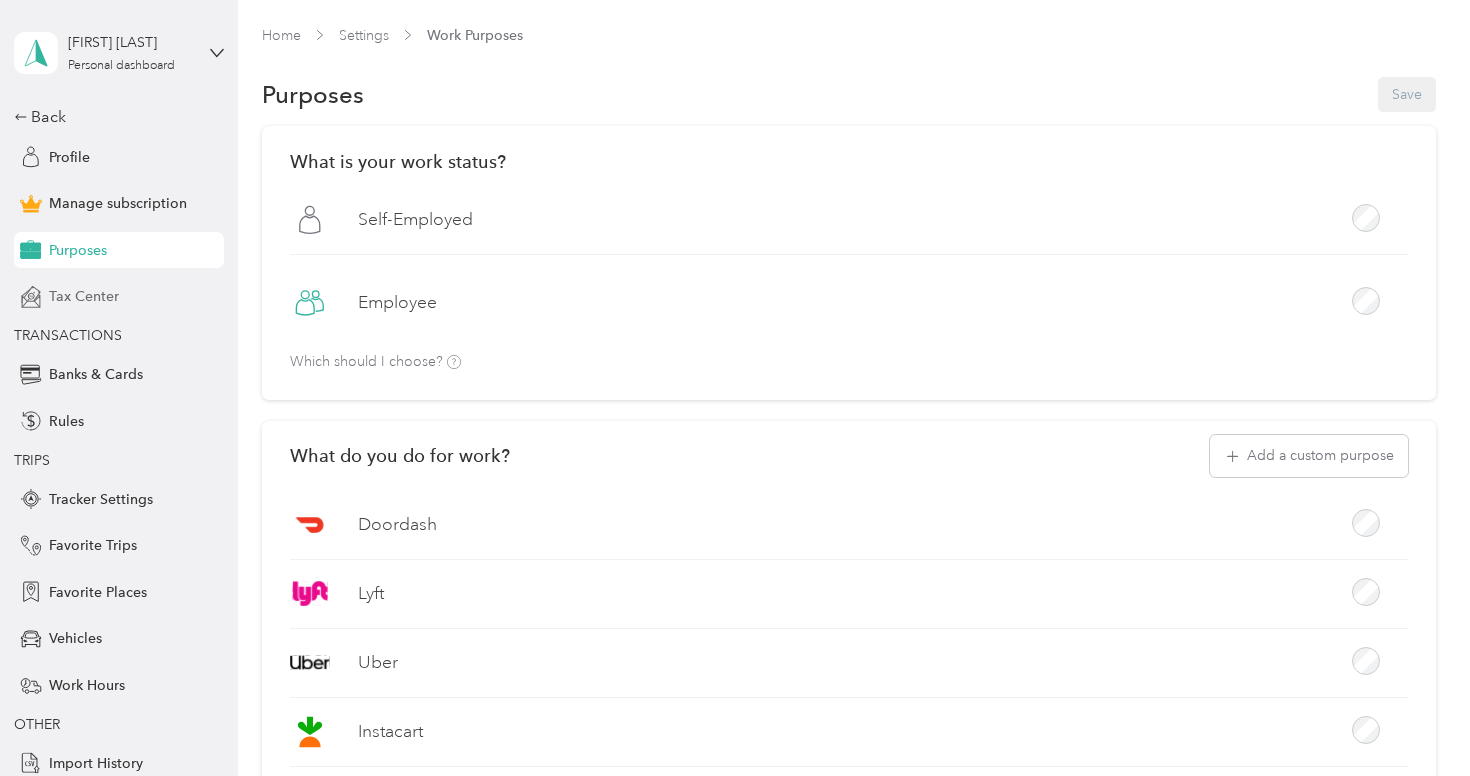 click on "Tax Center" at bounding box center (84, 296) 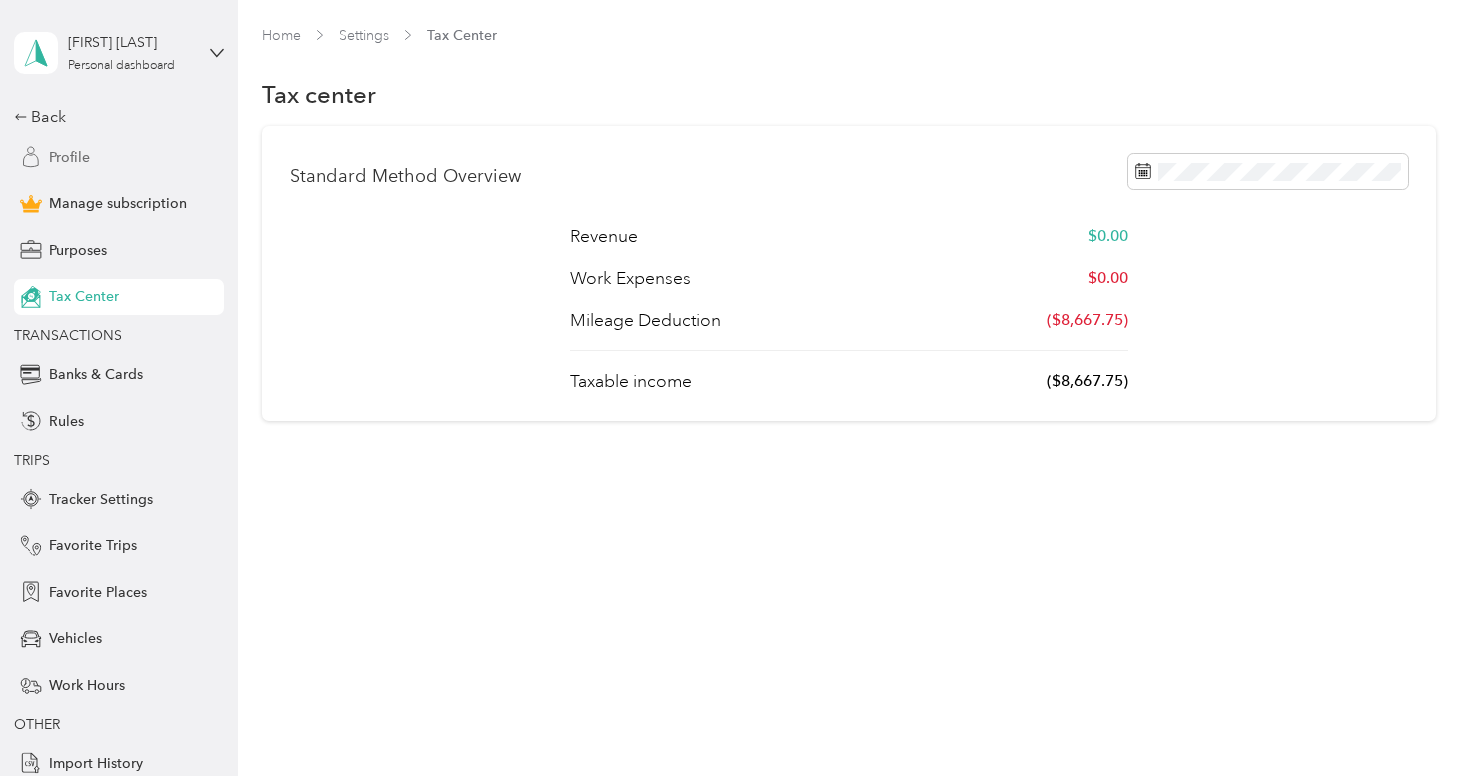 click on "Profile" at bounding box center (119, 157) 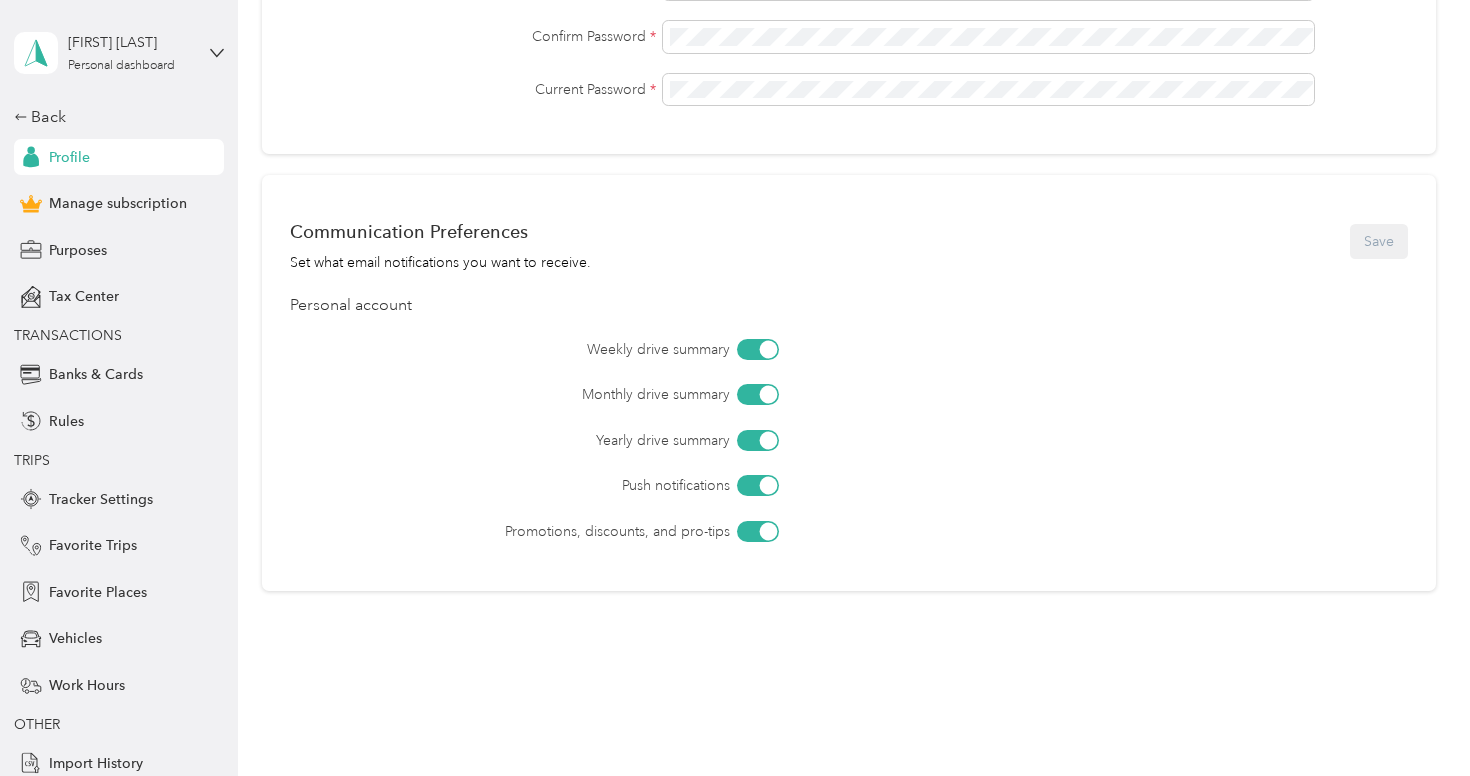 scroll, scrollTop: 756, scrollLeft: 0, axis: vertical 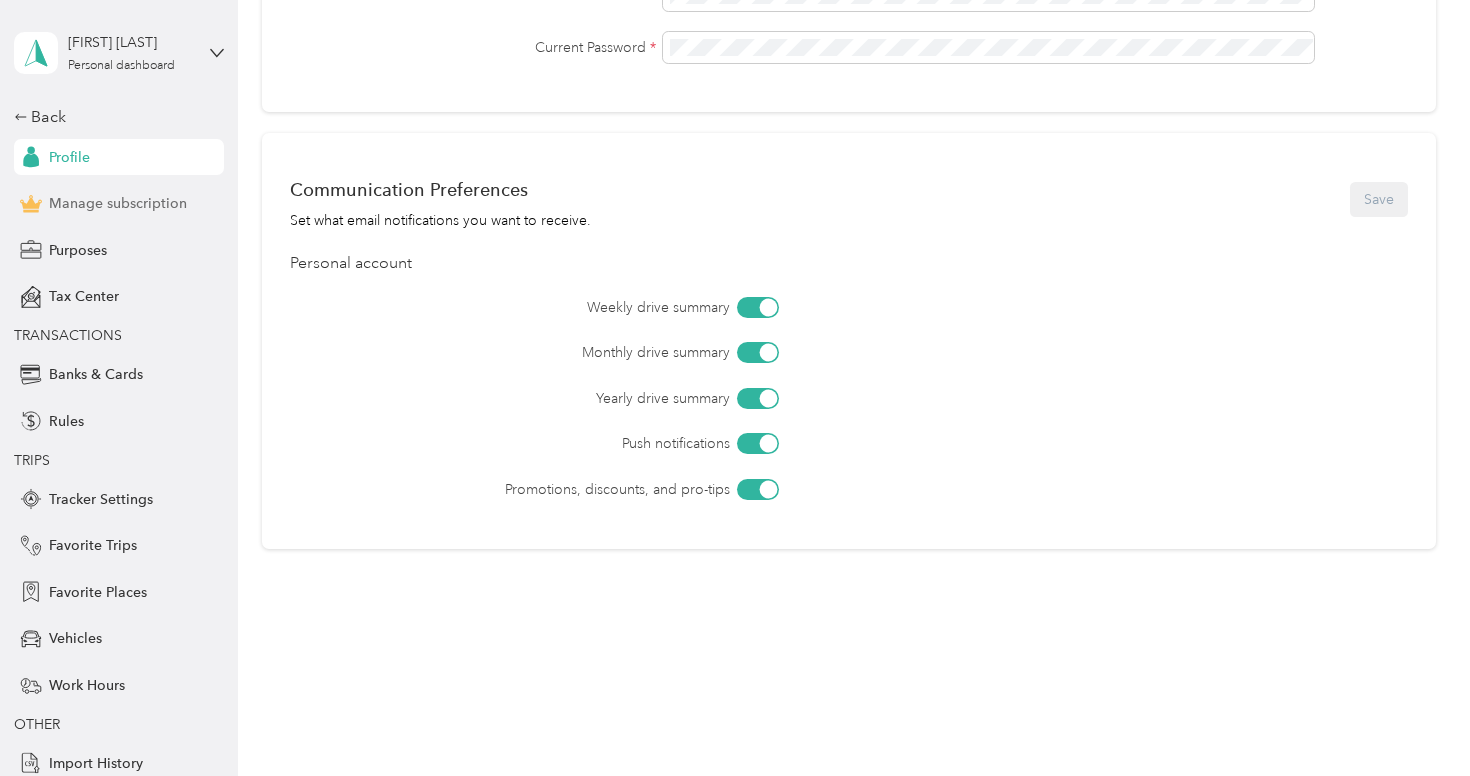 click on "Manage subscription" at bounding box center (118, 203) 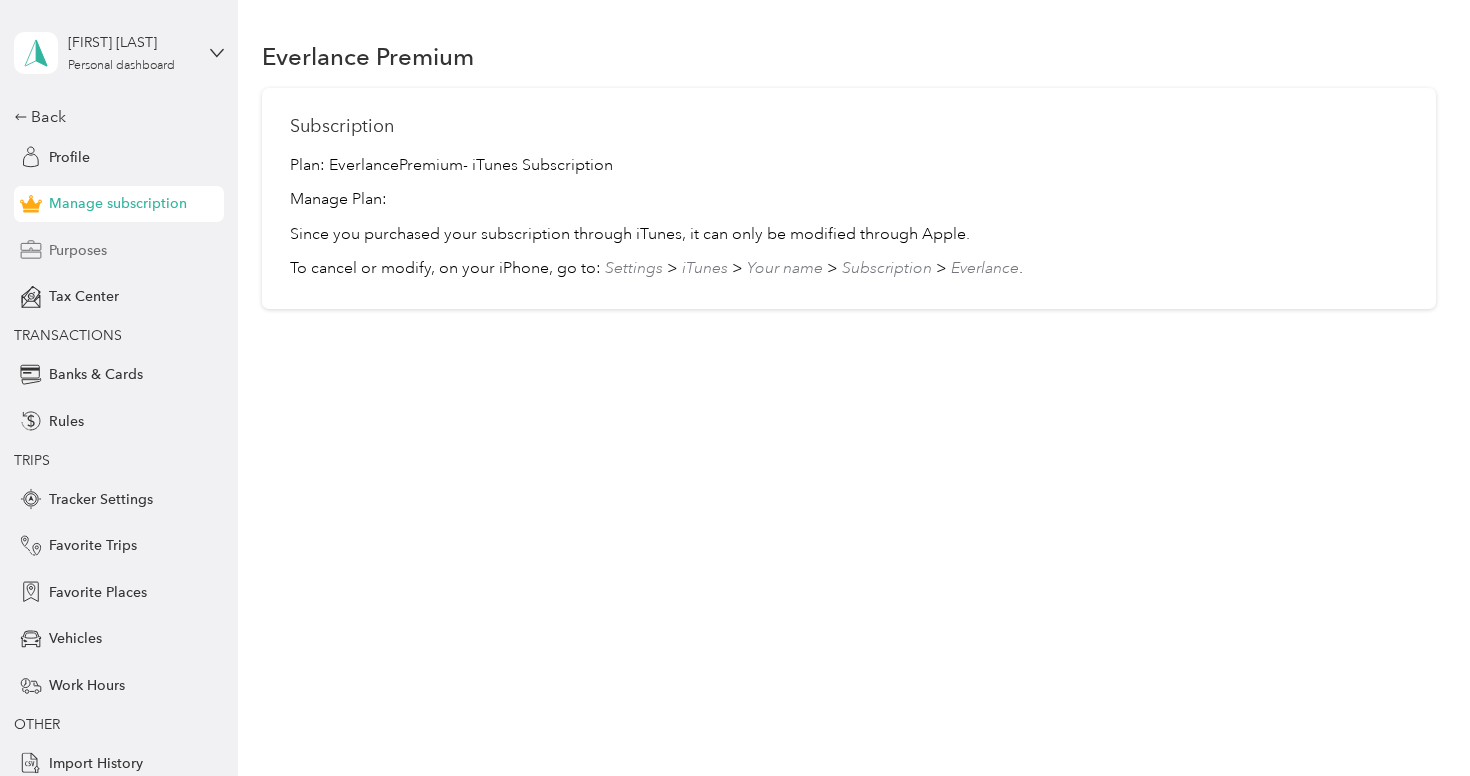 click on "Purposes" at bounding box center (119, 250) 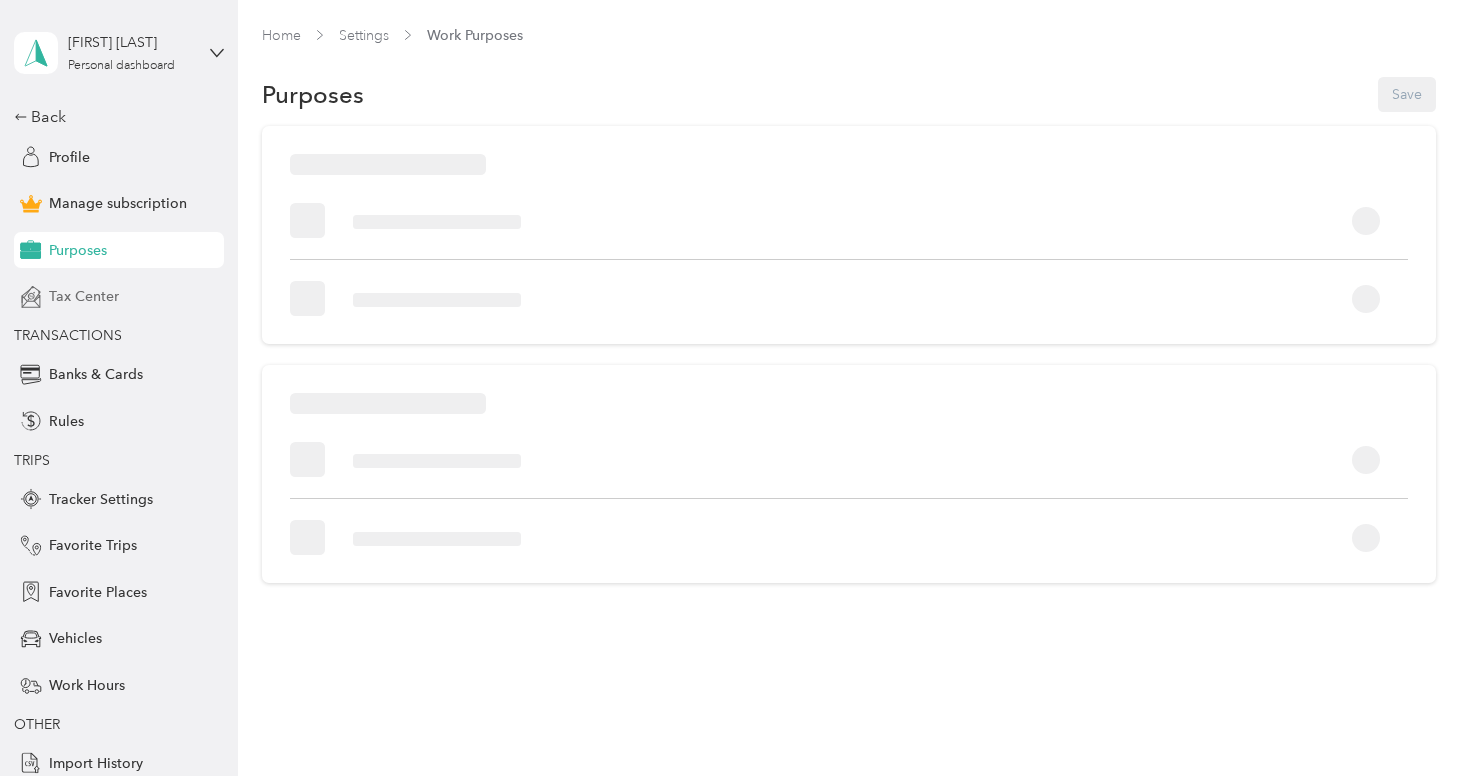 click on "Tax Center" at bounding box center [119, 297] 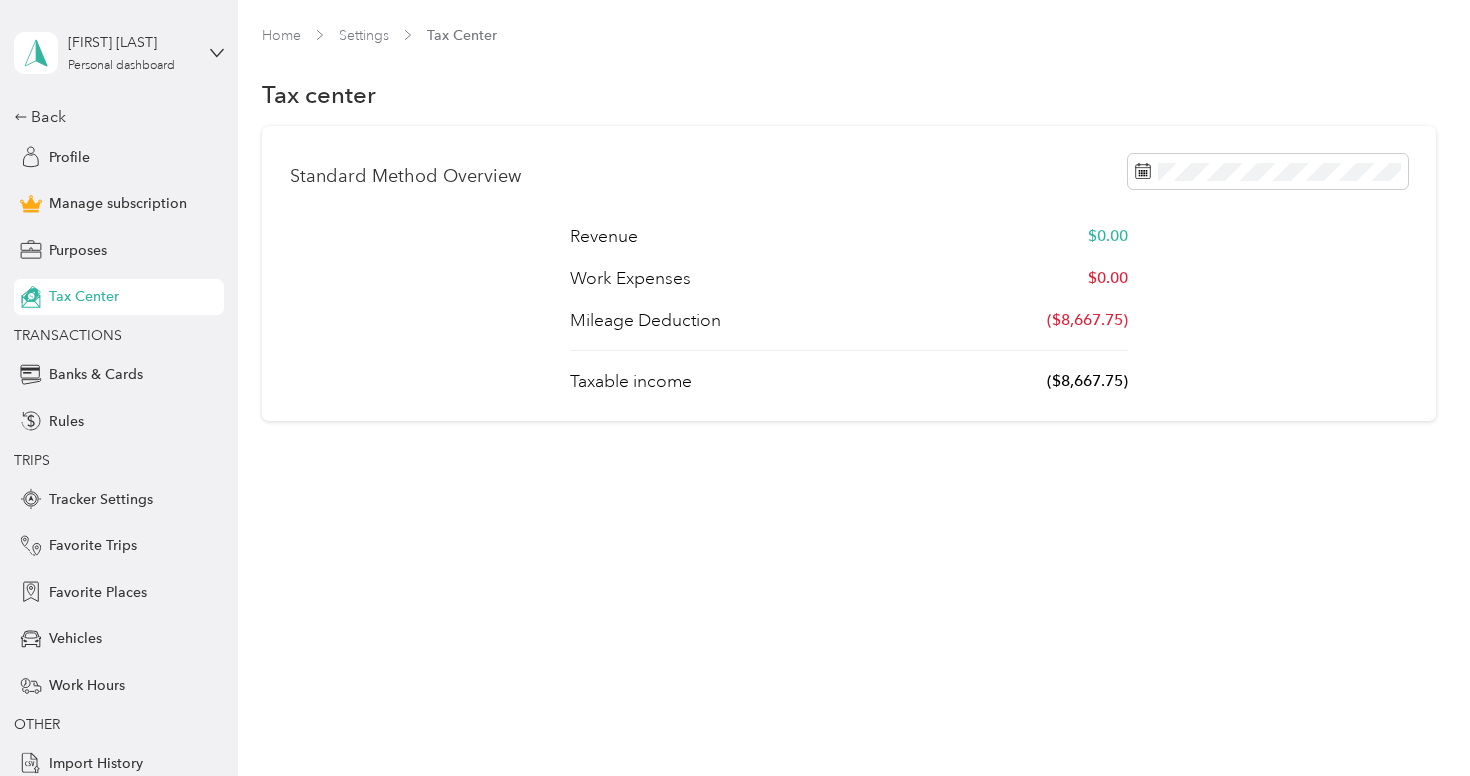 click on "Back Profile Manage subscription Purposes Tax Center TRANSACTIONS Banks & Cards Rules TRIPS Tracker Settings Favorite Trips Favorite Places Vehicles Work Hours OTHER Import History" at bounding box center (119, 443) 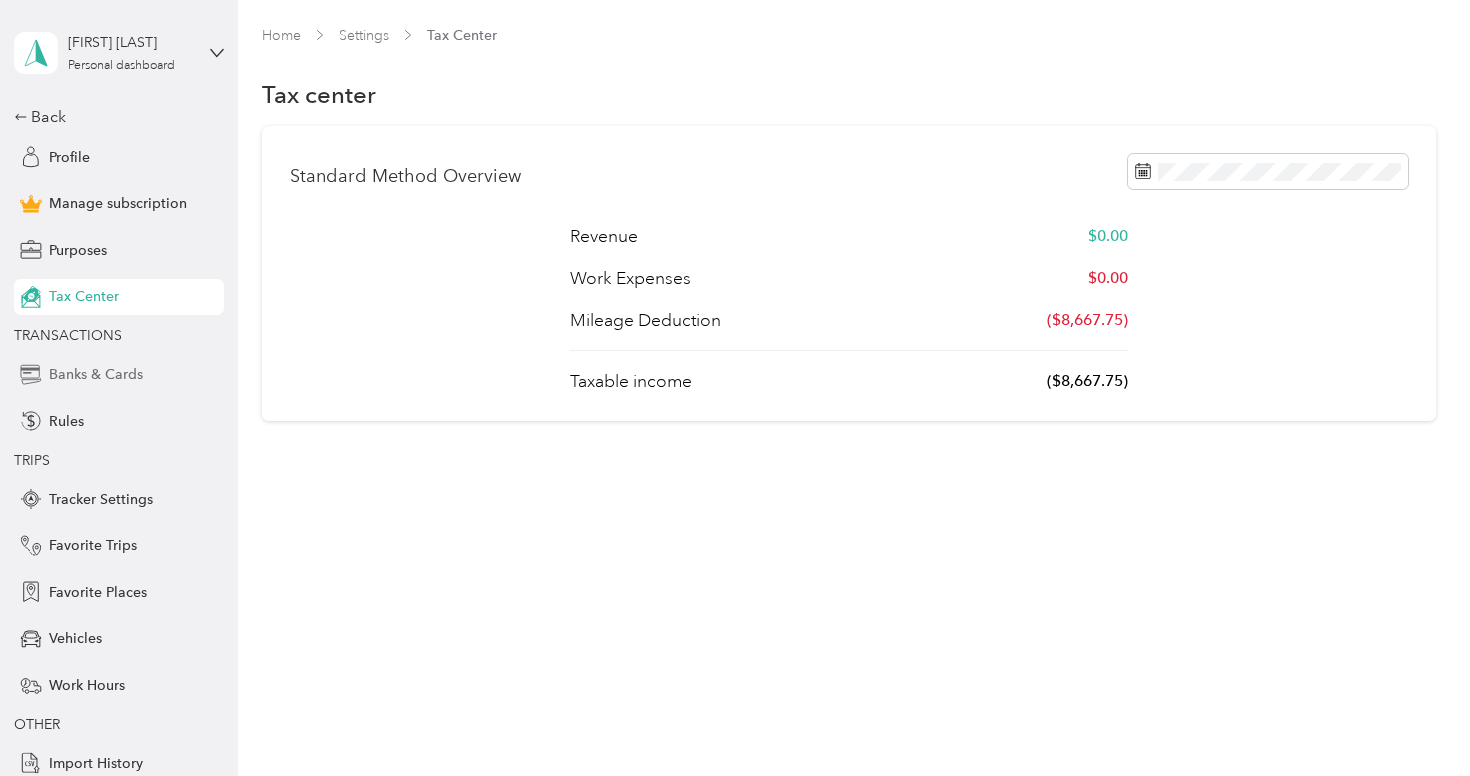click on "Banks & Cards" at bounding box center [96, 374] 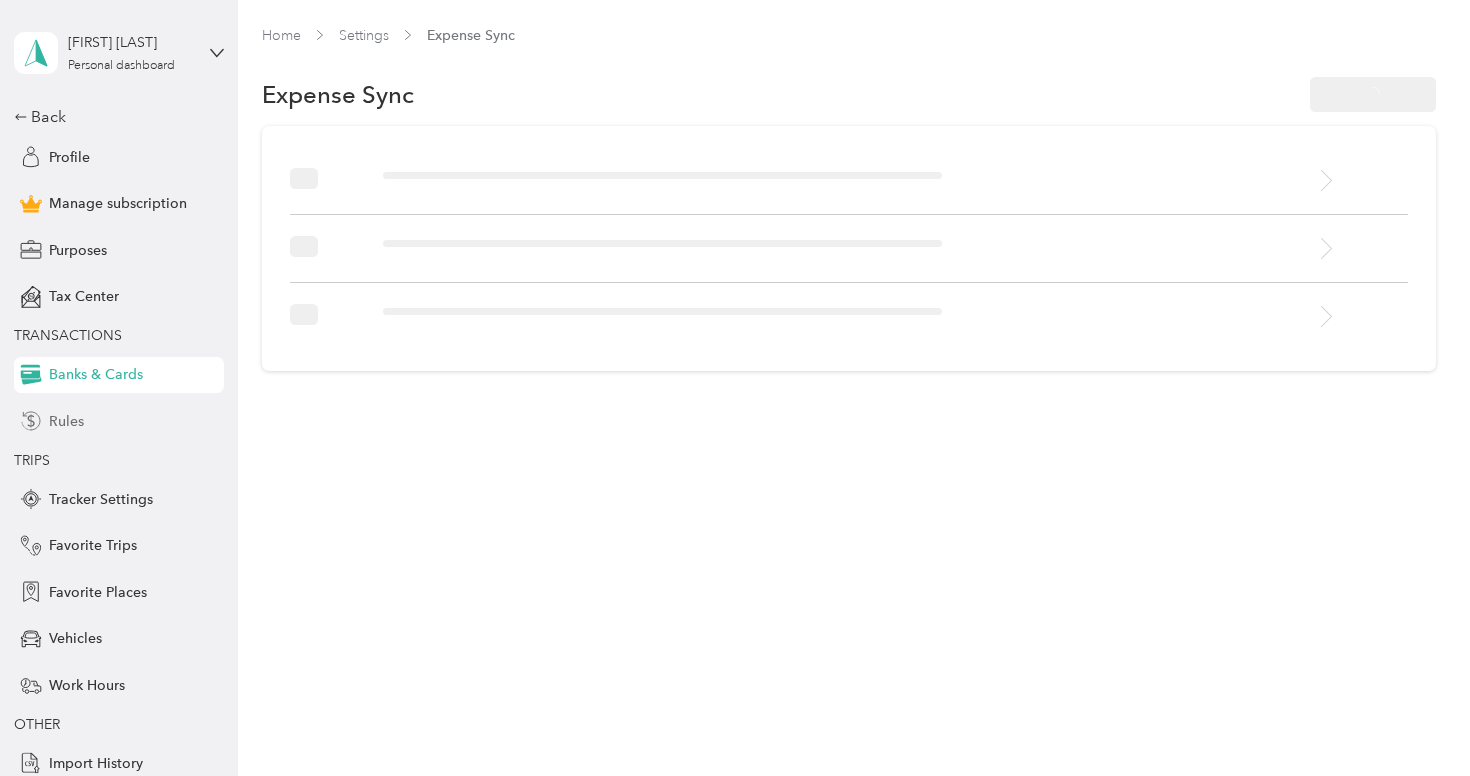 click on "Rules" at bounding box center (119, 421) 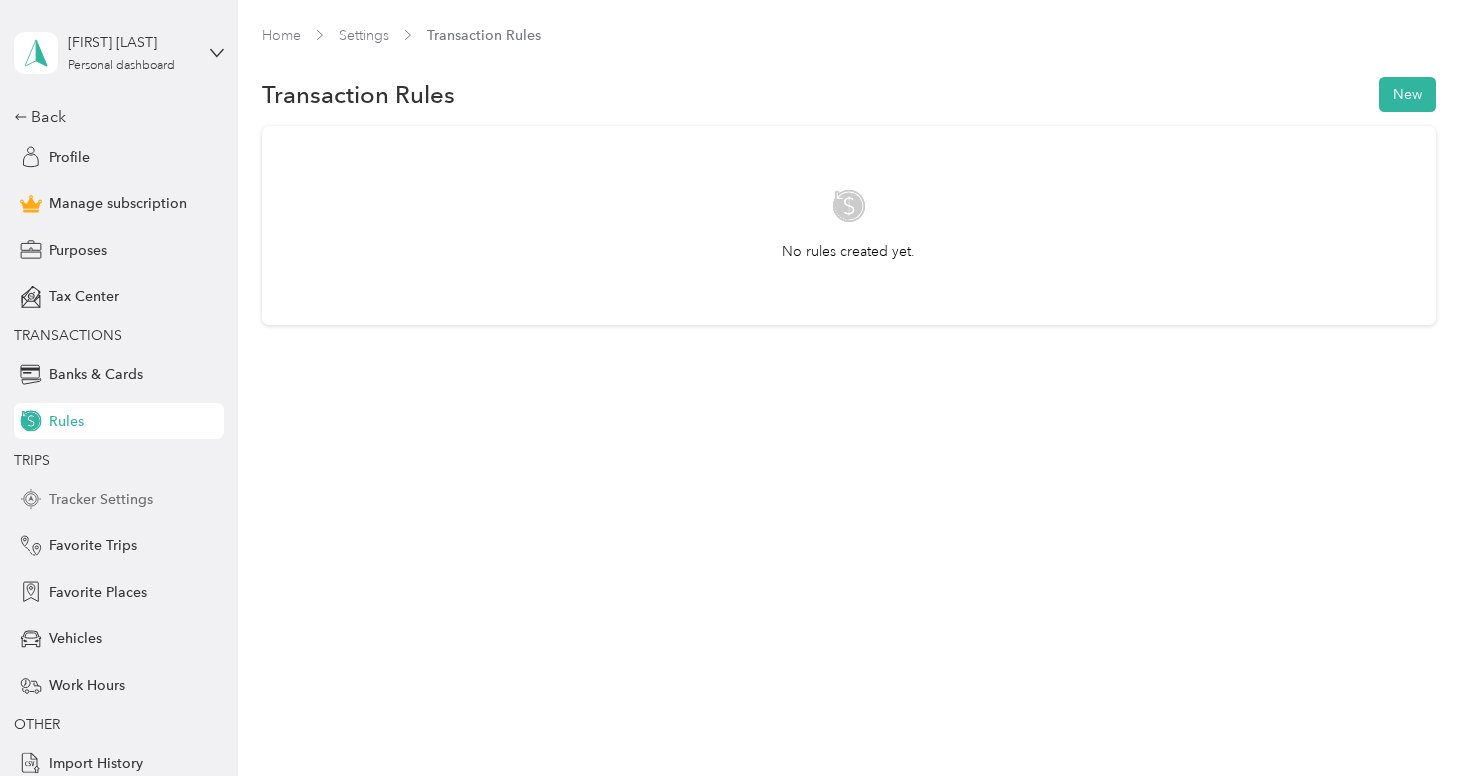 click on "Tracker Settings" at bounding box center [119, 499] 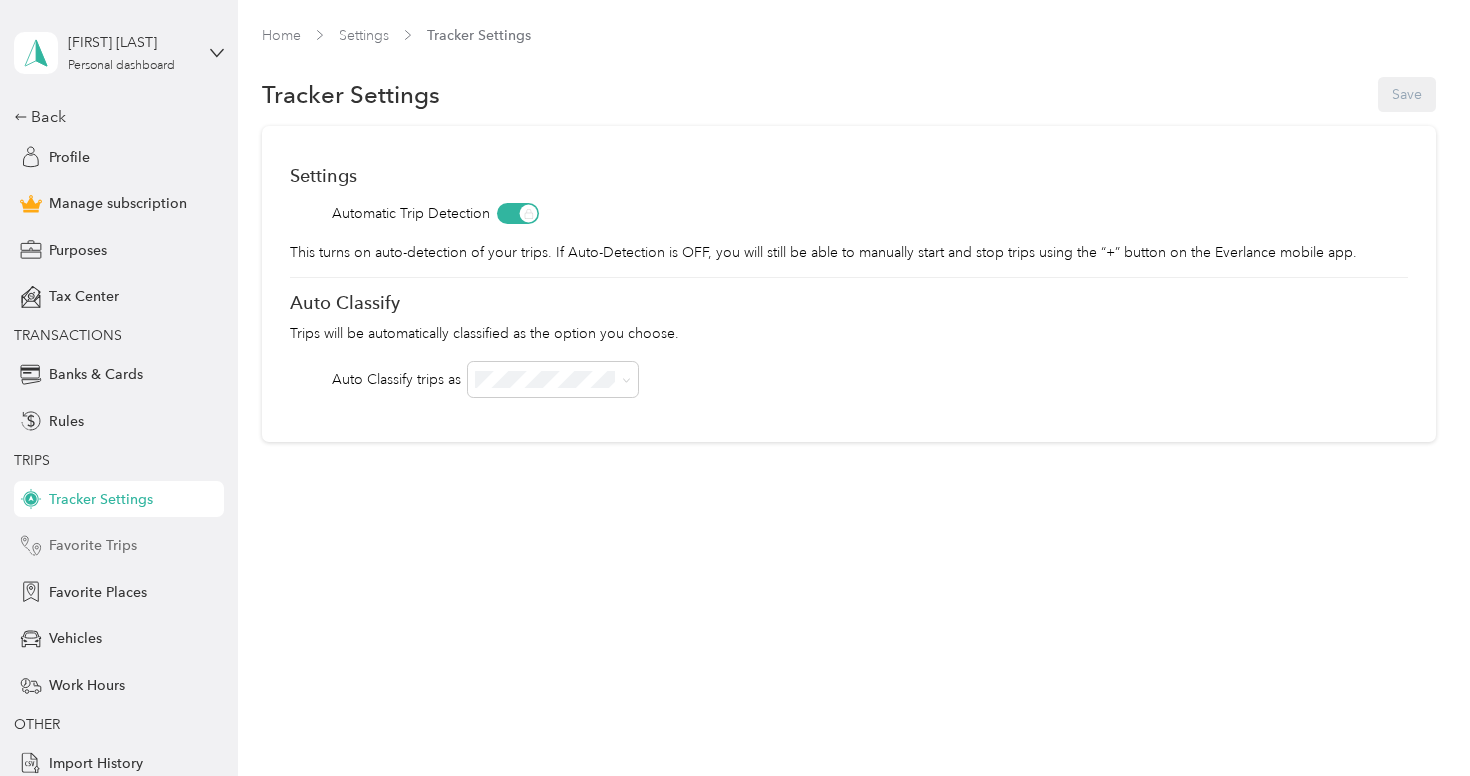 click on "Favorite Trips" at bounding box center (119, 546) 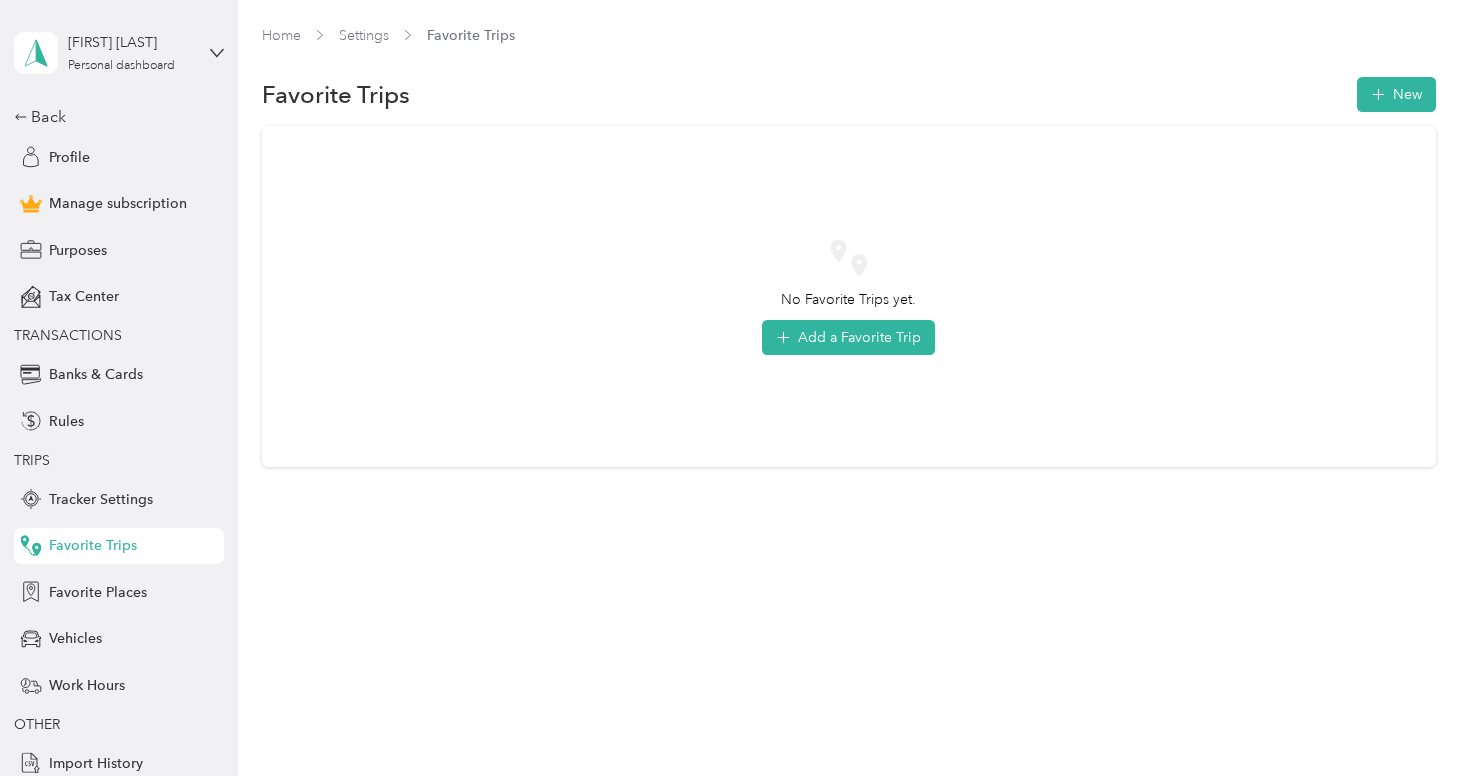 scroll, scrollTop: 54, scrollLeft: 0, axis: vertical 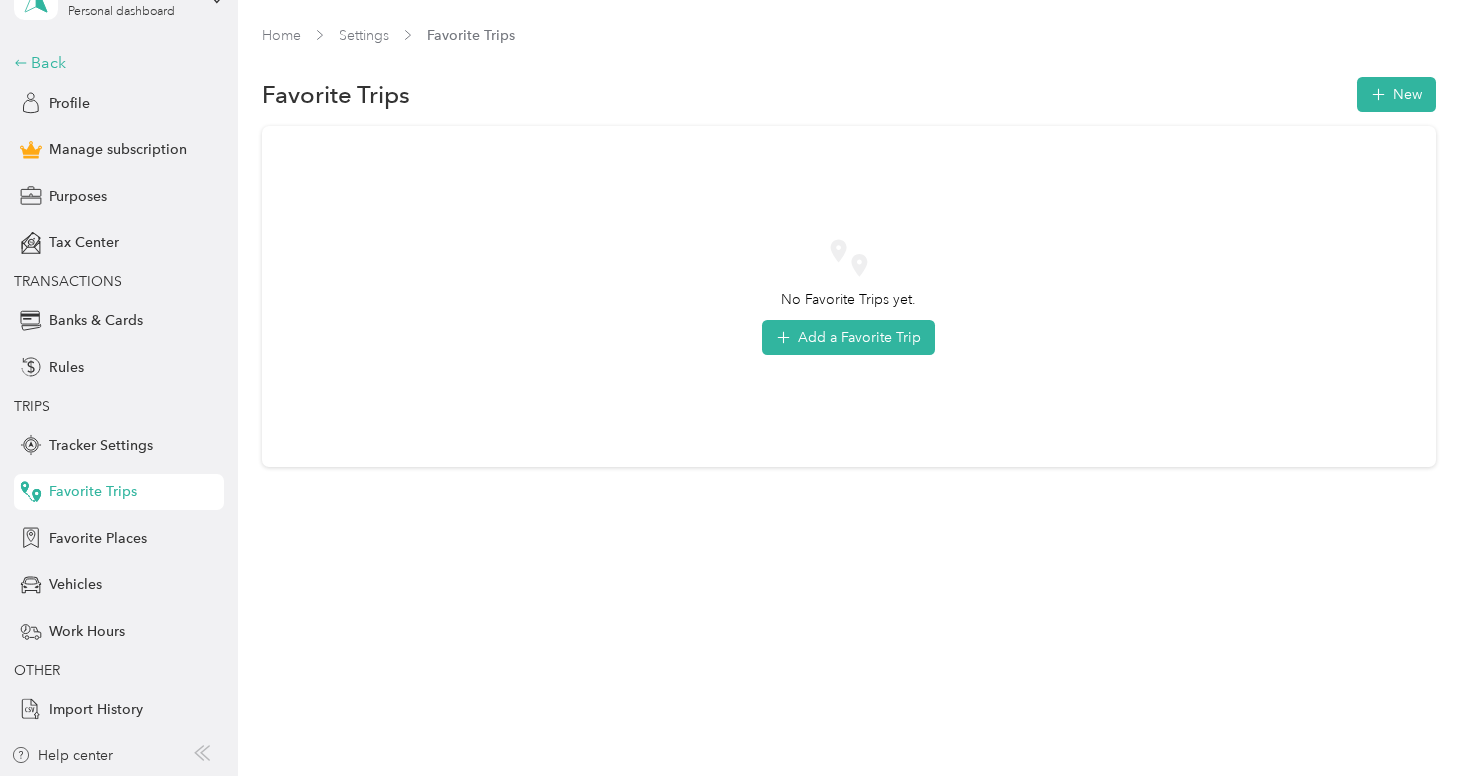 click 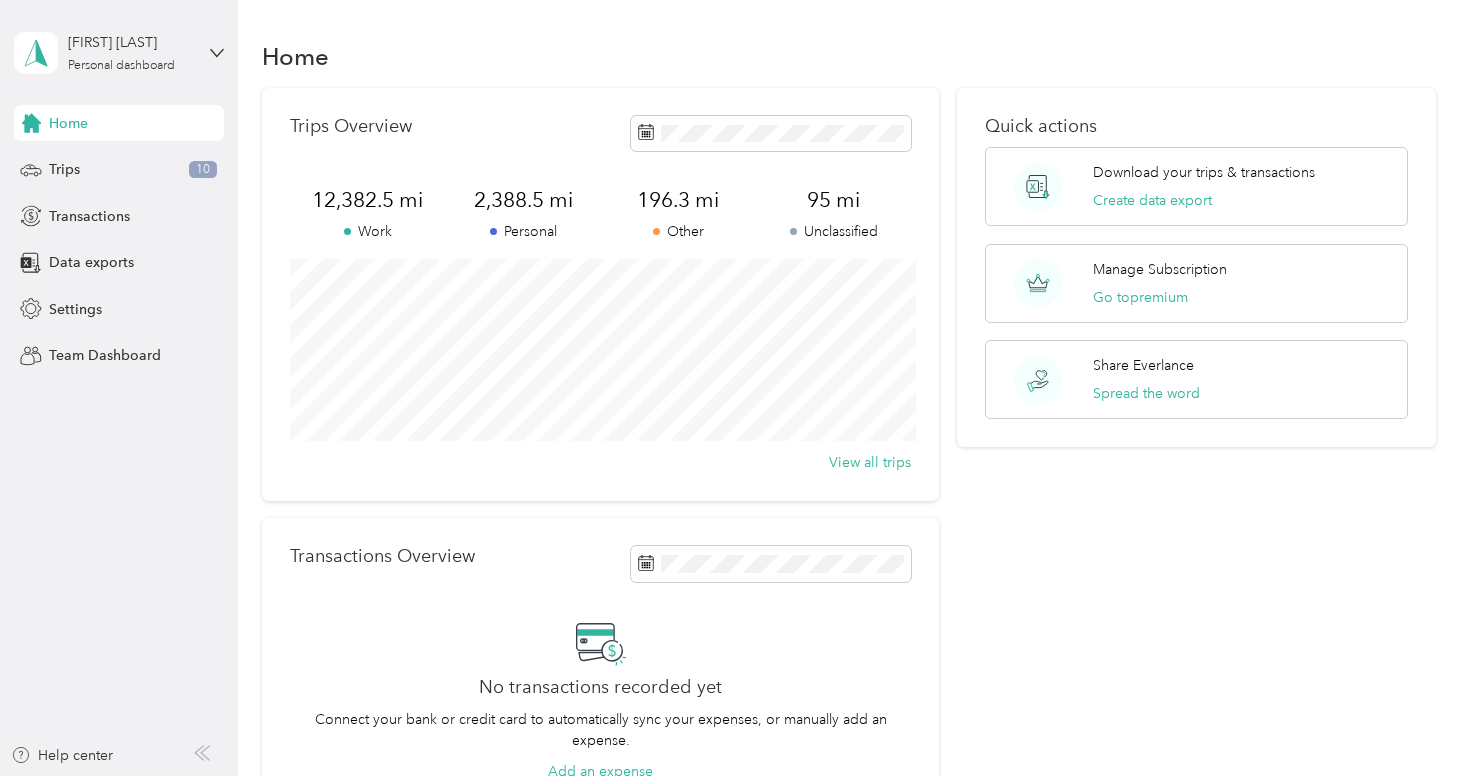 click on "Home" at bounding box center (119, 123) 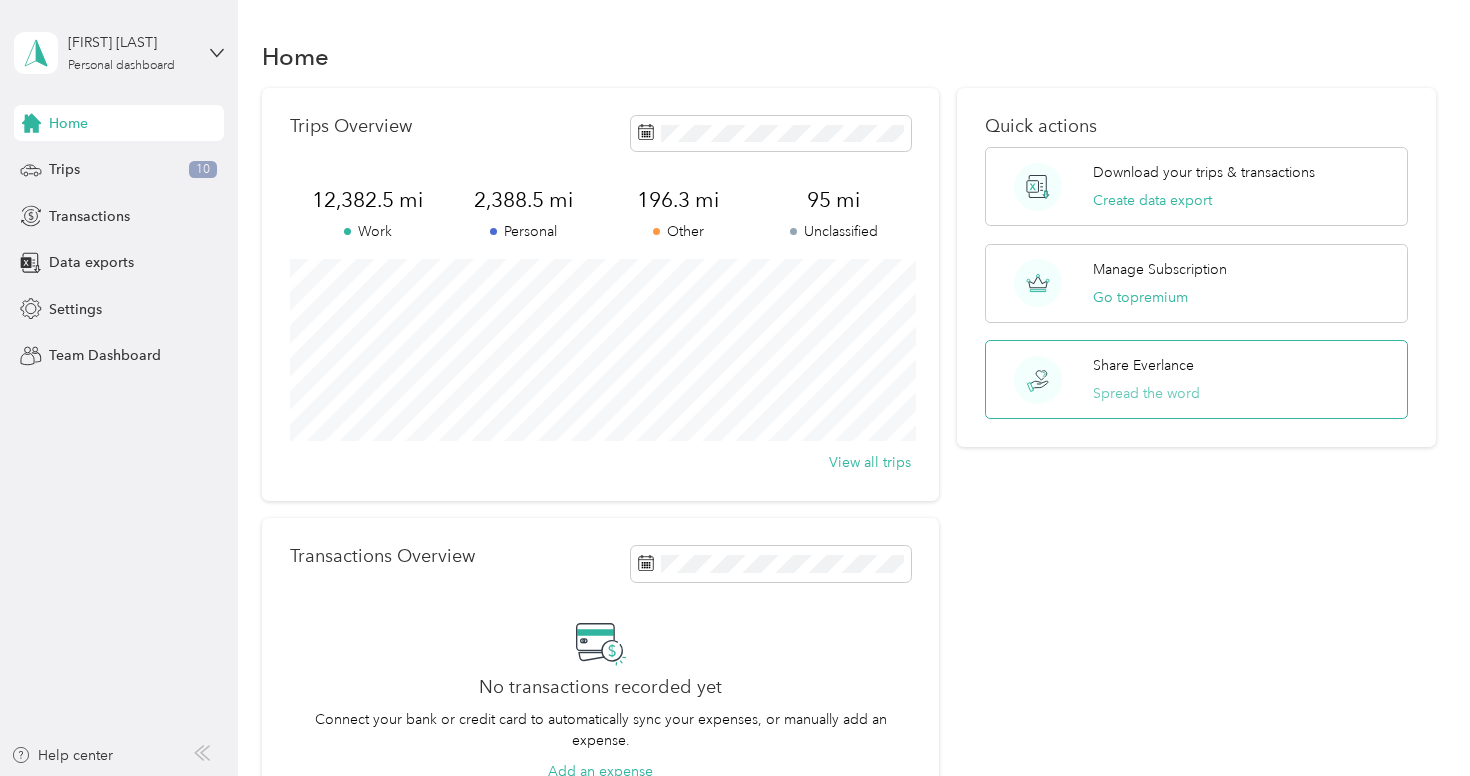 click on "Spread the word" at bounding box center [1146, 393] 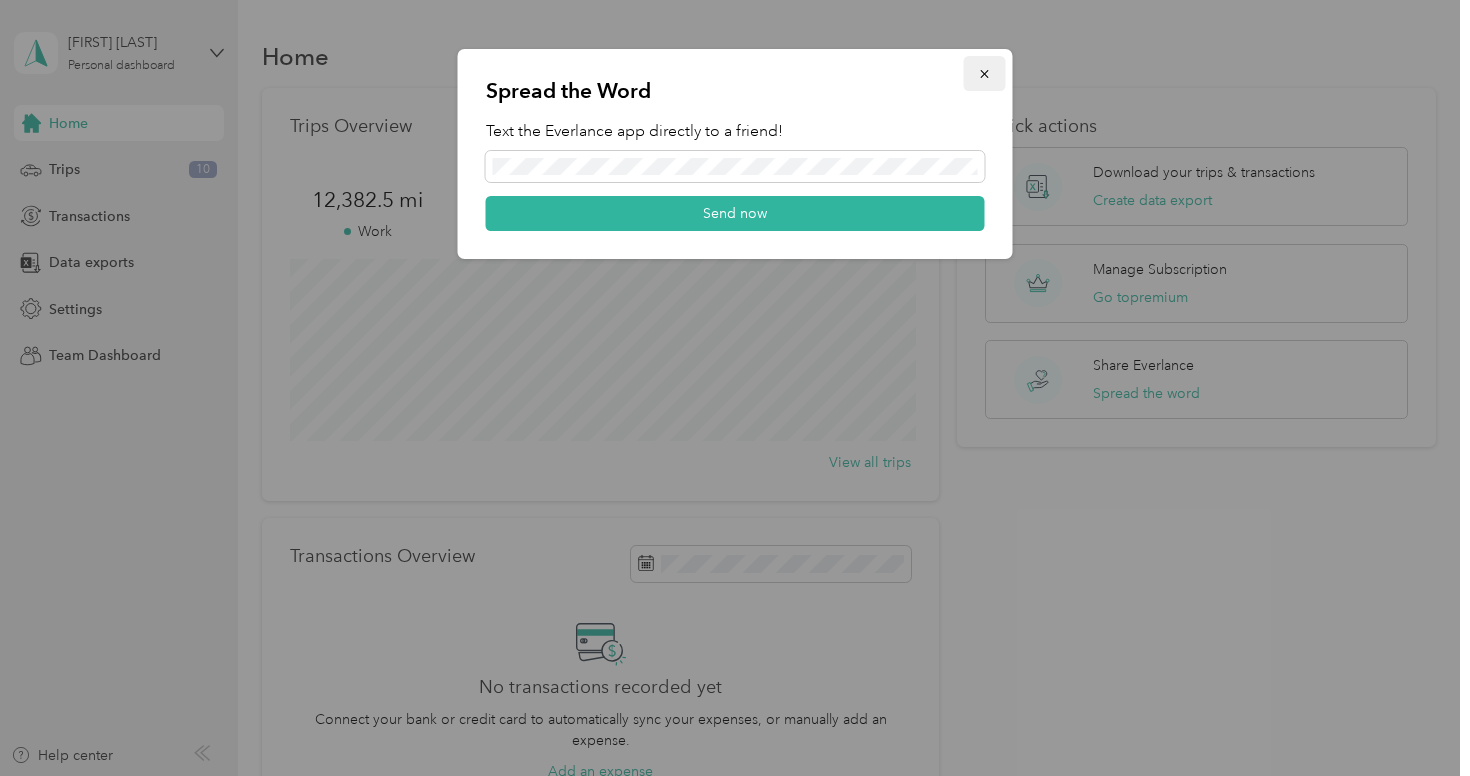 click 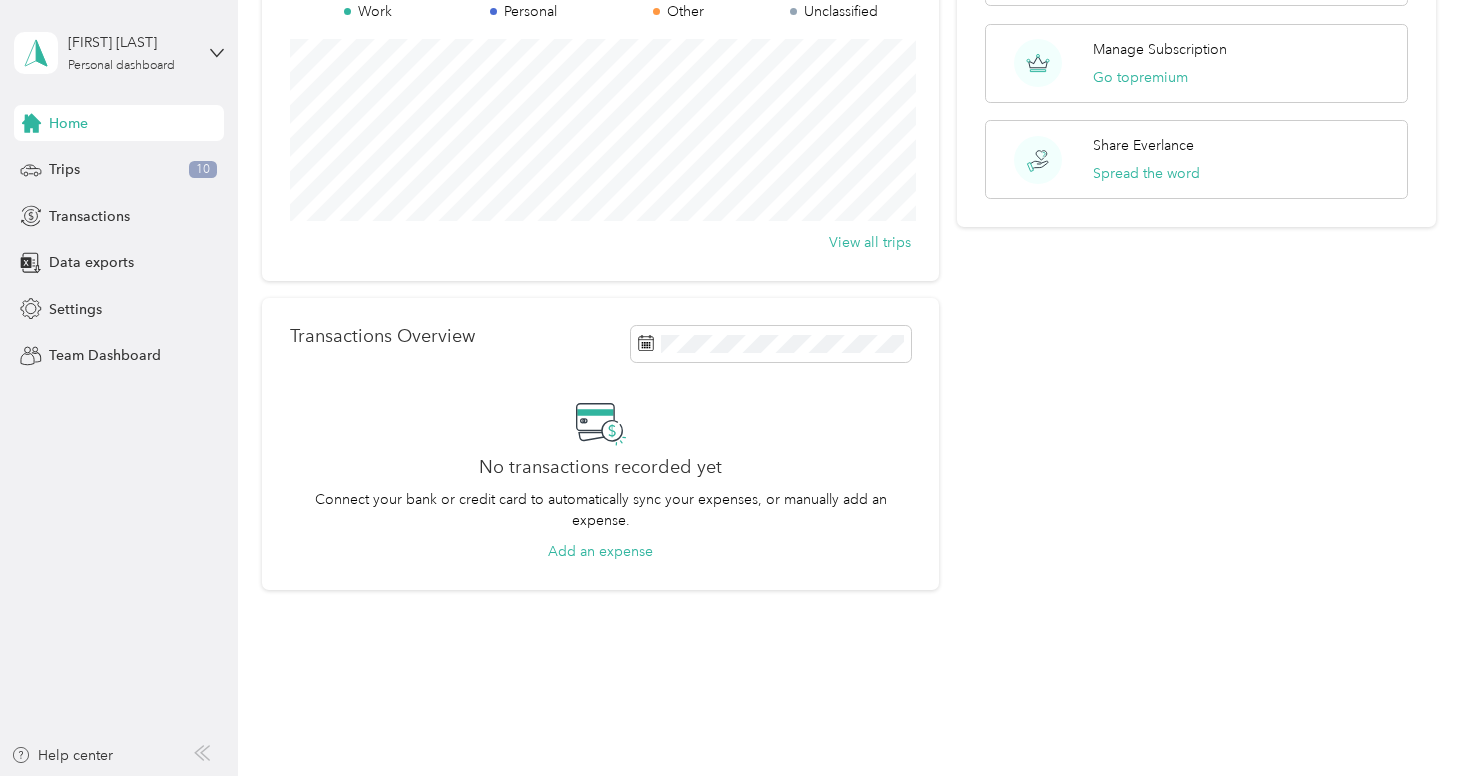 scroll, scrollTop: 0, scrollLeft: 0, axis: both 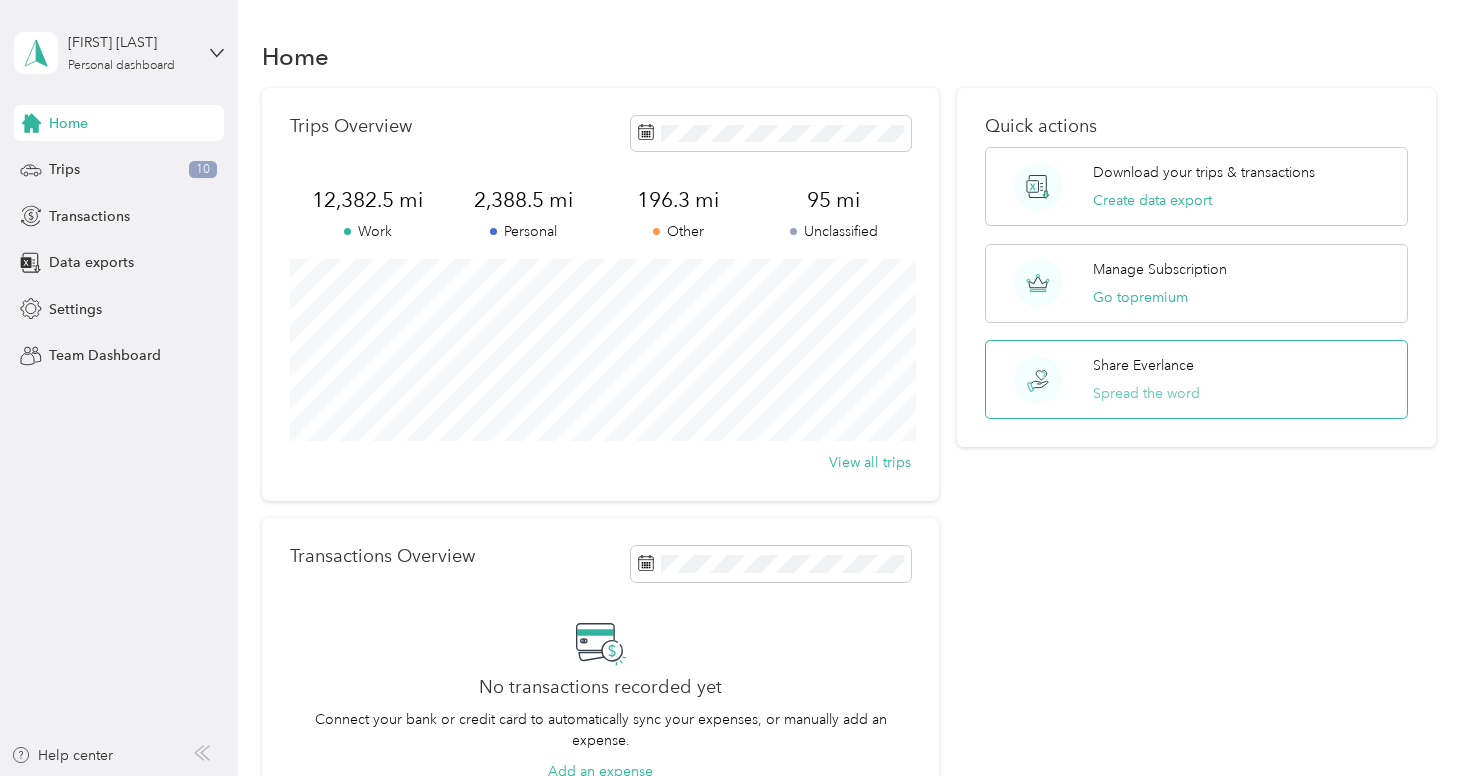 click on "Spread the word" at bounding box center (1146, 393) 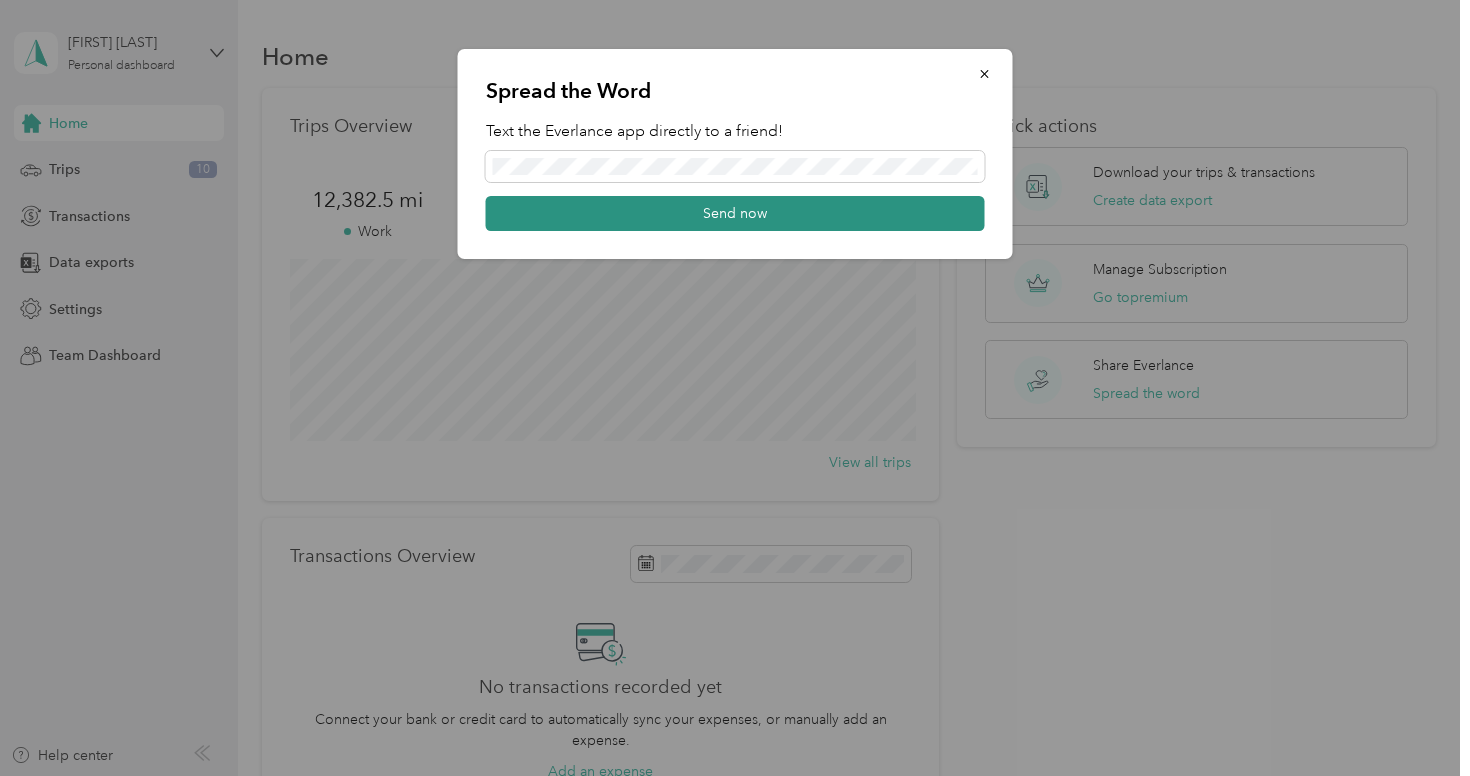 click on "Send now" at bounding box center [735, 213] 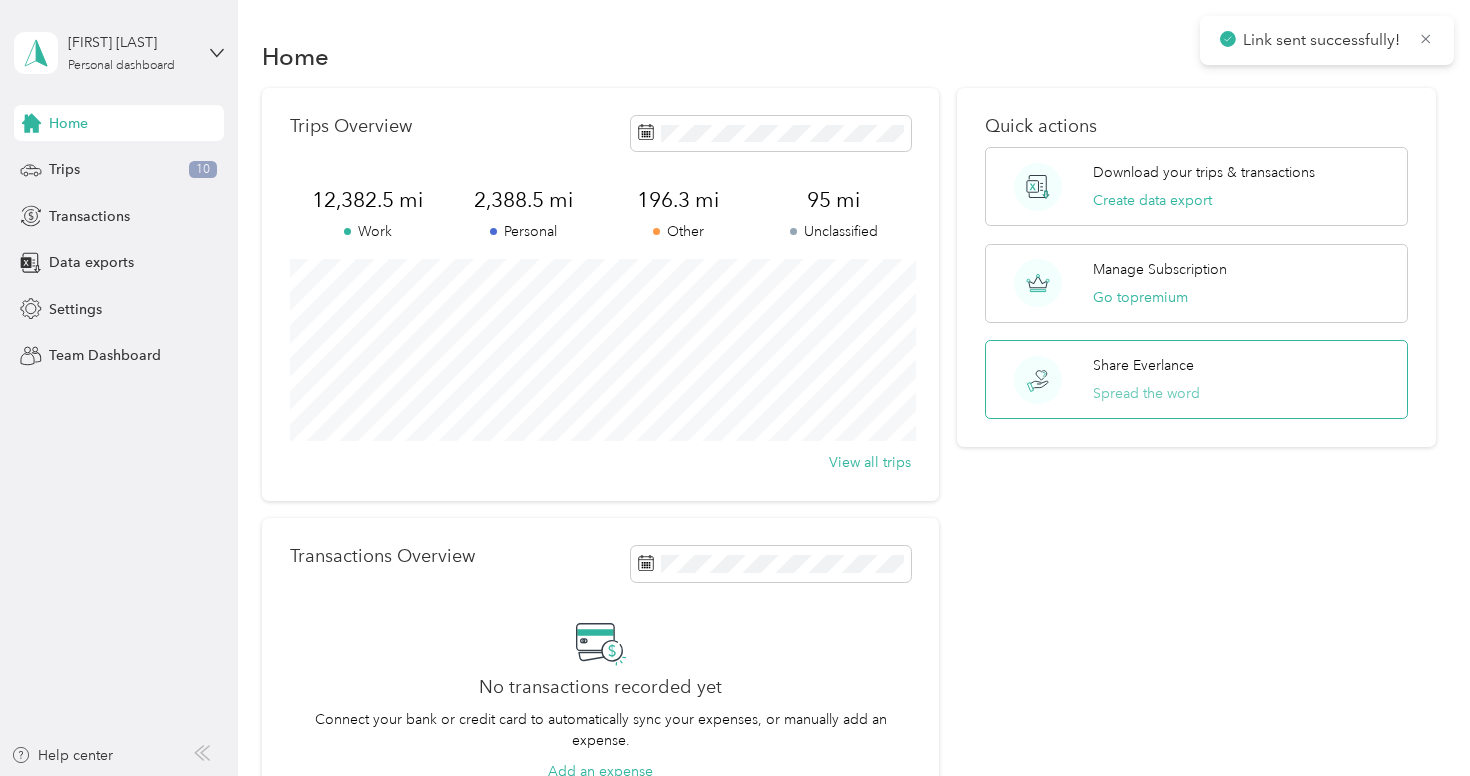 click on "Spread the word" at bounding box center (1146, 393) 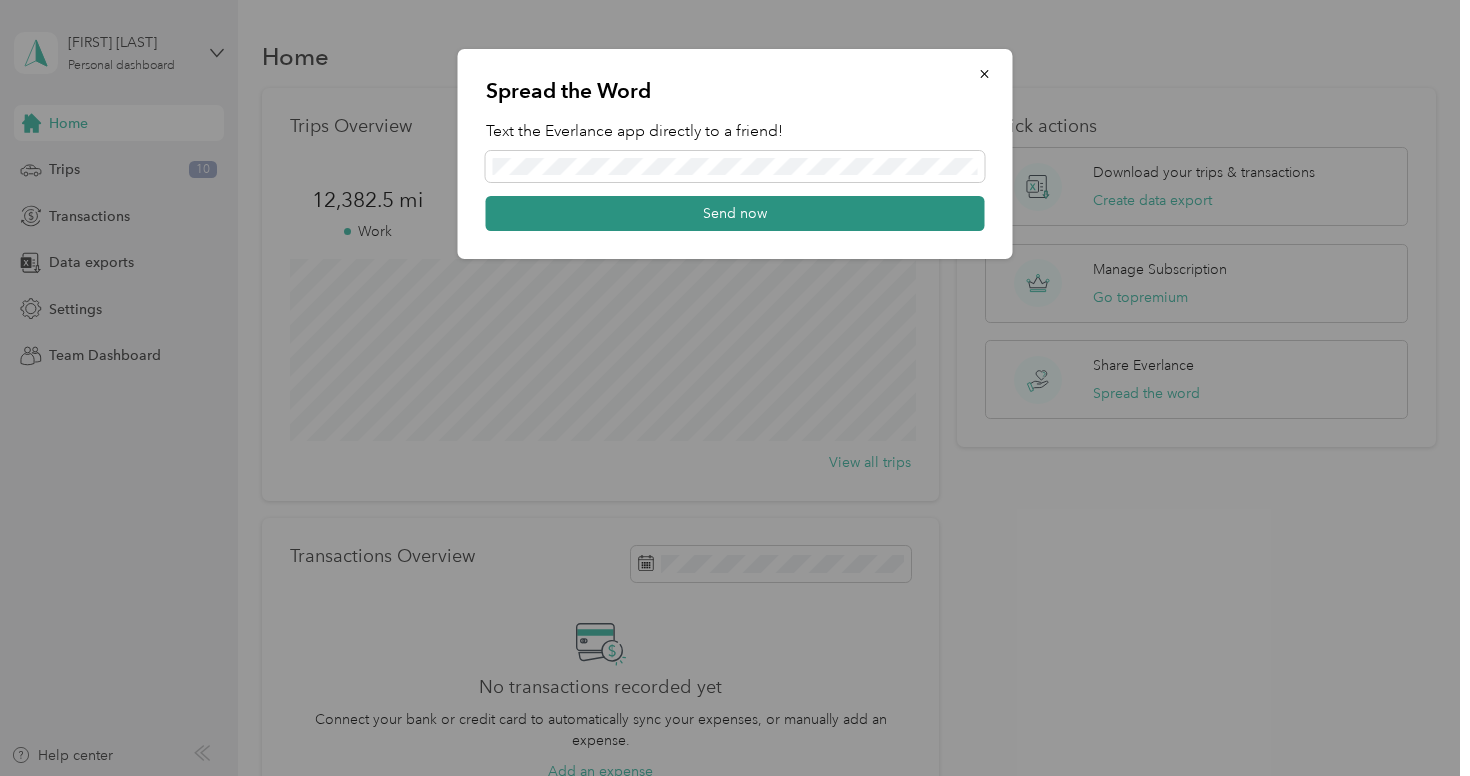 click on "Send now" at bounding box center [735, 213] 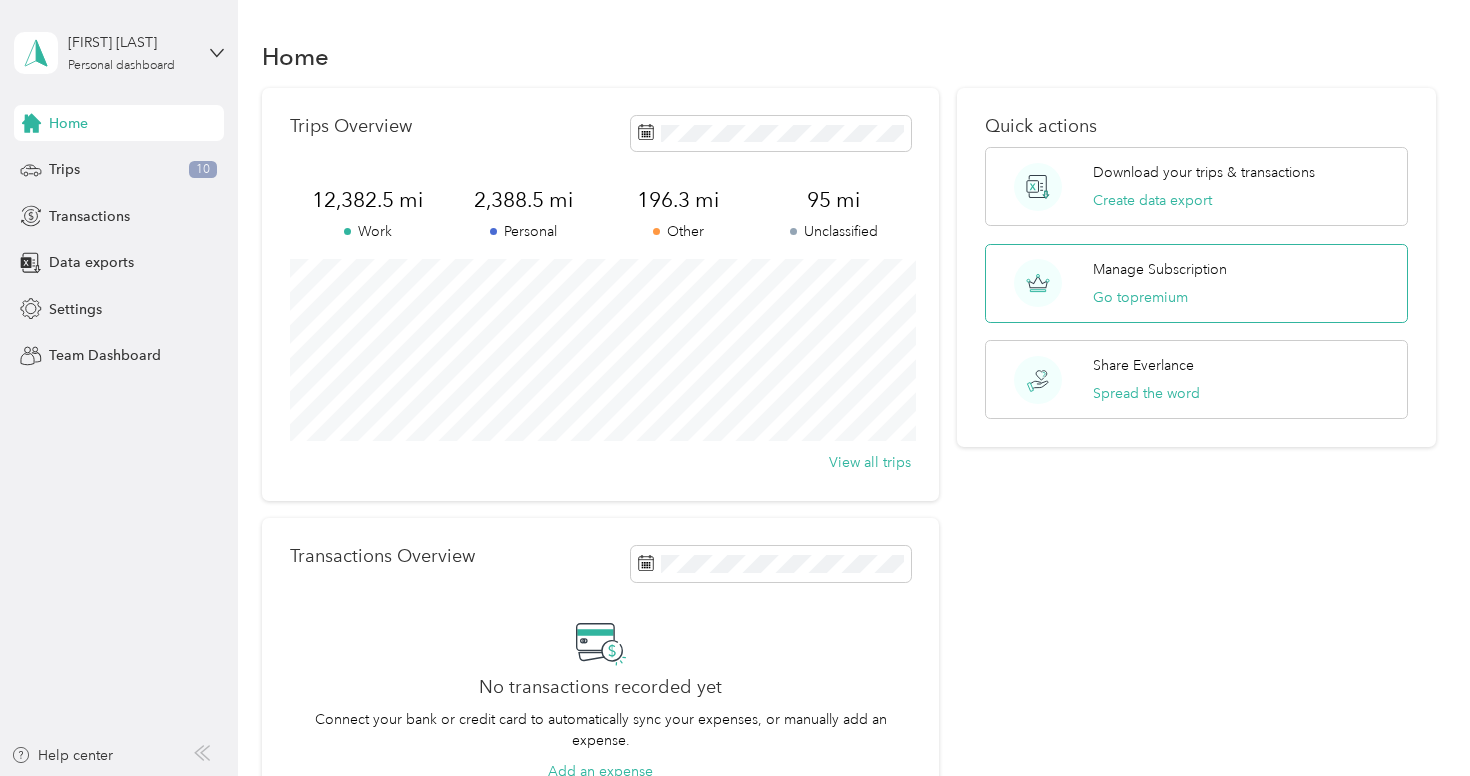 click on "Manage Subscription Go to  premium" at bounding box center [1196, 283] 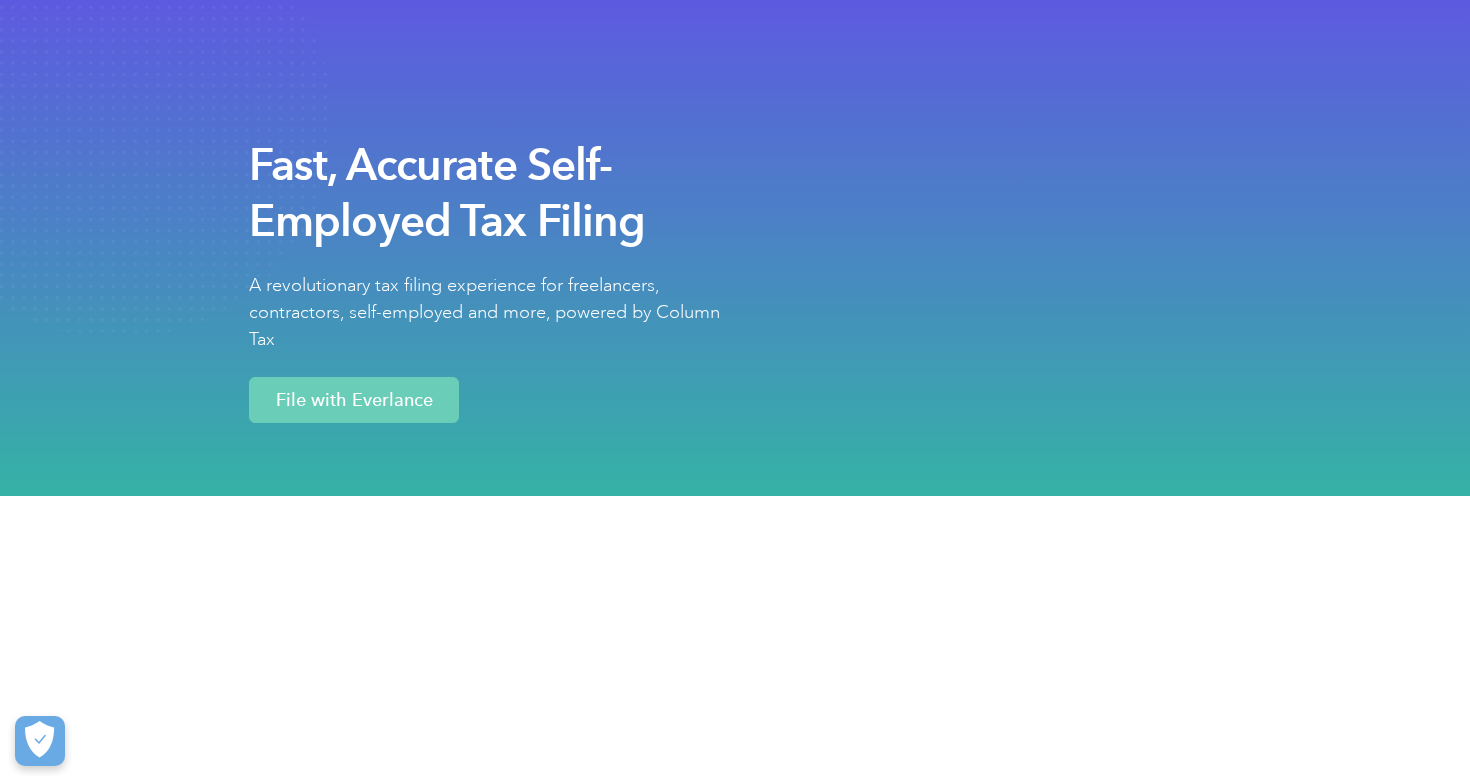 scroll, scrollTop: 0, scrollLeft: 0, axis: both 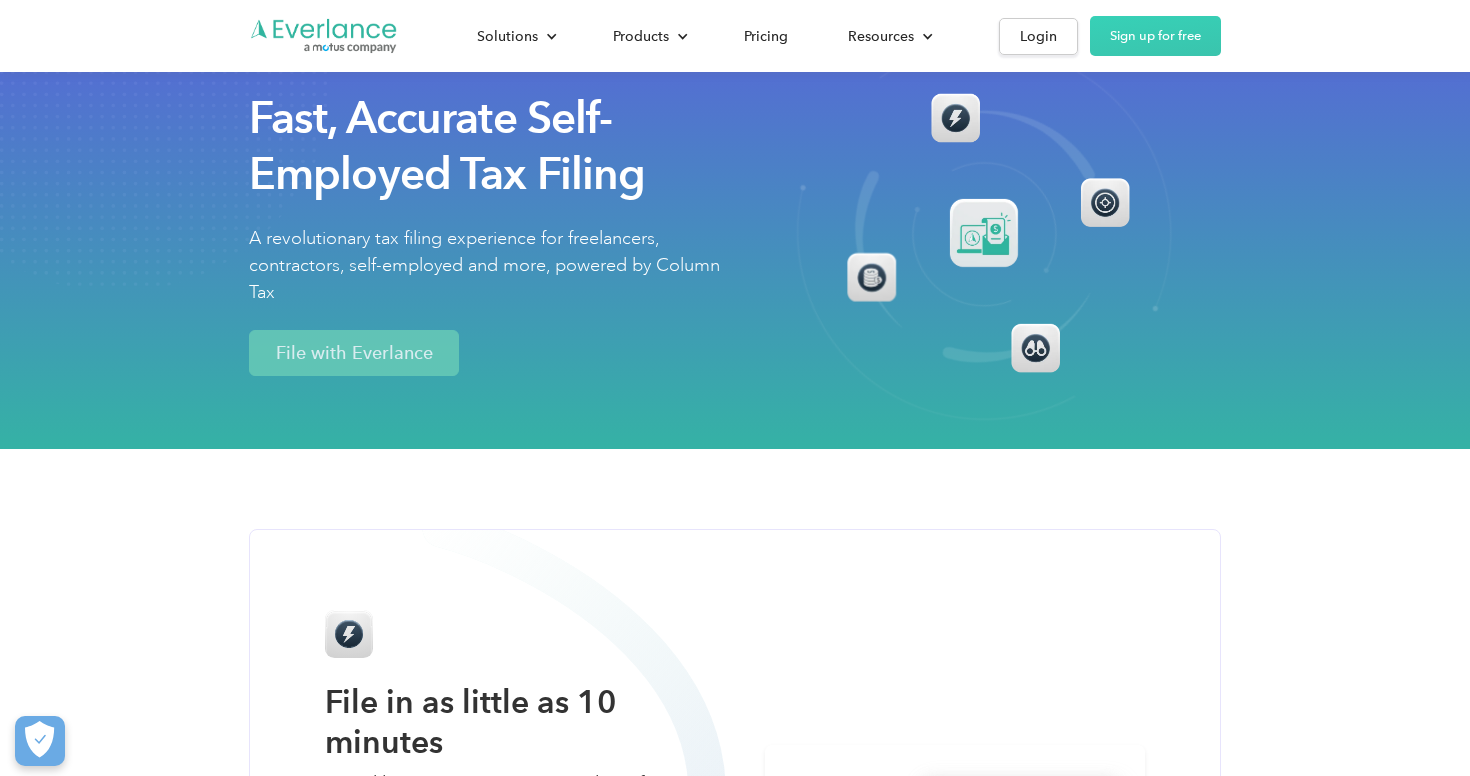 click on "File with Everlance" at bounding box center (354, 353) 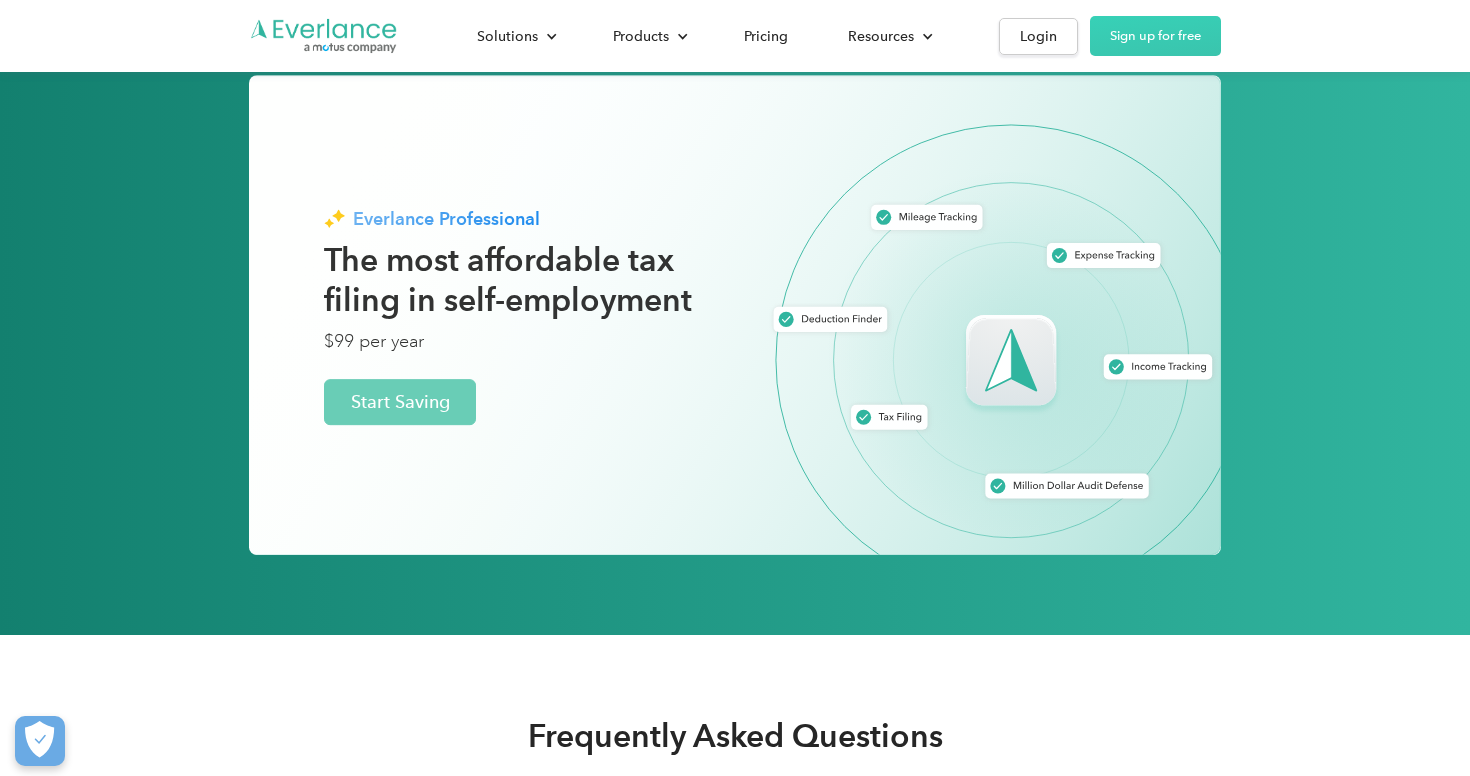 scroll, scrollTop: 3859, scrollLeft: 0, axis: vertical 